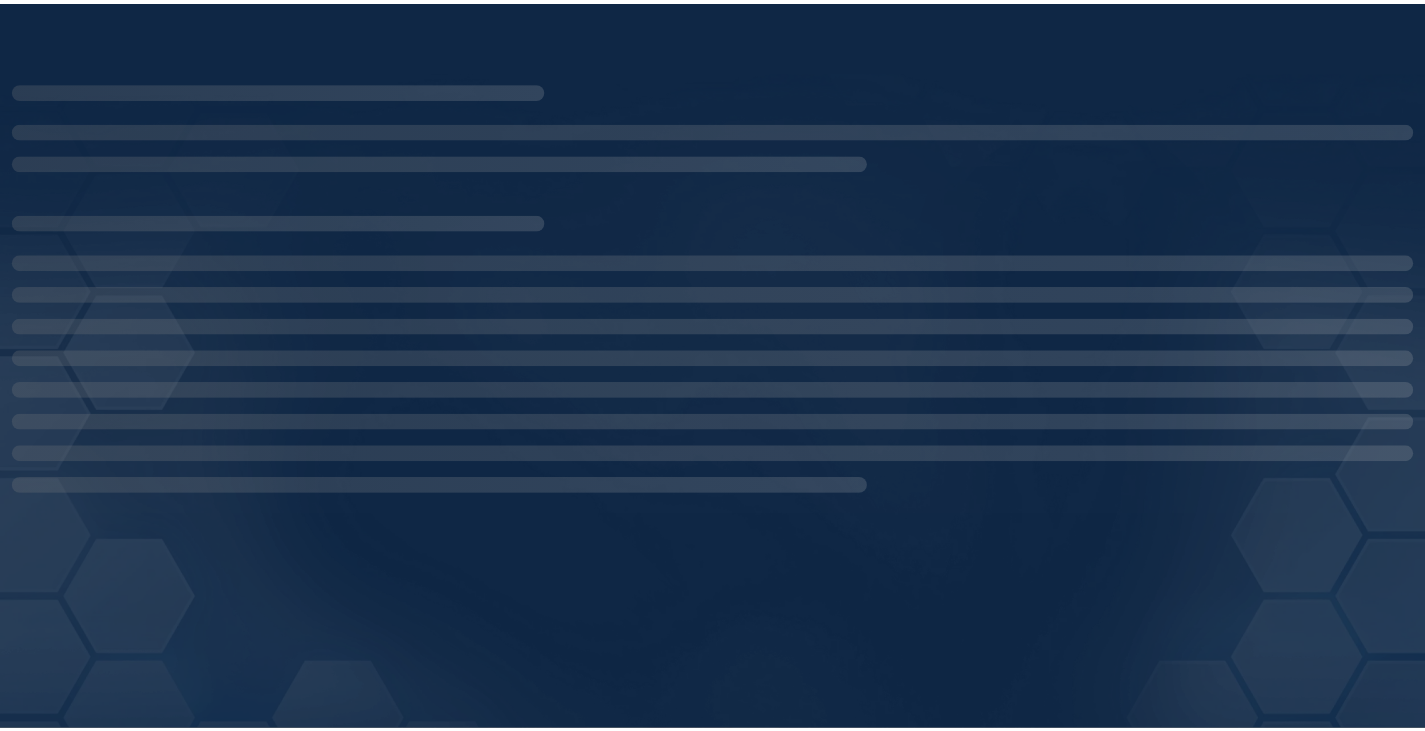 scroll, scrollTop: 0, scrollLeft: 0, axis: both 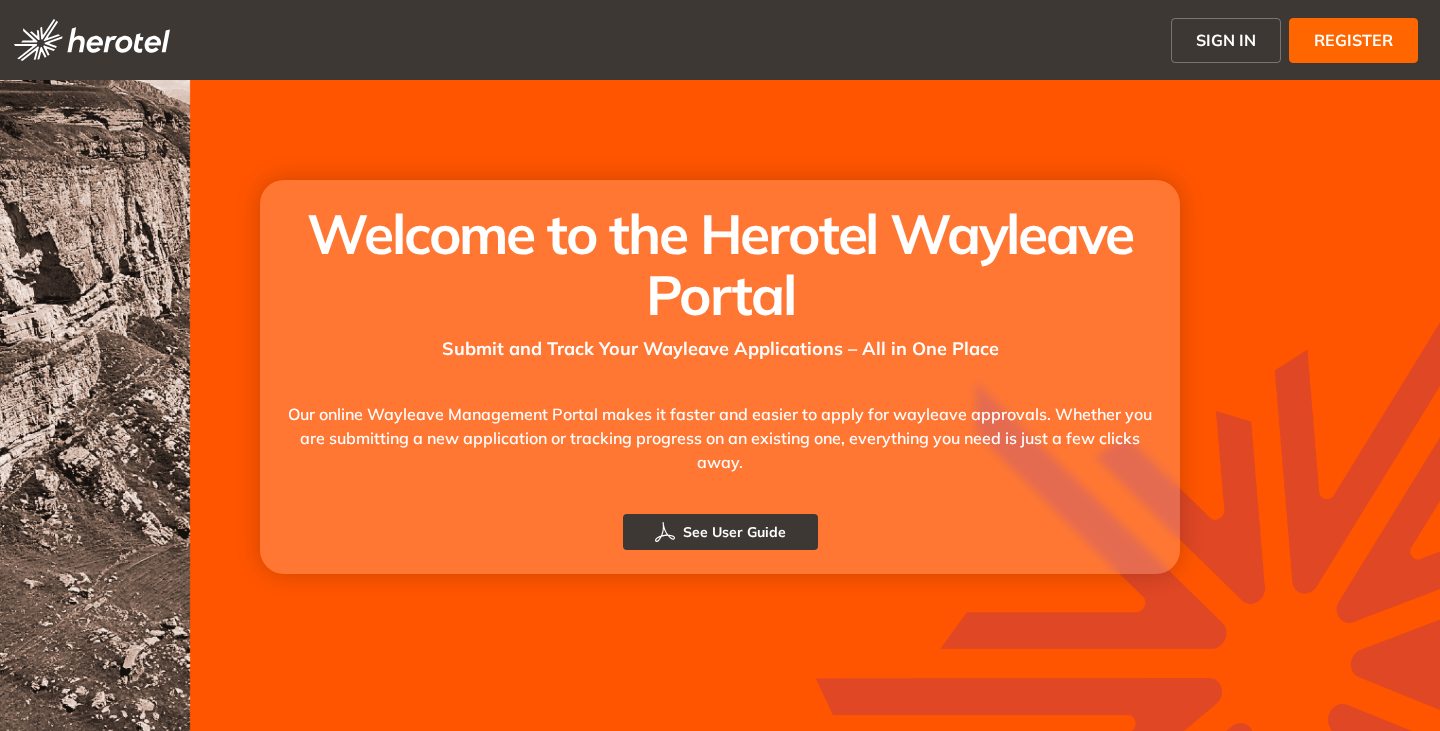 click on "SIGN IN" at bounding box center (1226, 40) 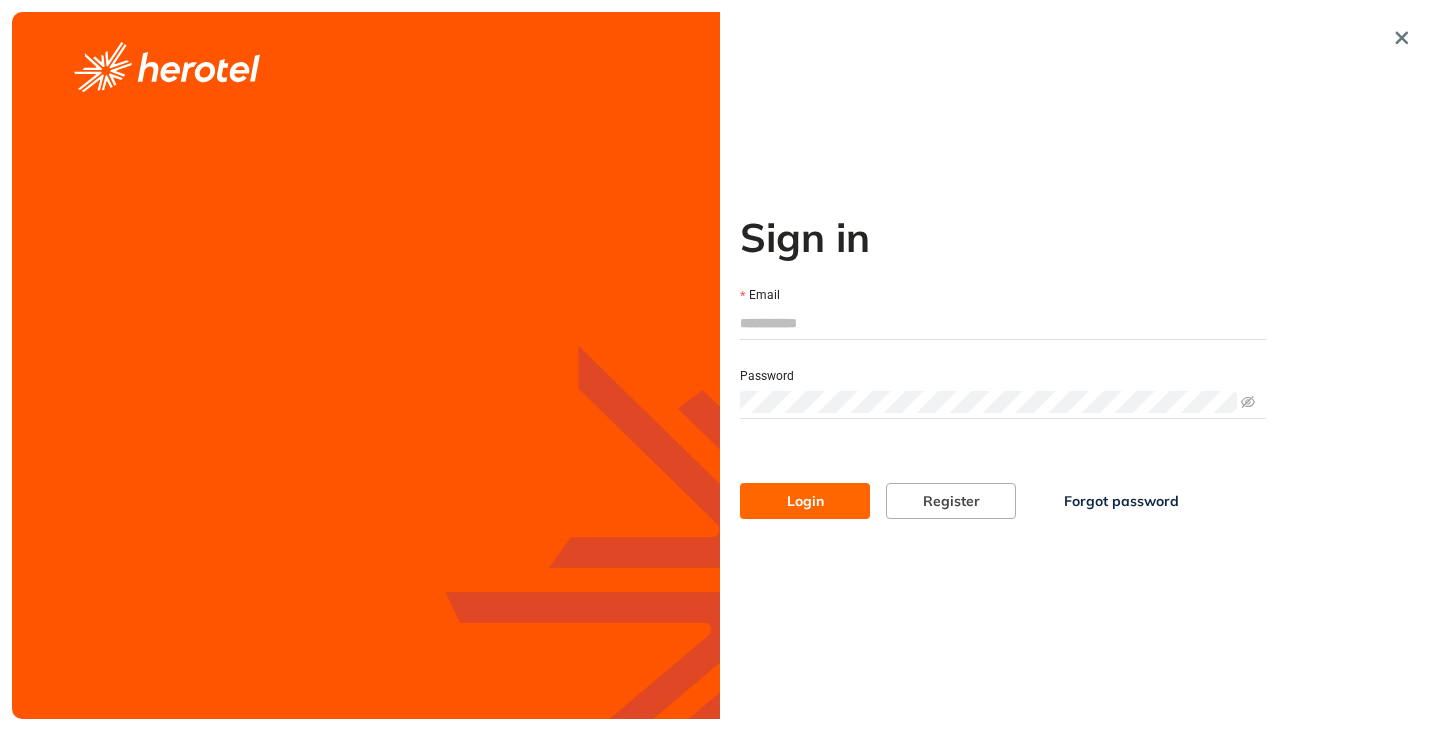 click on "Email" at bounding box center [1003, 323] 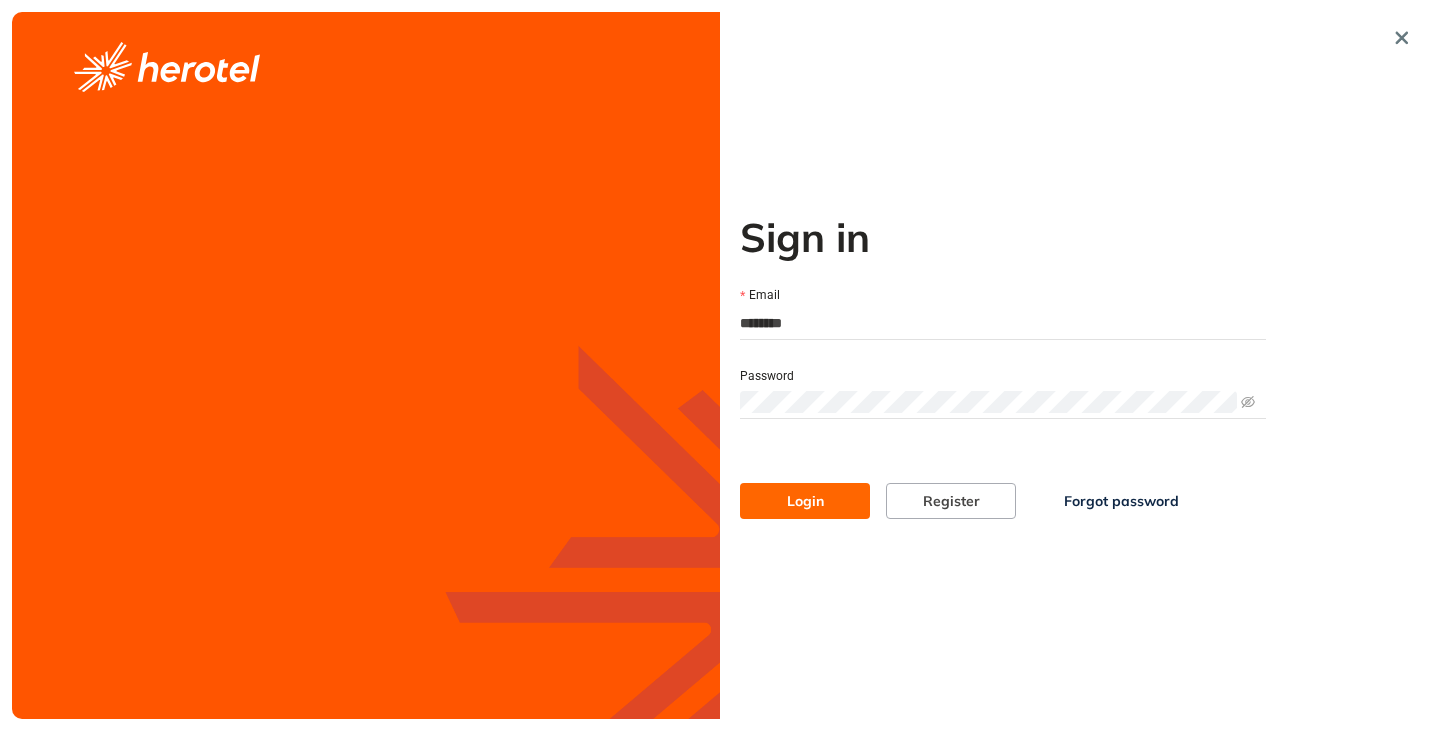 type on "**********" 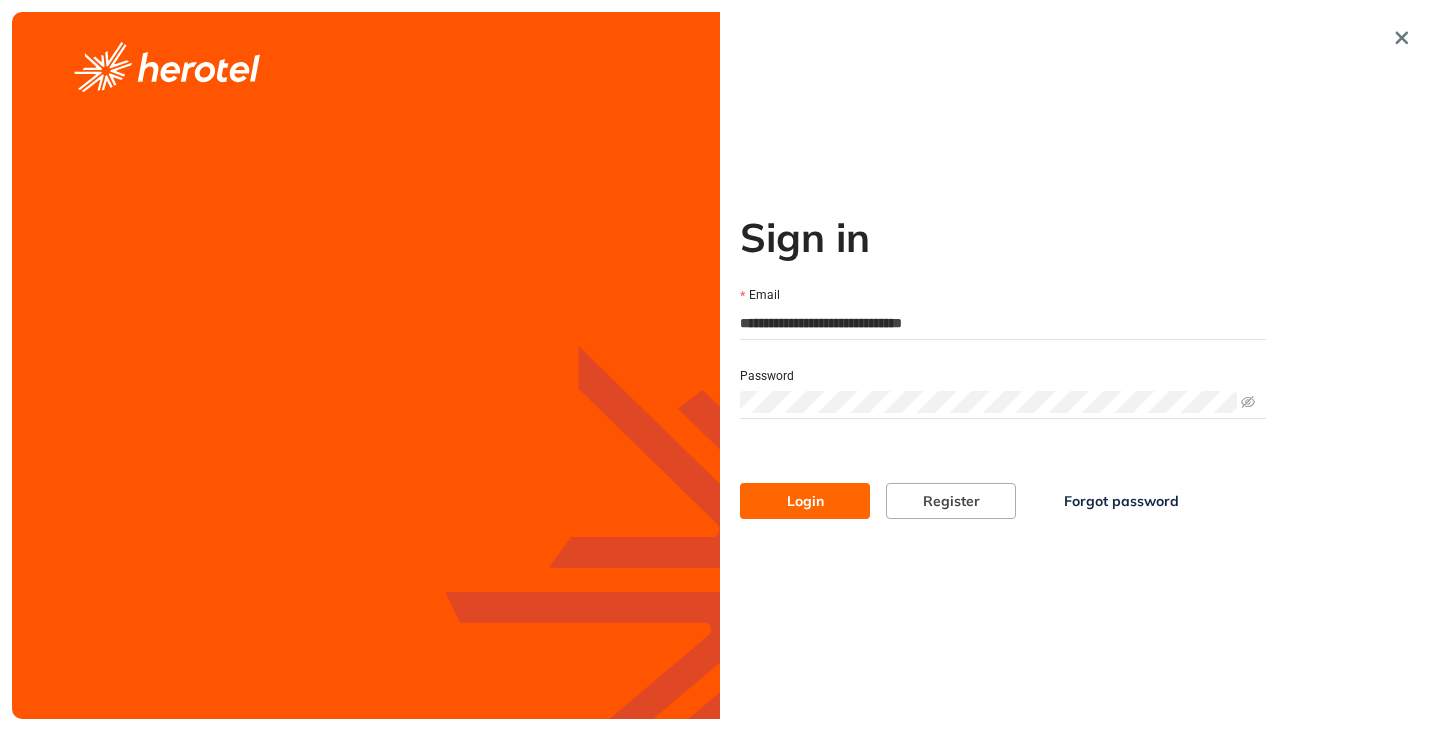 click on "Login" at bounding box center (805, 501) 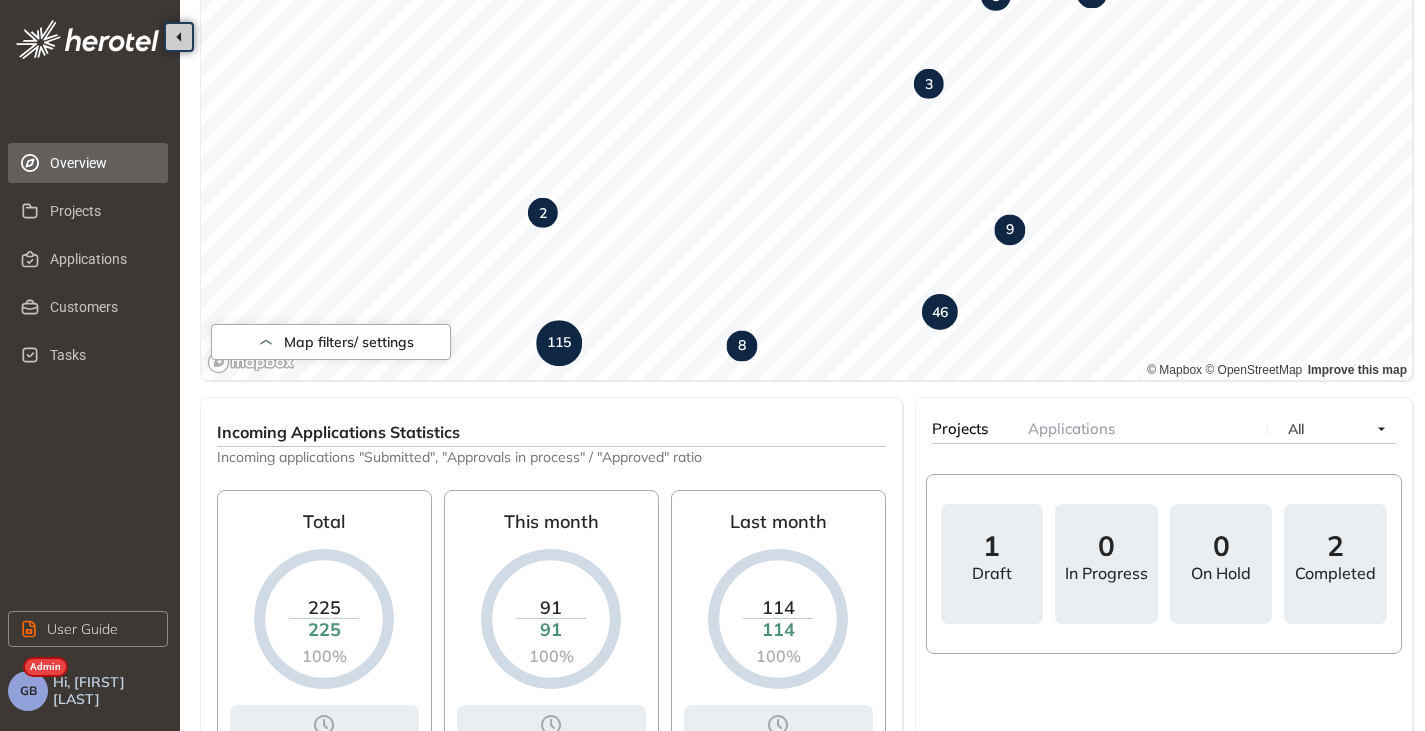 scroll, scrollTop: 100, scrollLeft: 0, axis: vertical 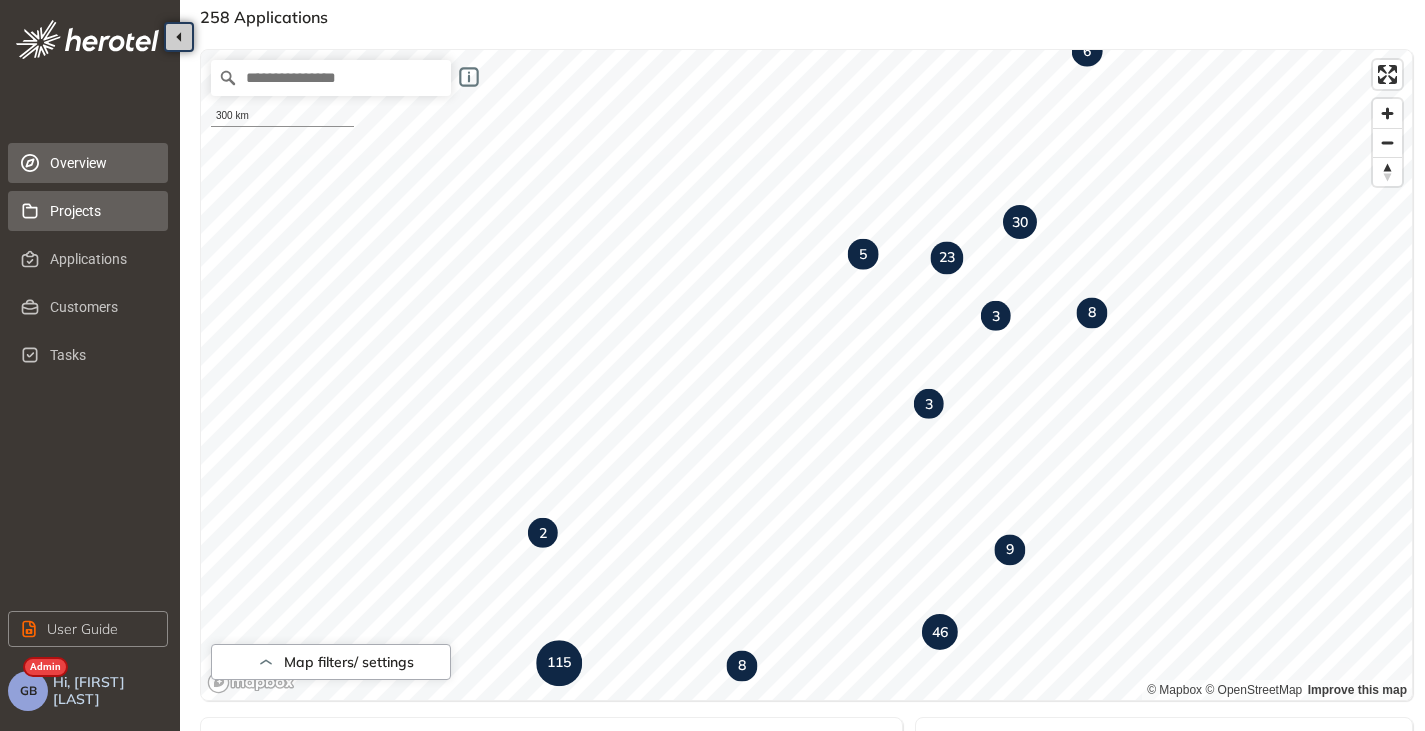 click on "Projects" at bounding box center (101, 211) 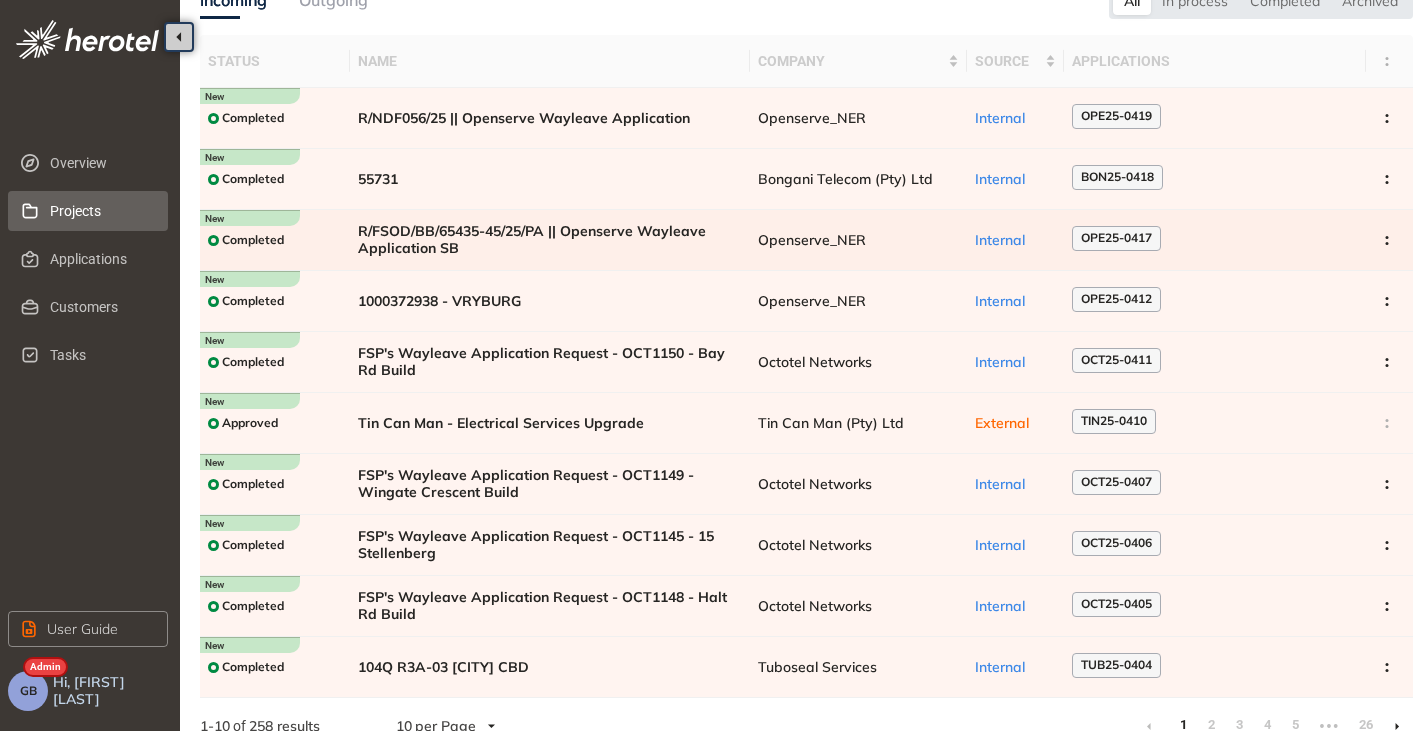 scroll, scrollTop: 131, scrollLeft: 0, axis: vertical 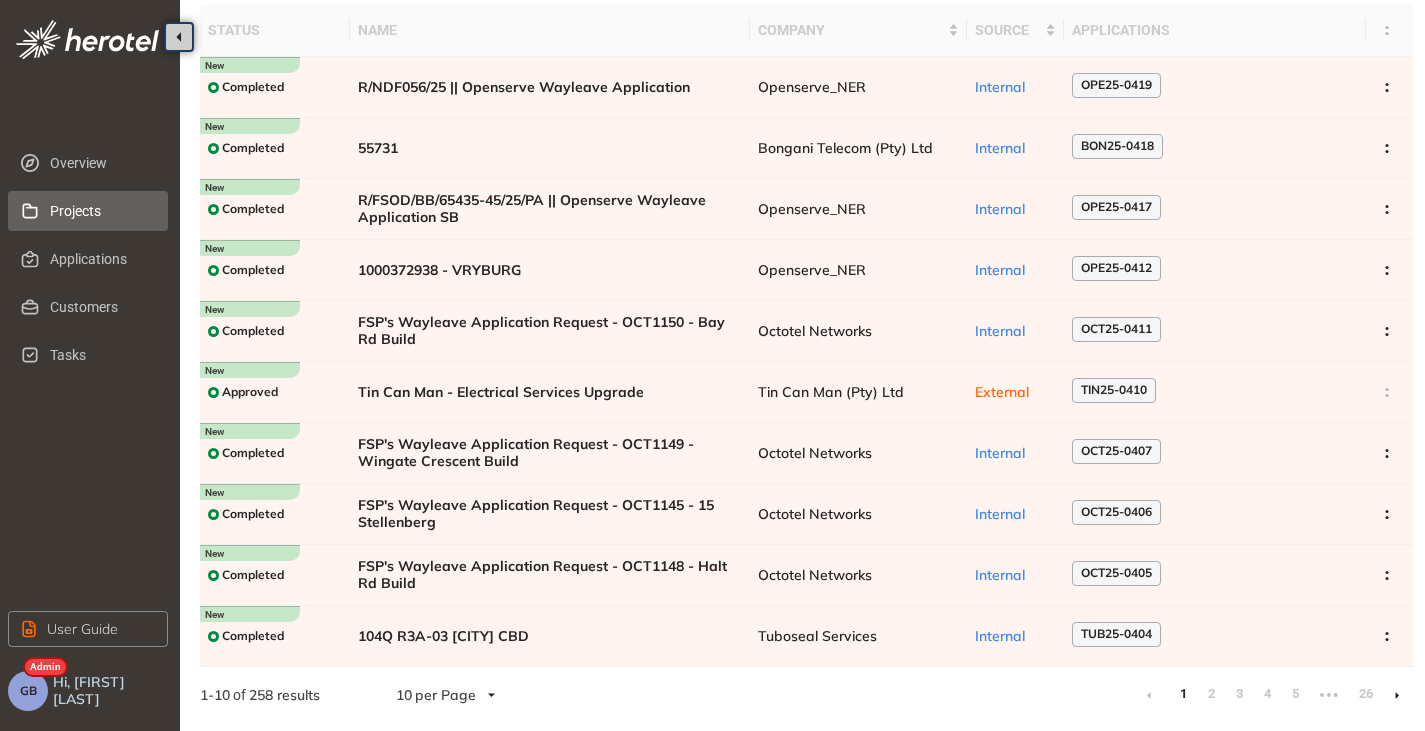 click at bounding box center (1397, 695) 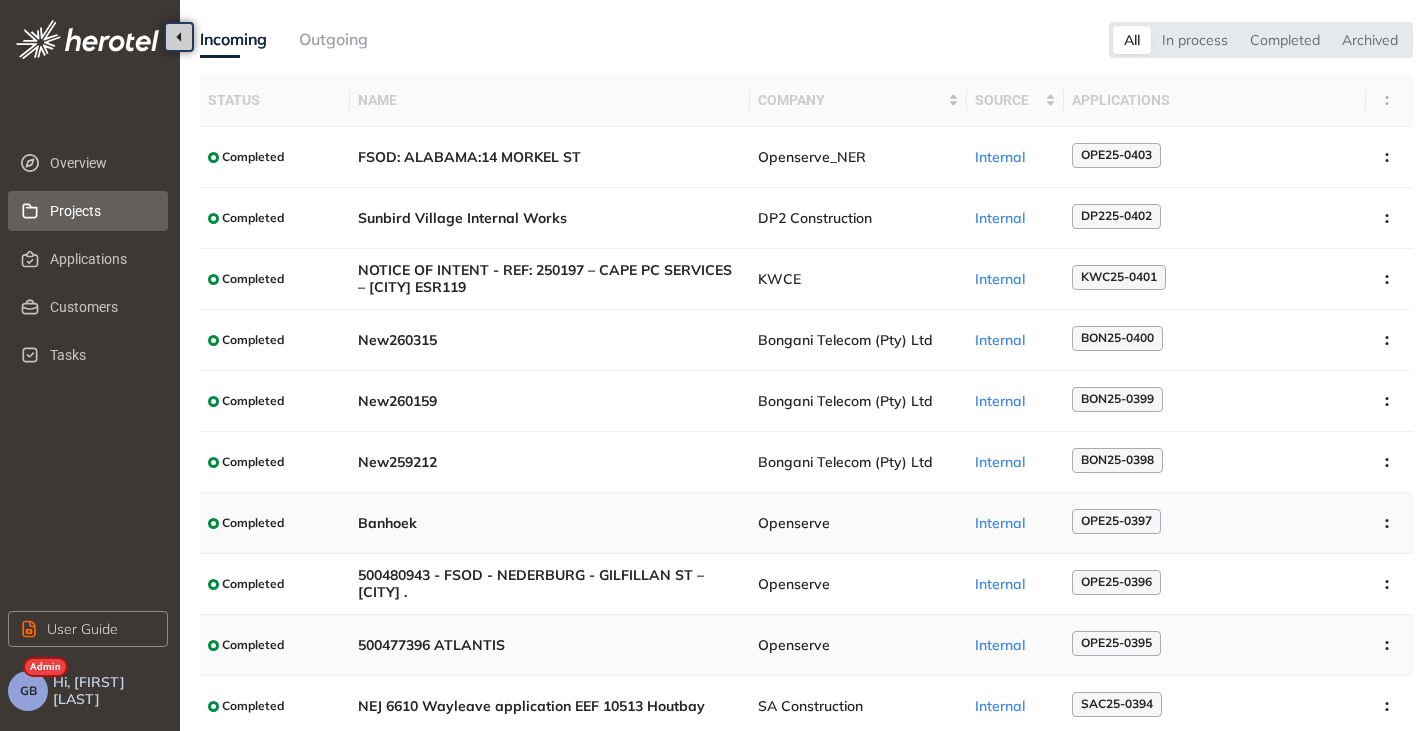 scroll, scrollTop: 100, scrollLeft: 0, axis: vertical 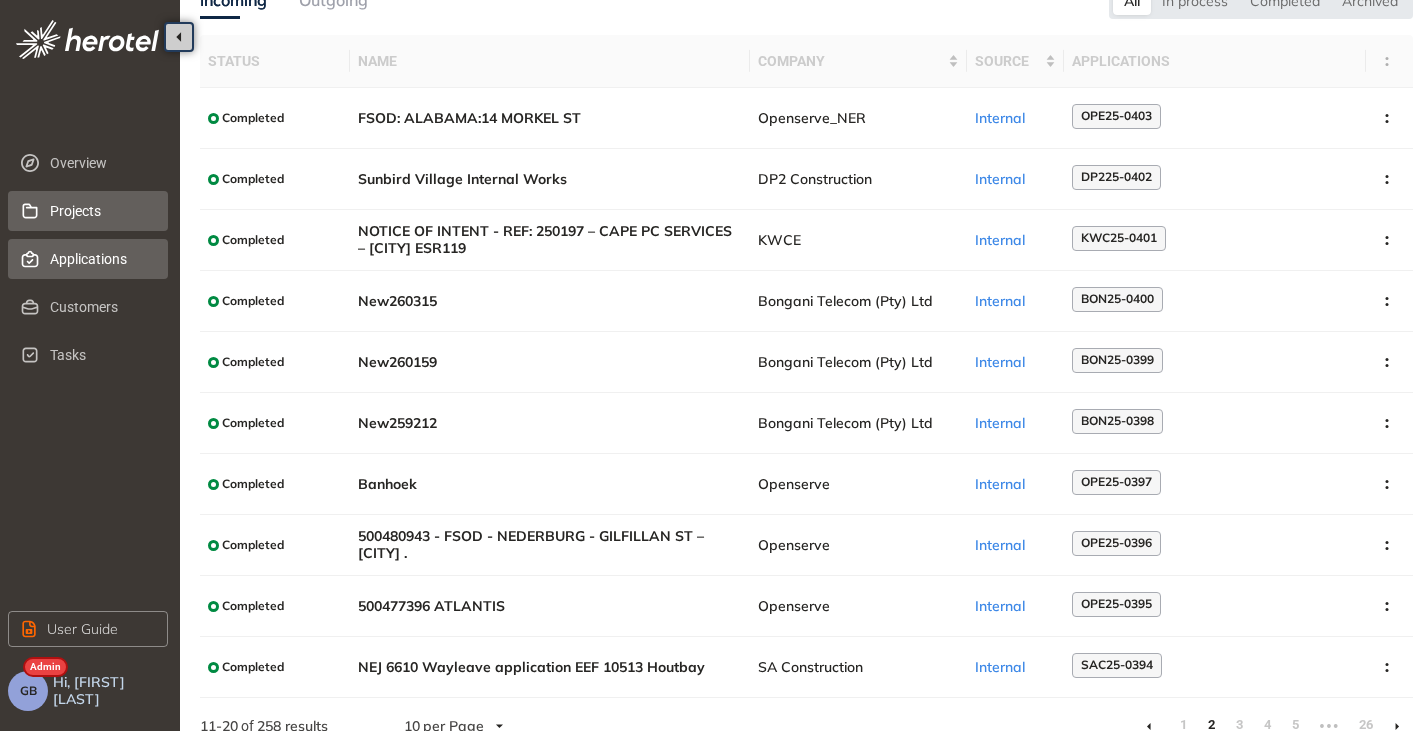 click on "Applications" at bounding box center (101, 259) 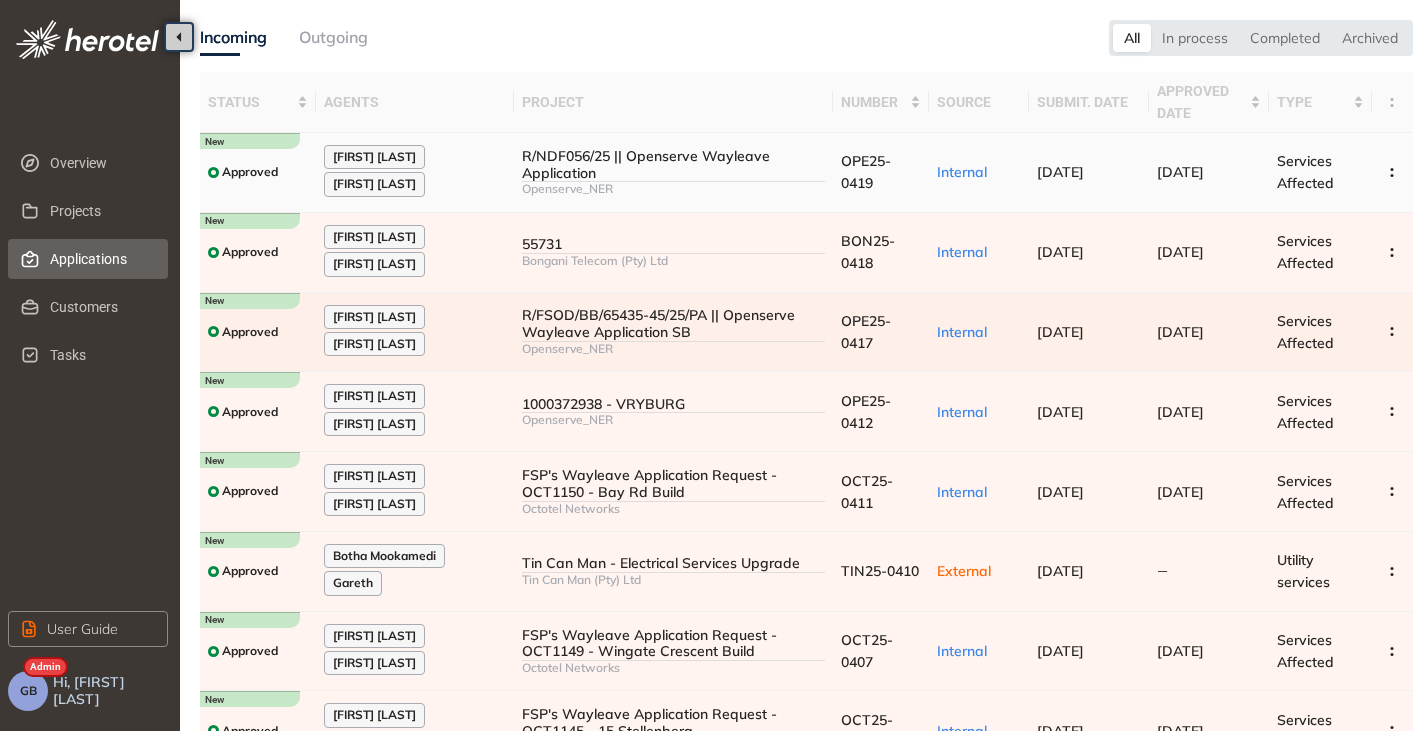 scroll, scrollTop: 100, scrollLeft: 0, axis: vertical 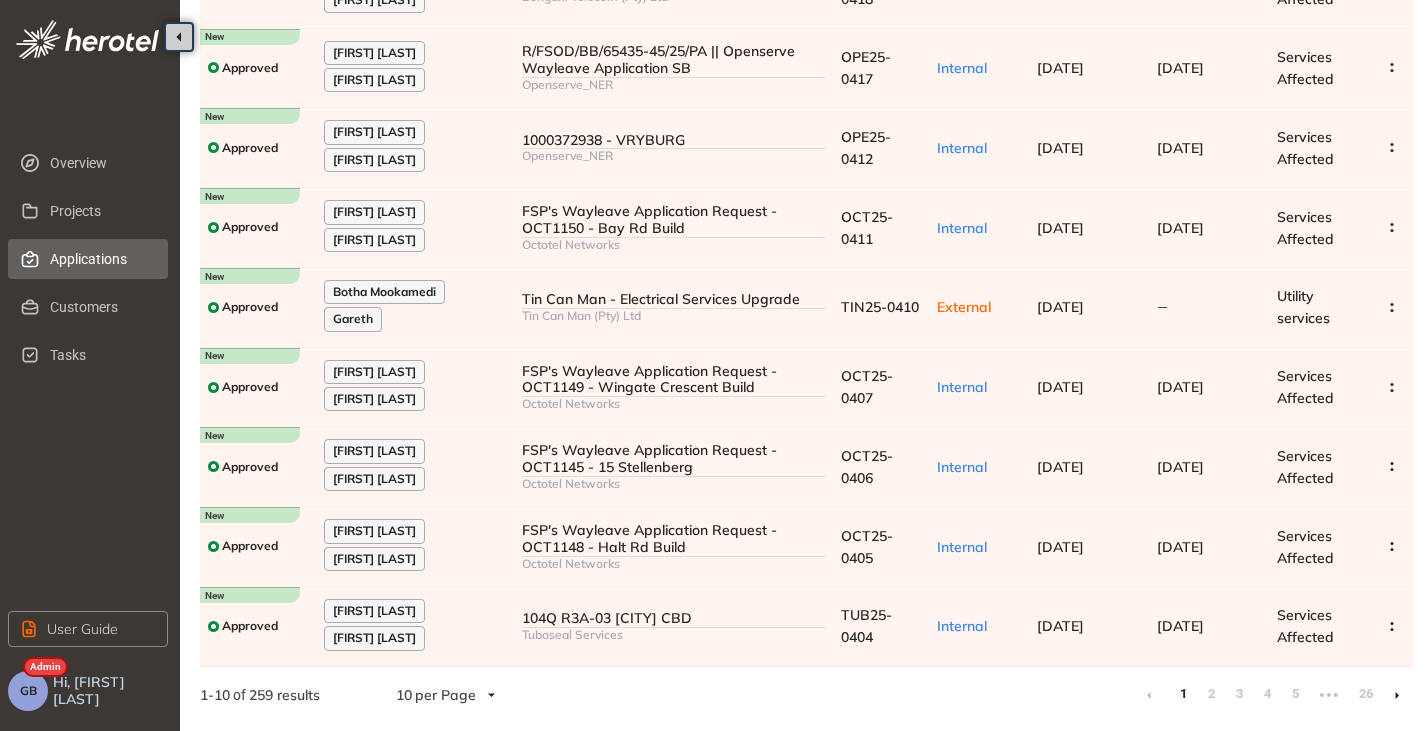 click at bounding box center [1397, 695] 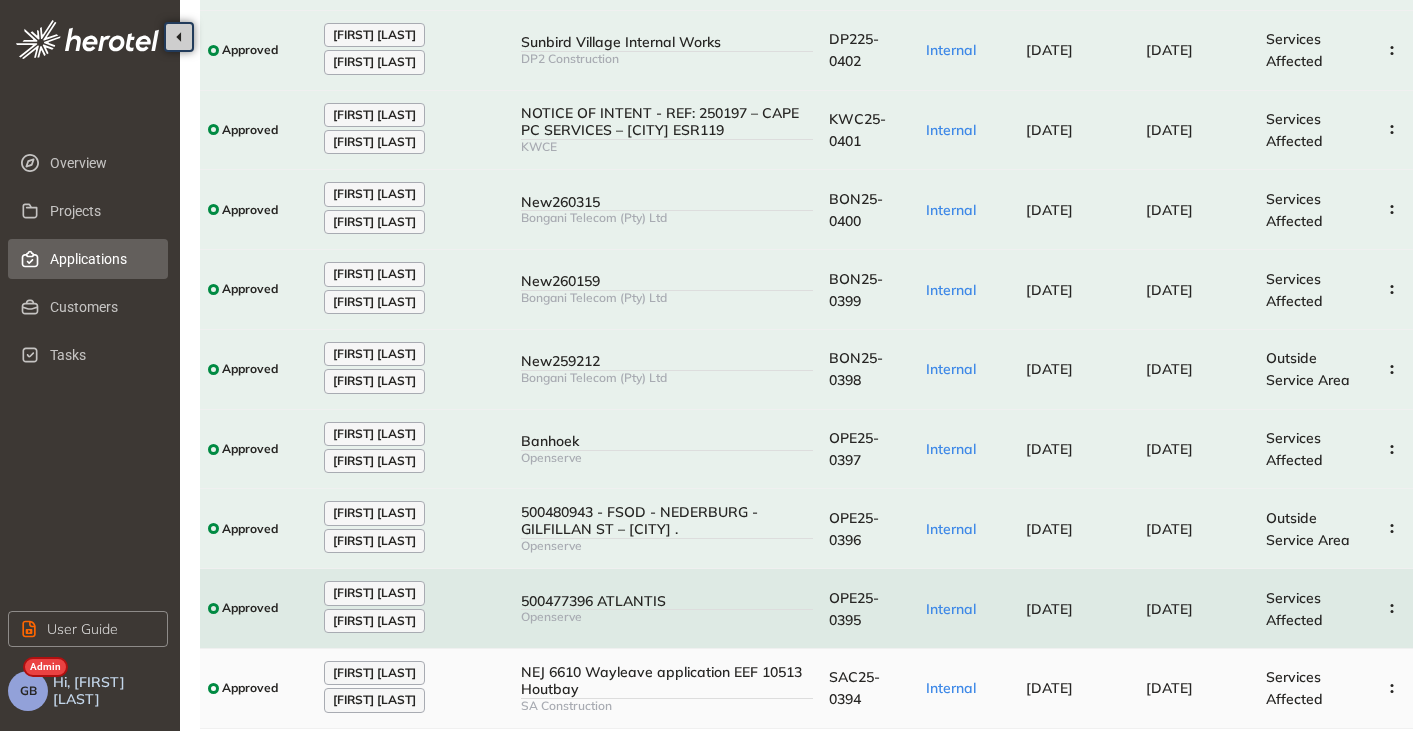 scroll, scrollTop: 327, scrollLeft: 0, axis: vertical 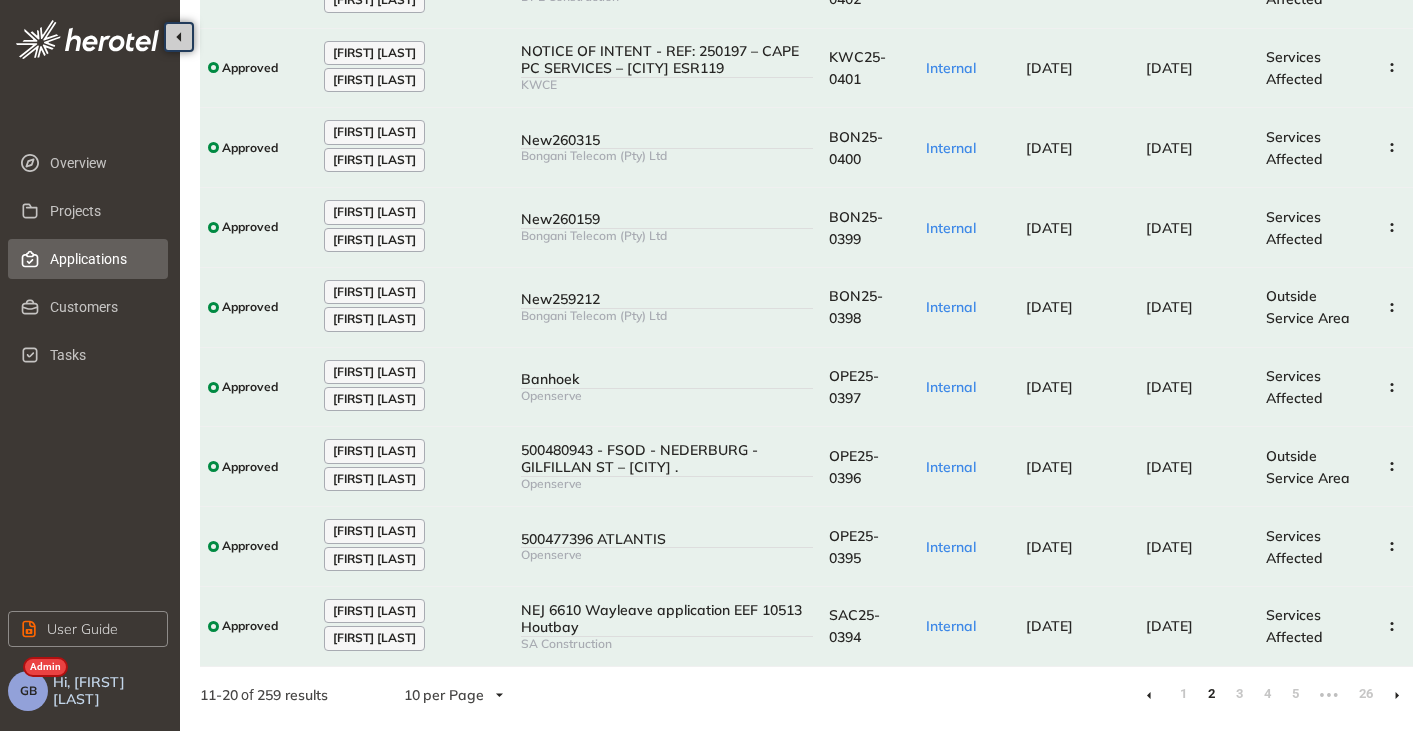 click at bounding box center [1149, 695] 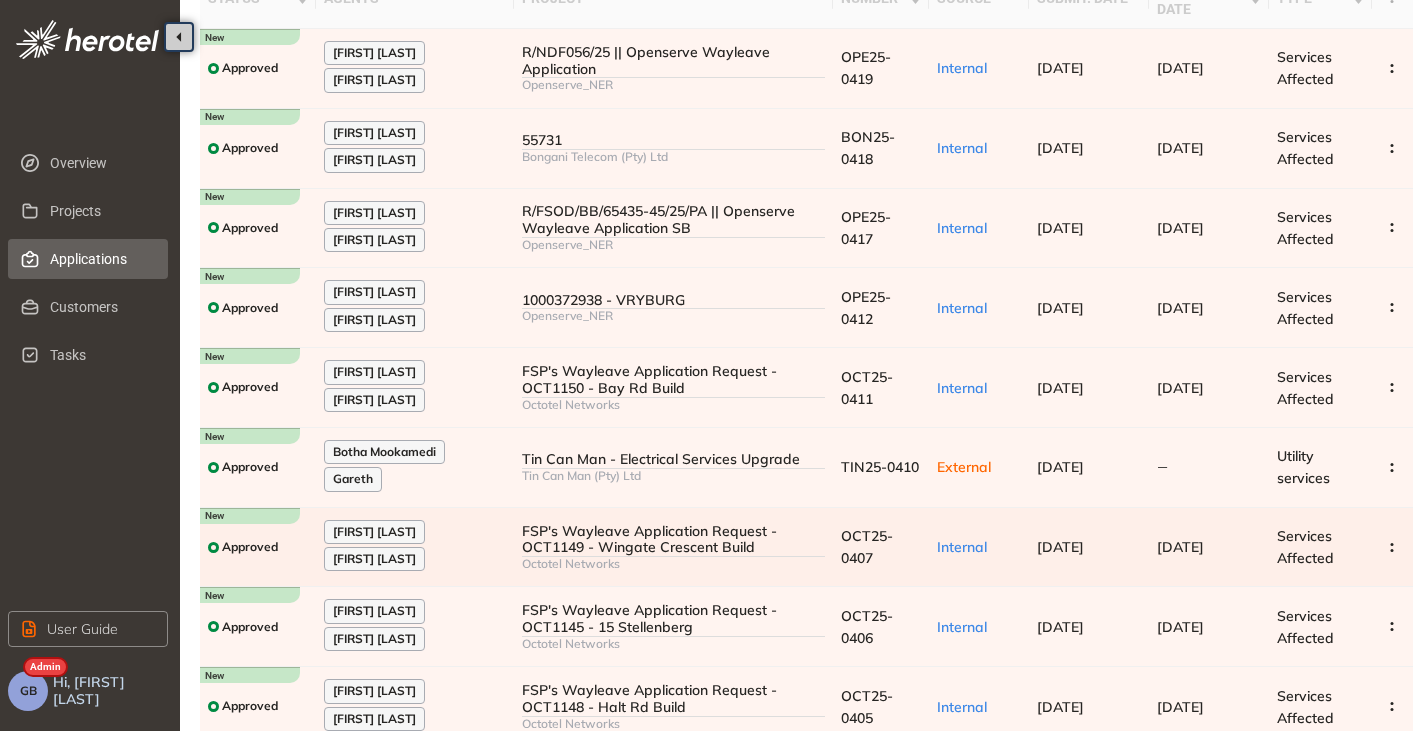 scroll, scrollTop: 0, scrollLeft: 0, axis: both 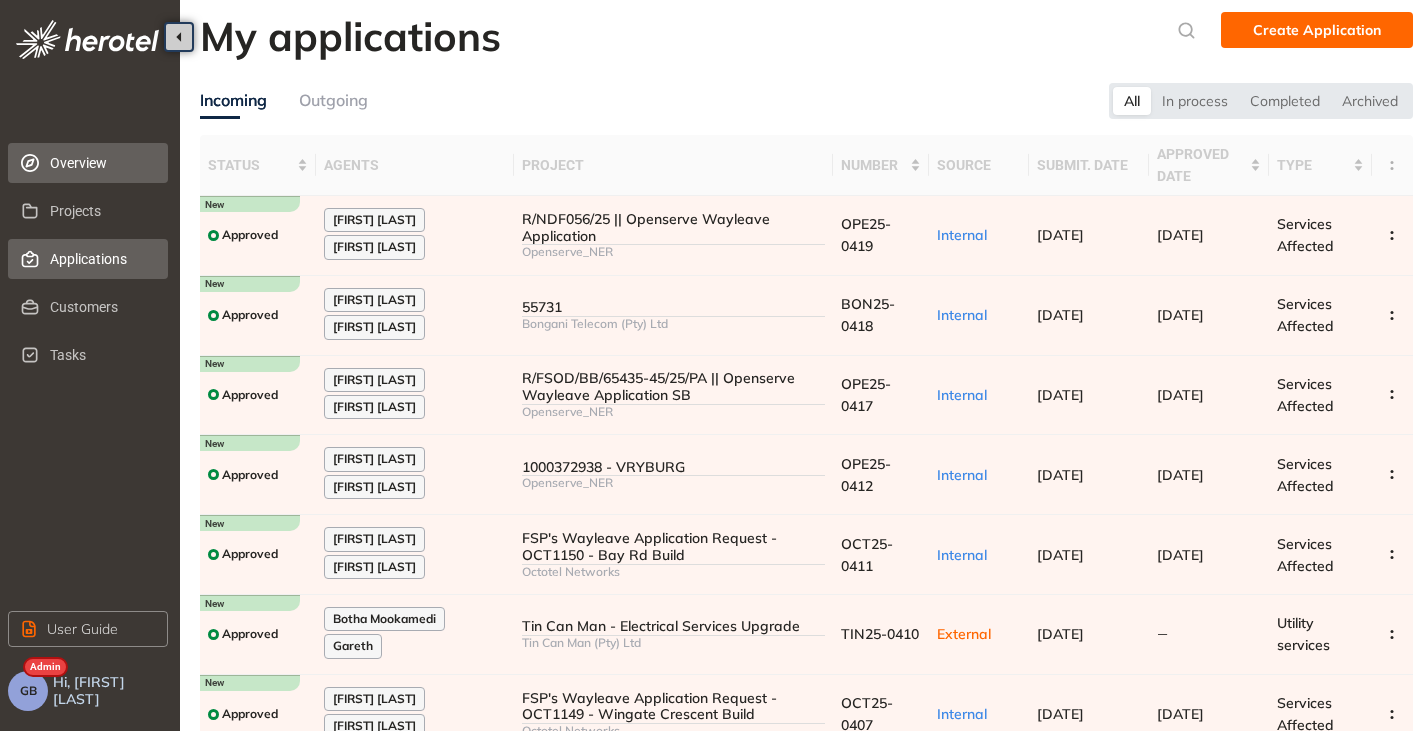 click on "Overview" at bounding box center (101, 163) 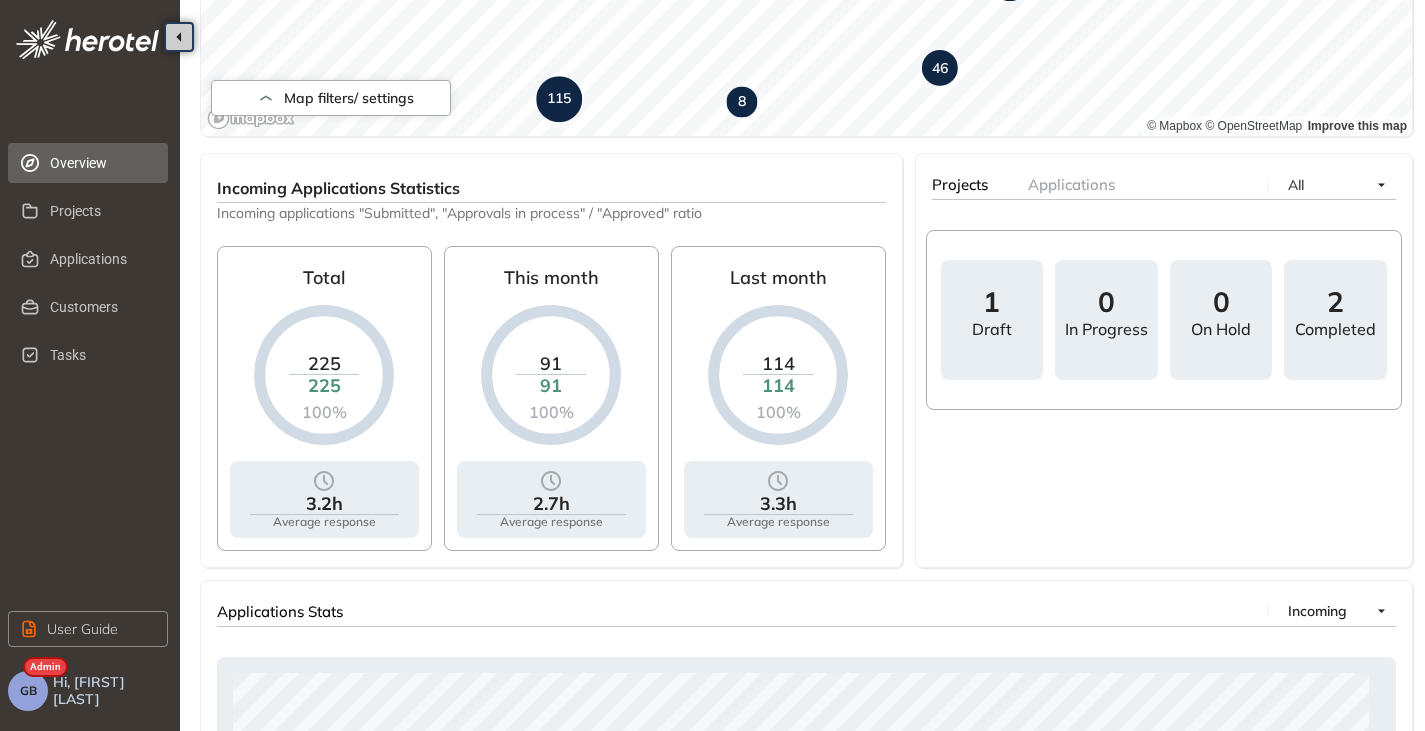scroll, scrollTop: 700, scrollLeft: 0, axis: vertical 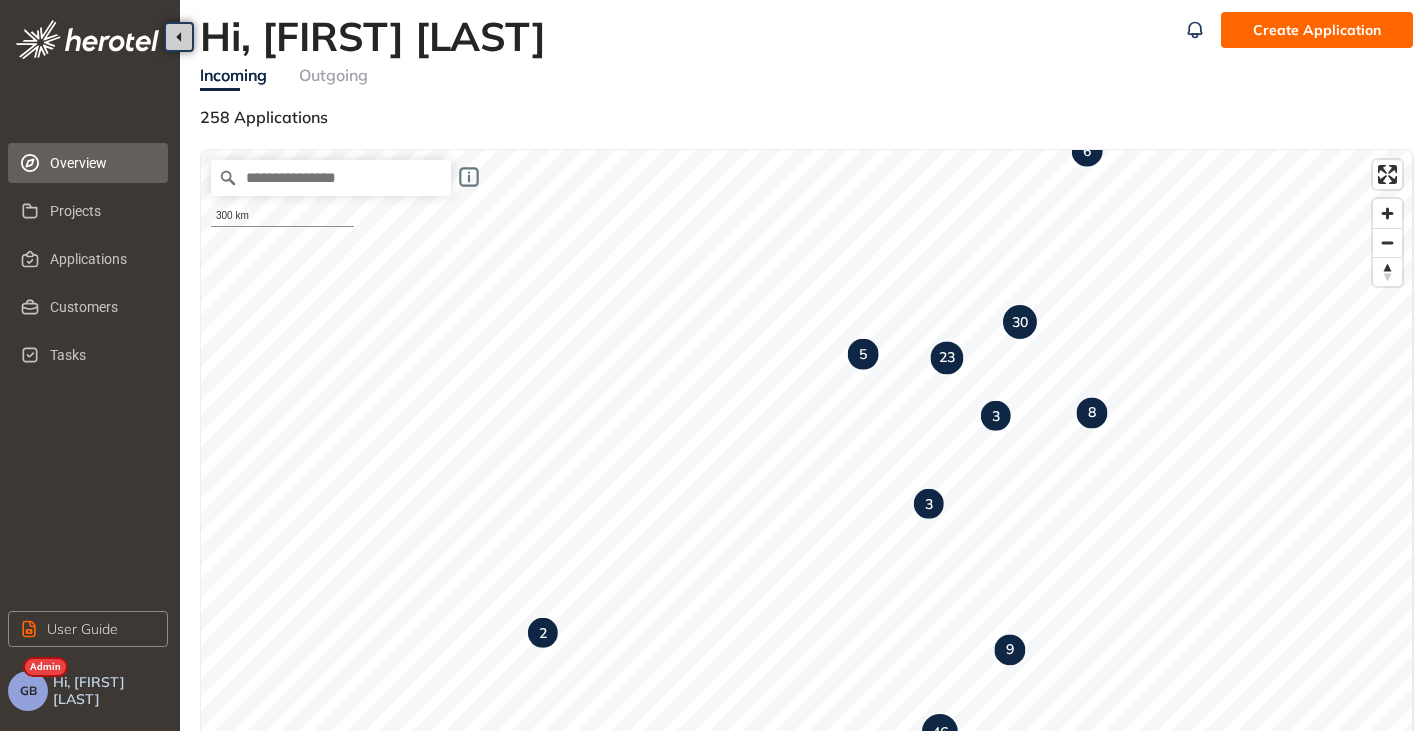 click on "GB" at bounding box center [28, 691] 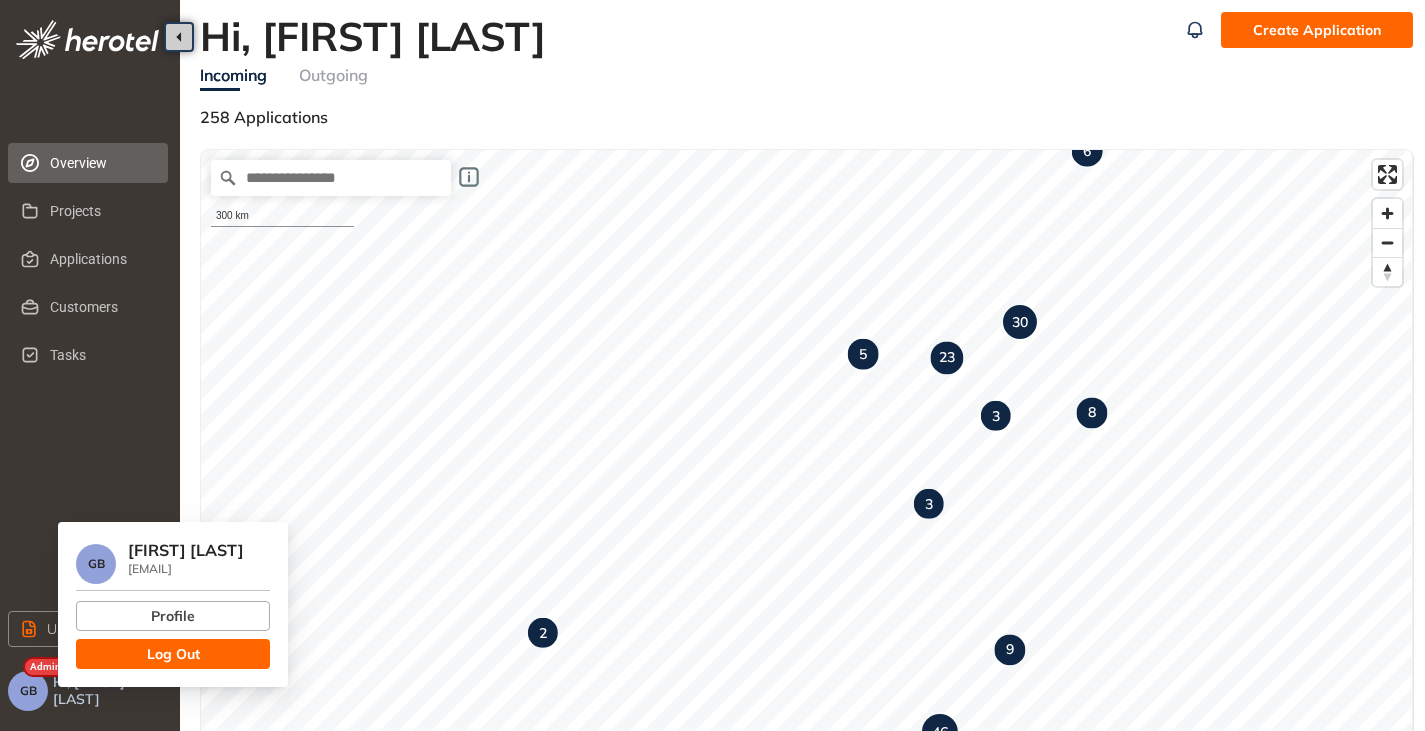 click on "Log Out" at bounding box center (173, 654) 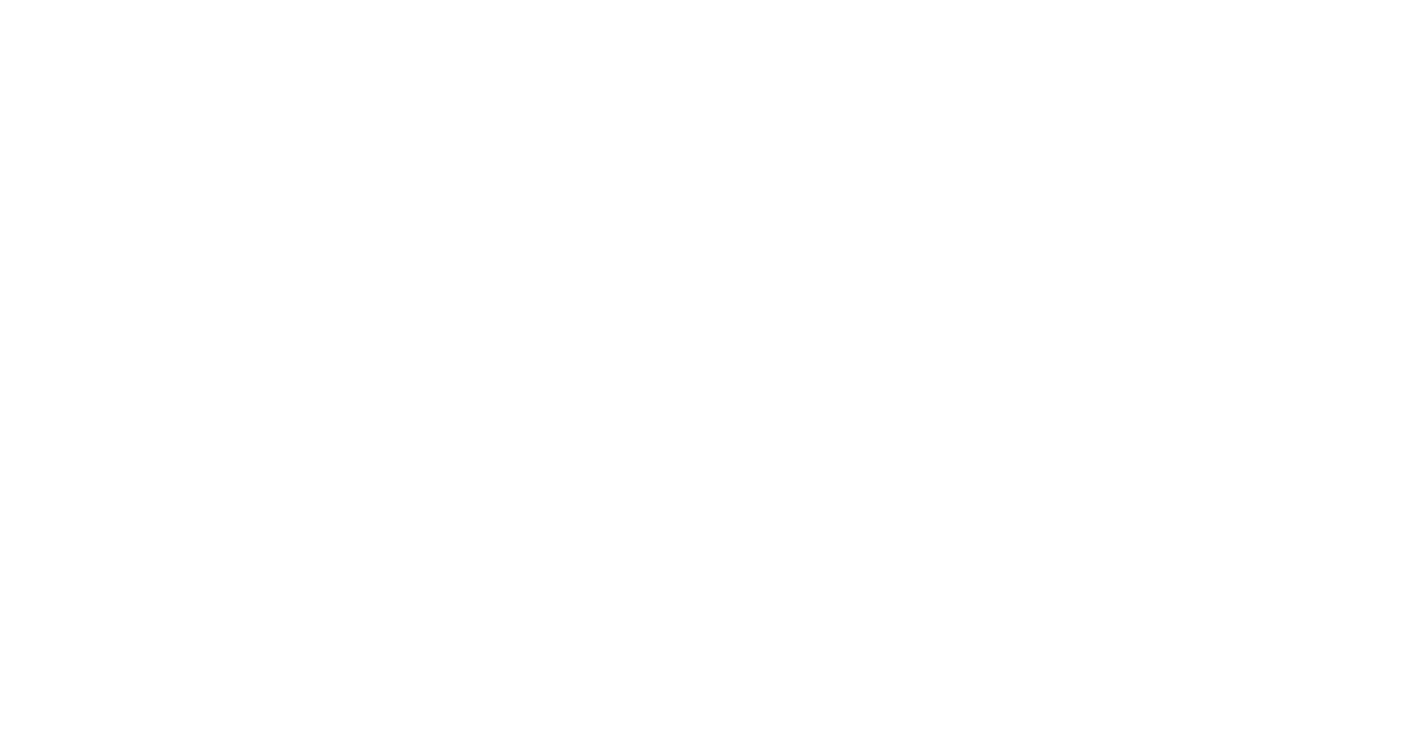 scroll, scrollTop: 0, scrollLeft: 0, axis: both 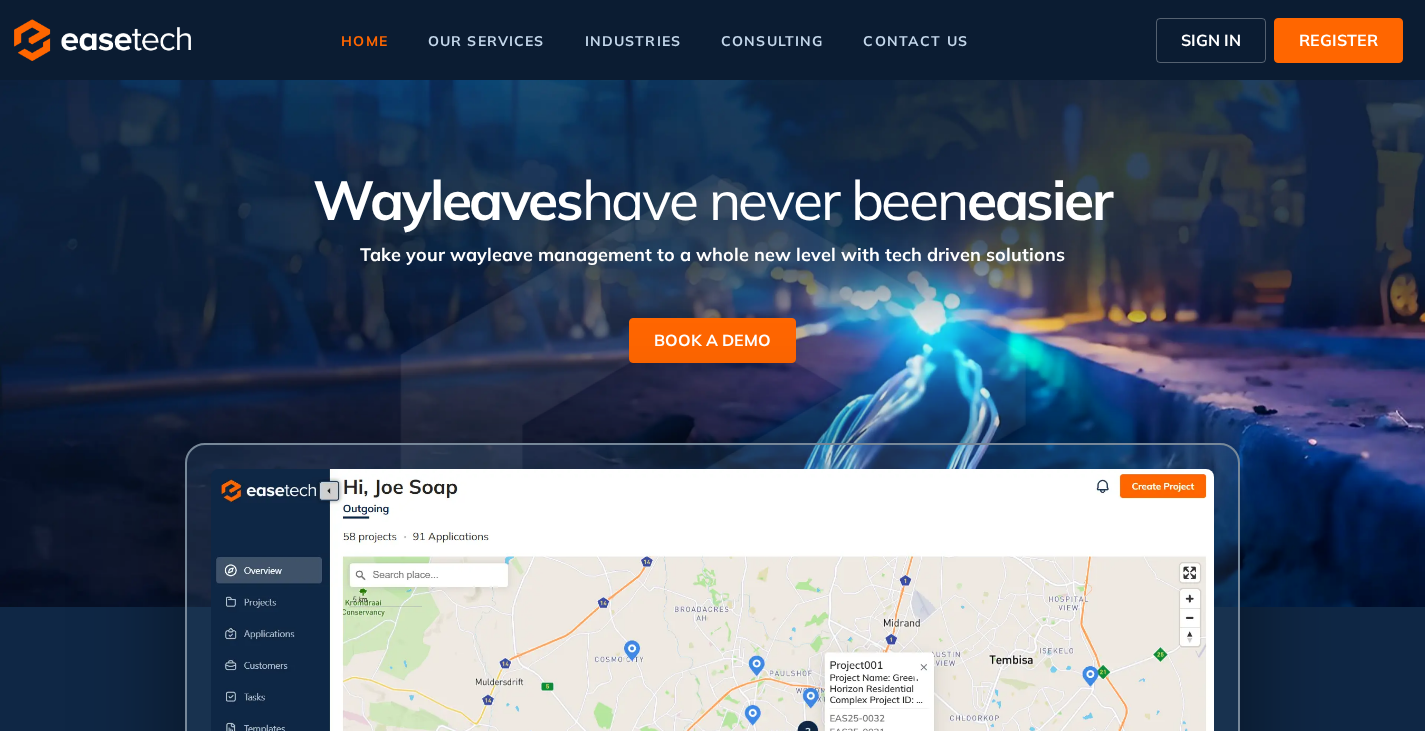 click on "SIGN IN" at bounding box center [1211, 40] 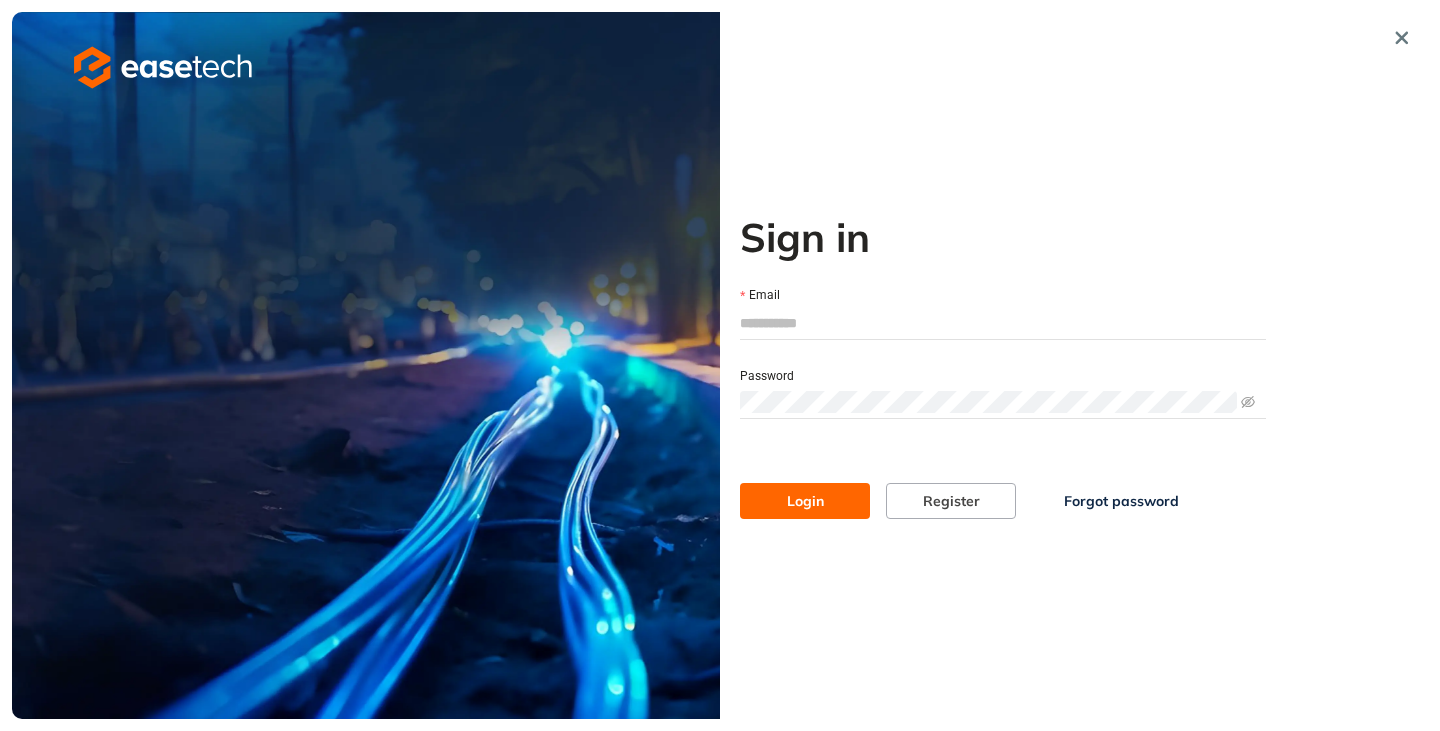 click on "Email" at bounding box center (1003, 323) 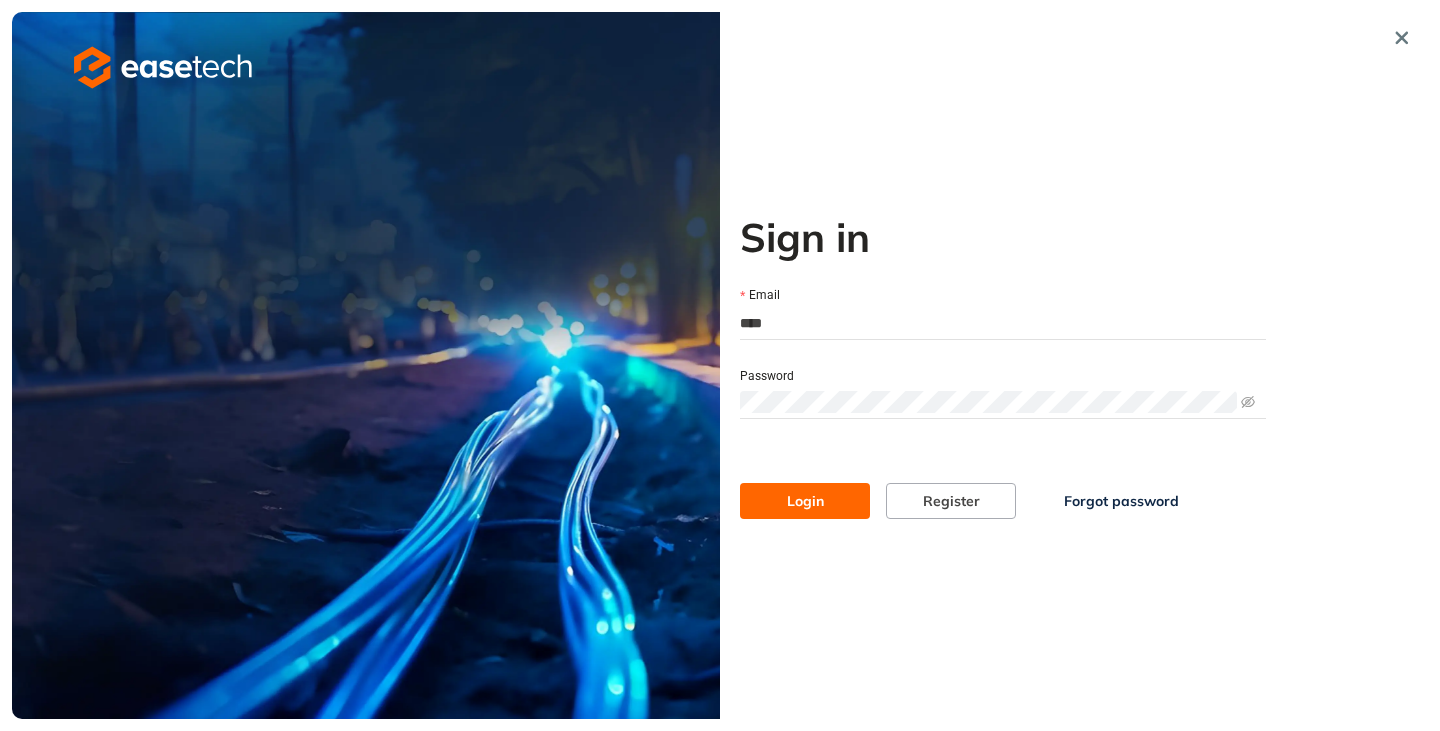 type on "**********" 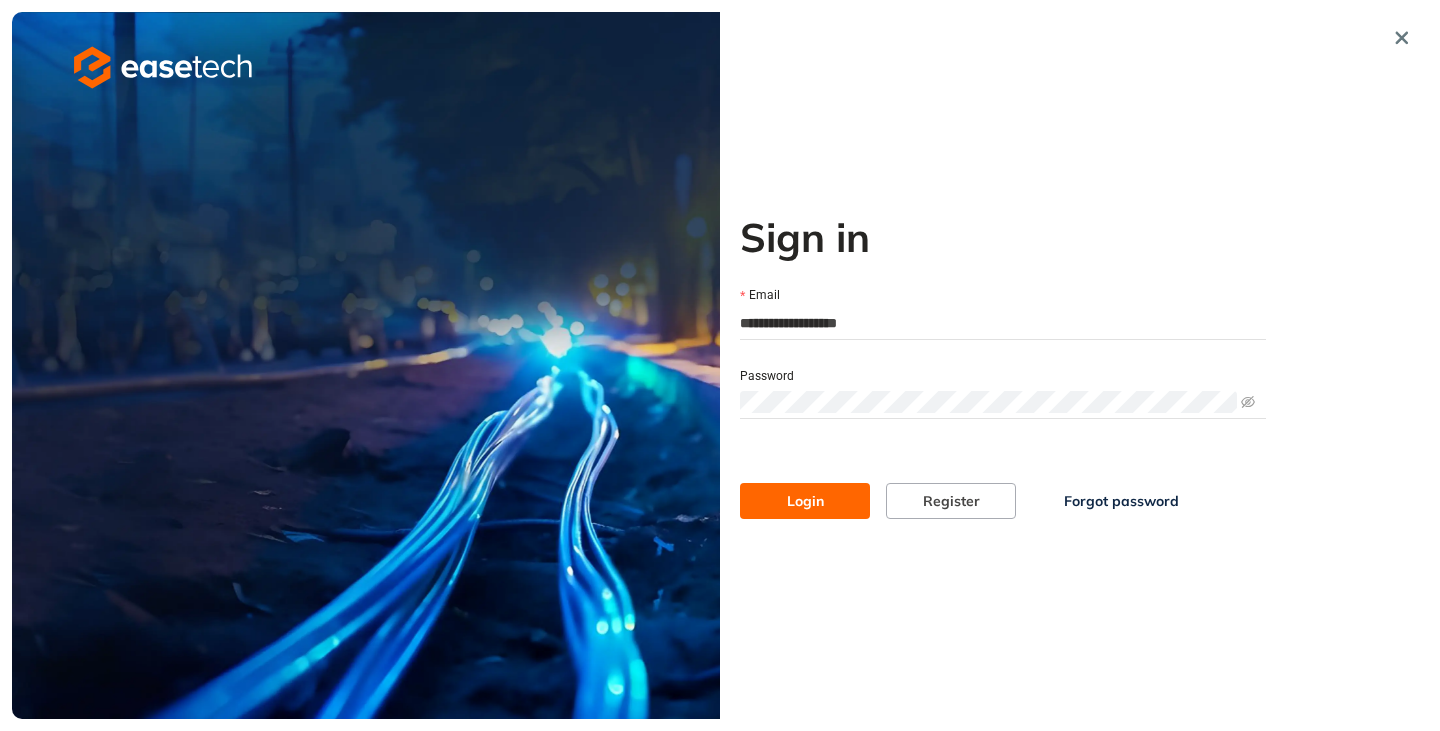 click on "**********" at bounding box center [1003, 365] 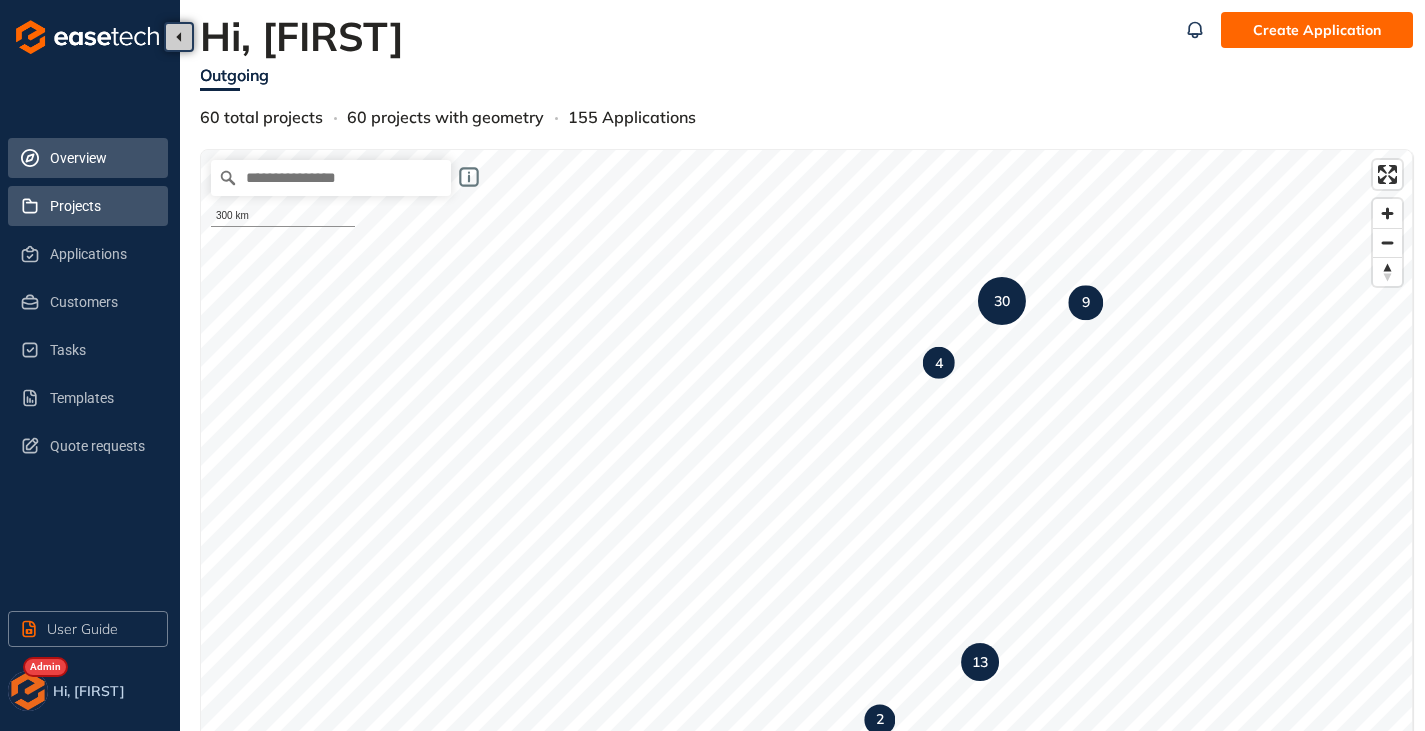 click on "Projects" at bounding box center [101, 206] 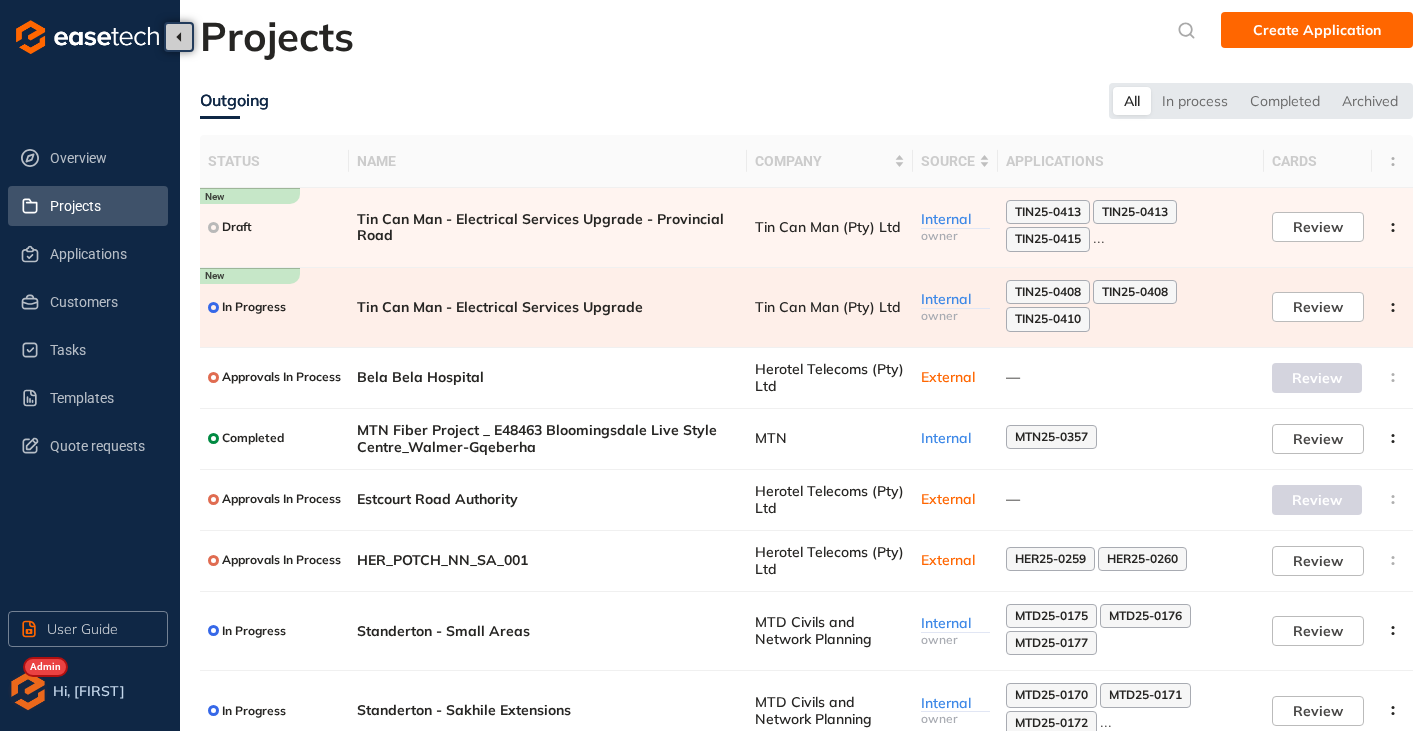 click on "Tin Can Man - Electrical Services Upgrade" at bounding box center (548, 307) 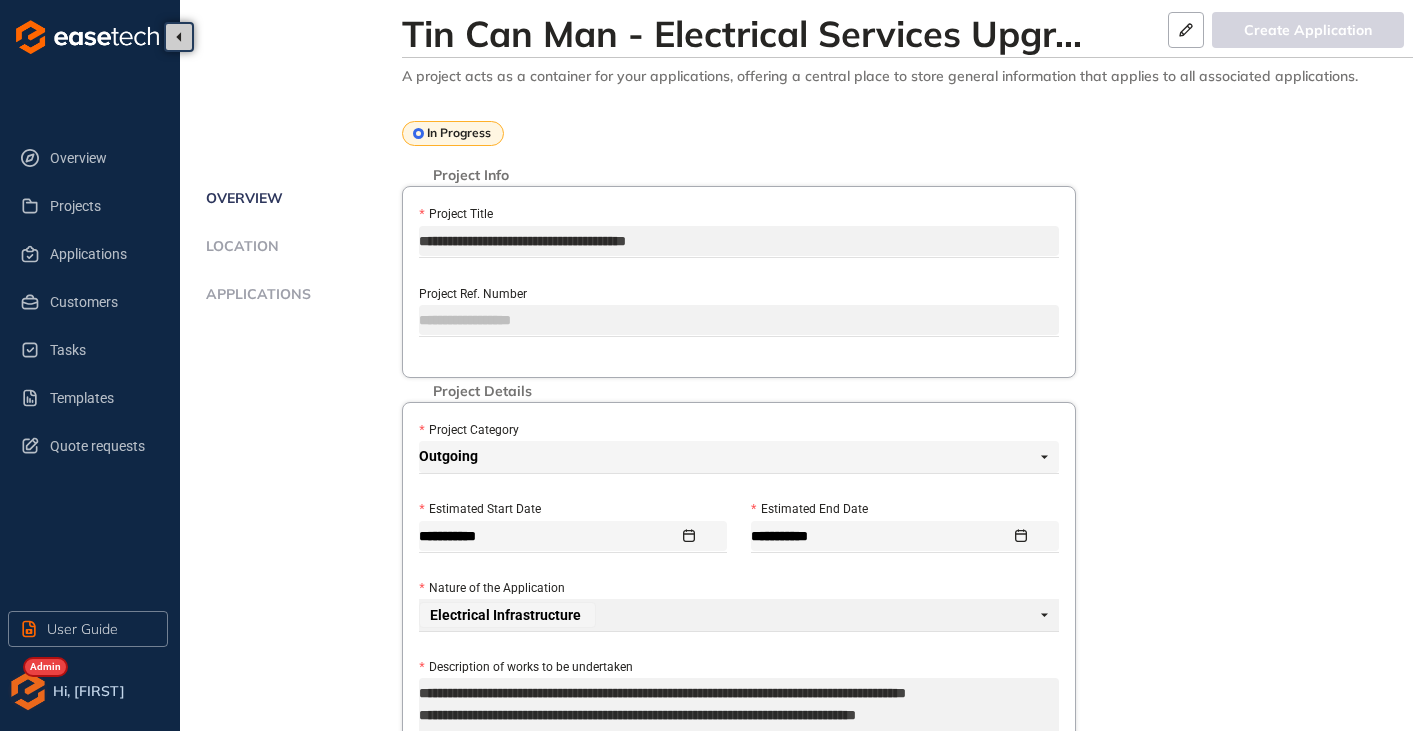 drag, startPoint x: 740, startPoint y: 247, endPoint x: 412, endPoint y: 238, distance: 328.12344 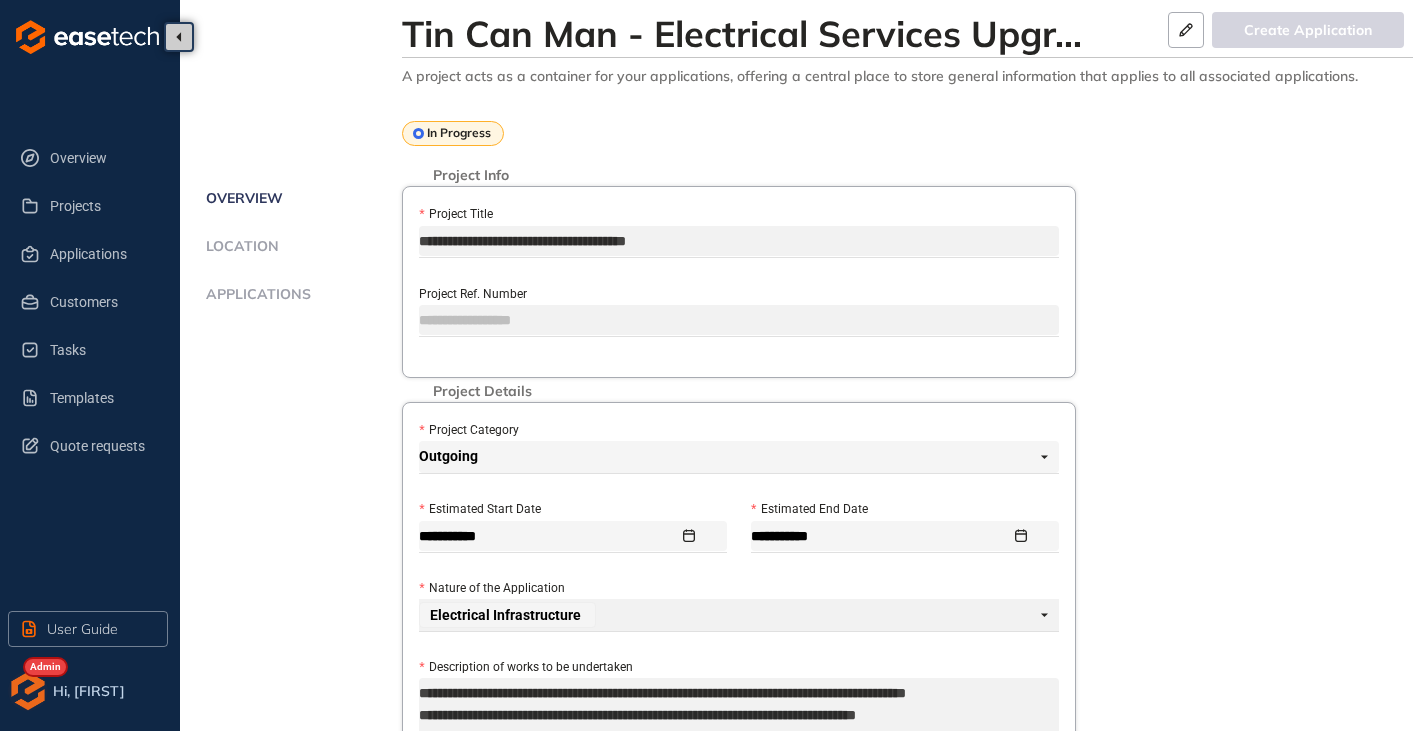 click on "**********" at bounding box center [806, 933] 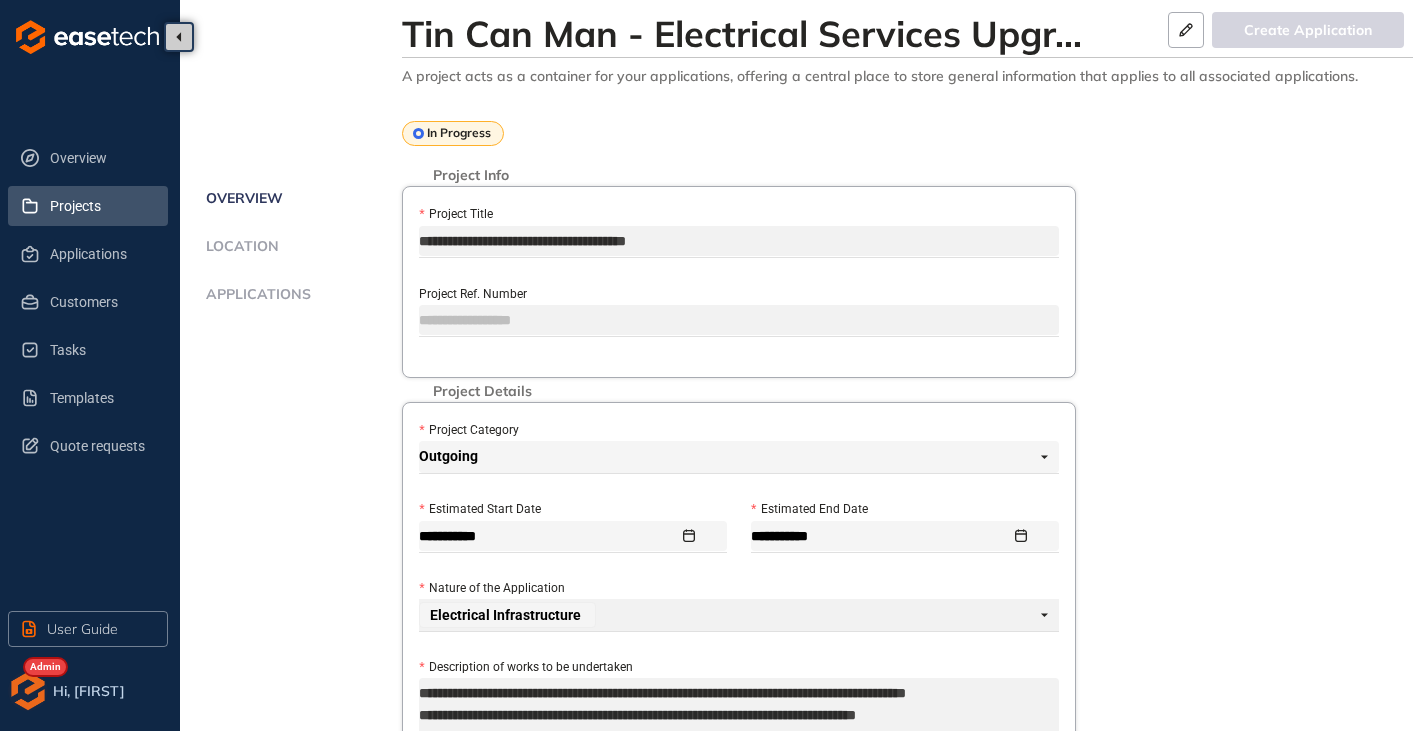 click on "Projects" at bounding box center (101, 206) 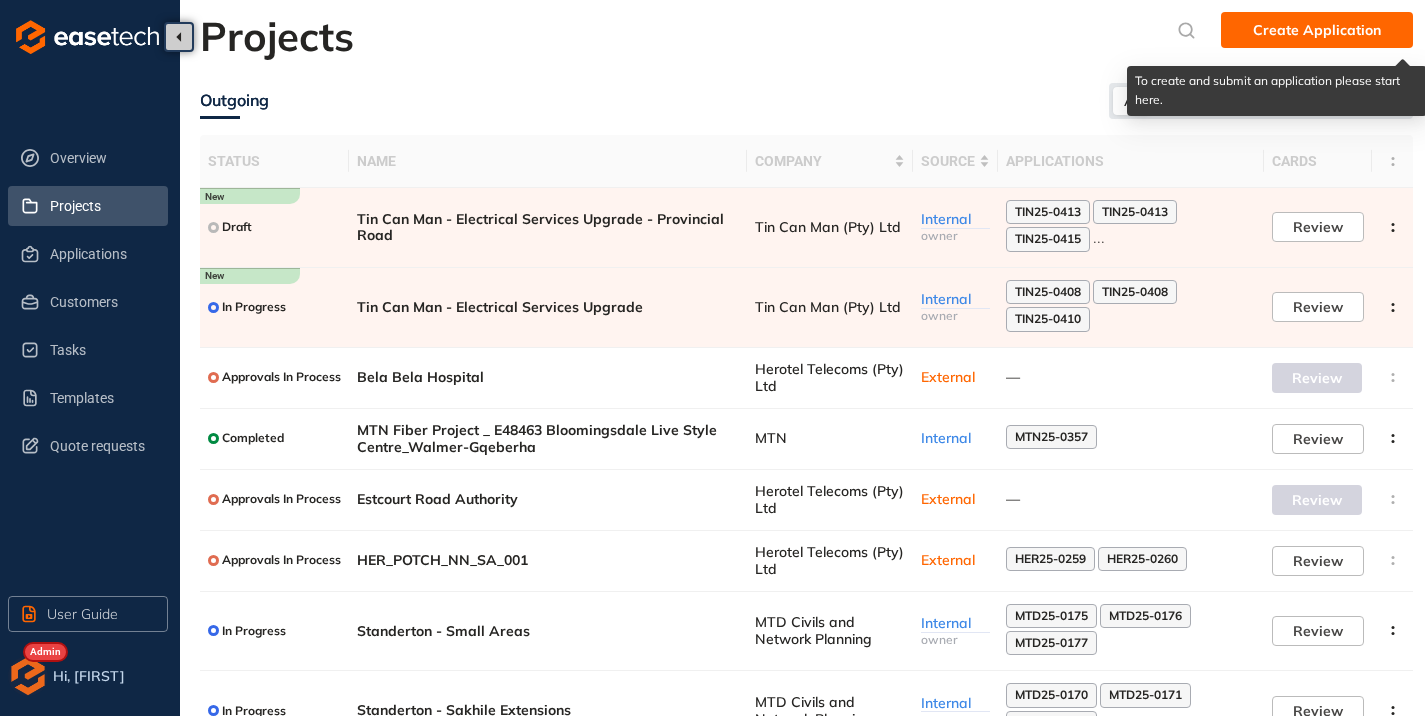 click on "Create Application" at bounding box center (1317, 30) 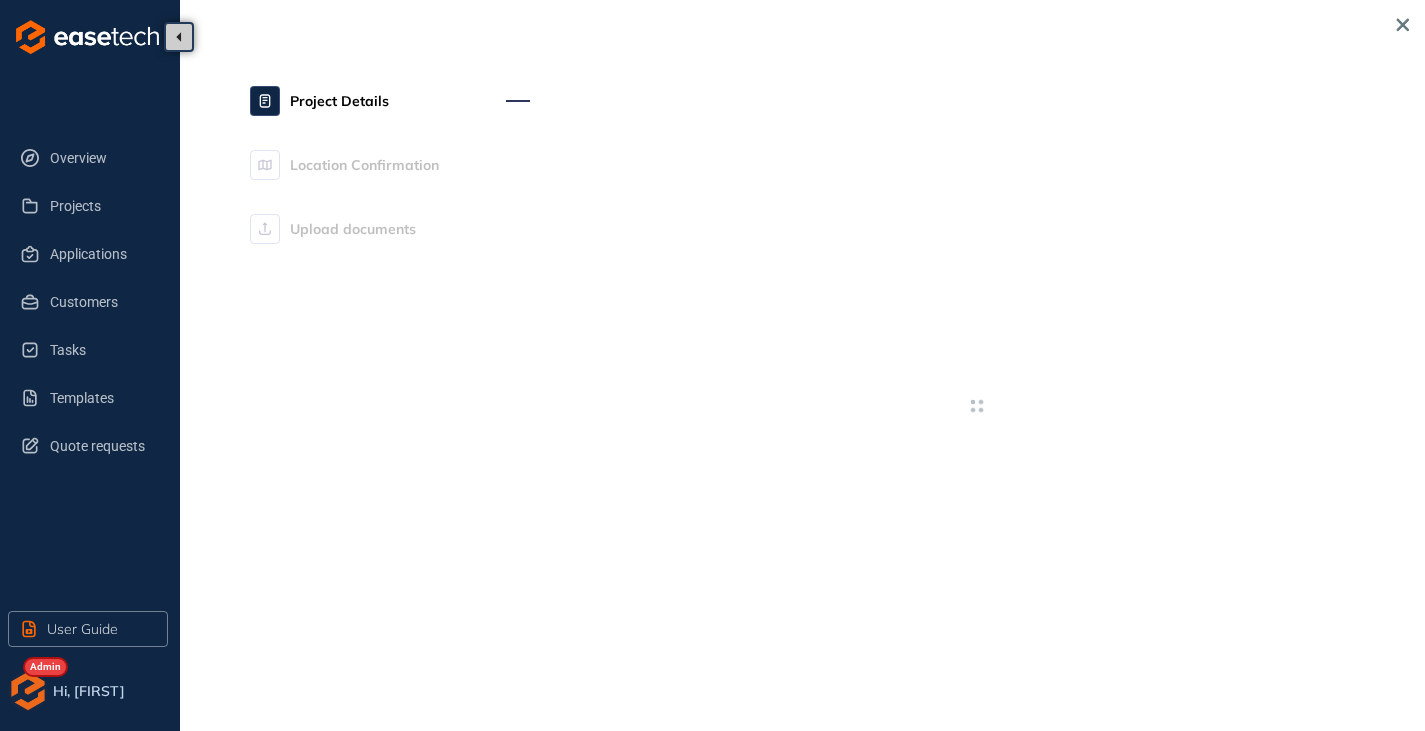 type on "**********" 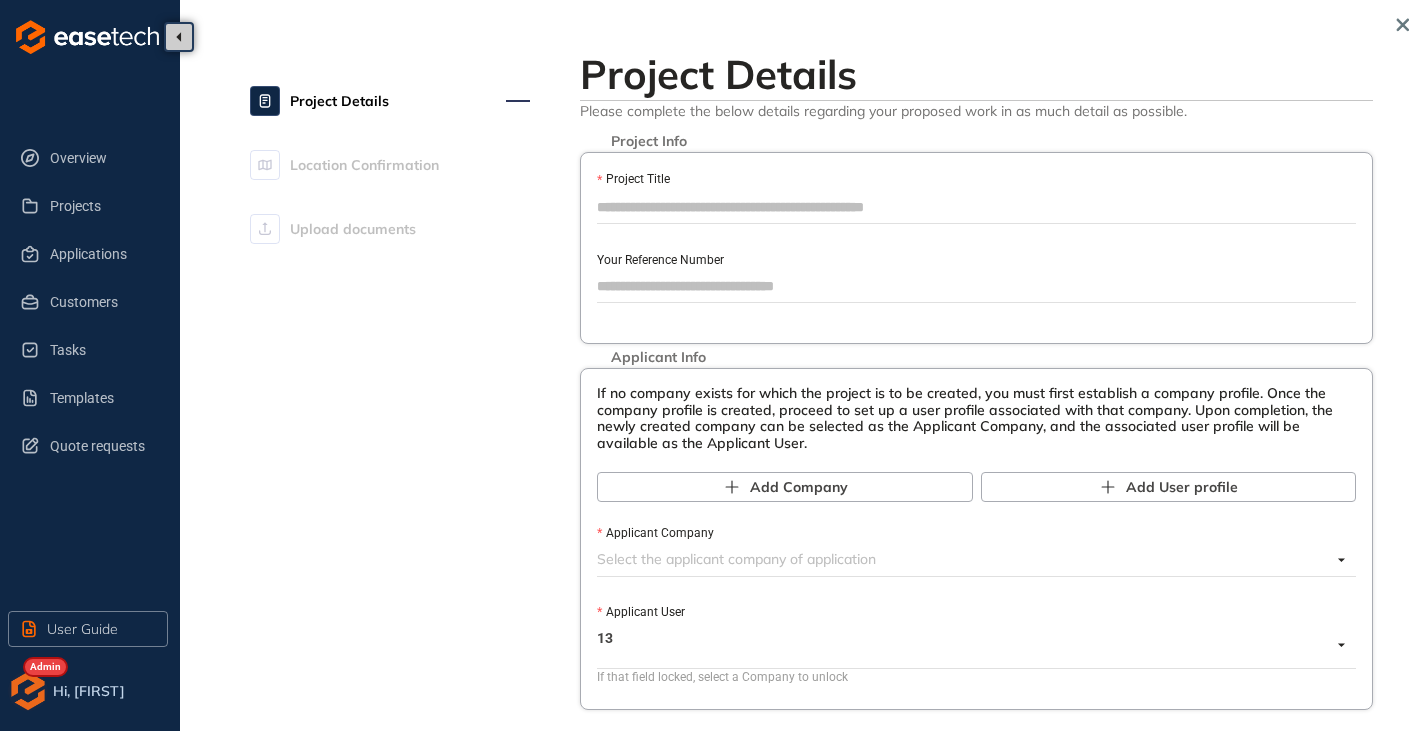 paste on "**********" 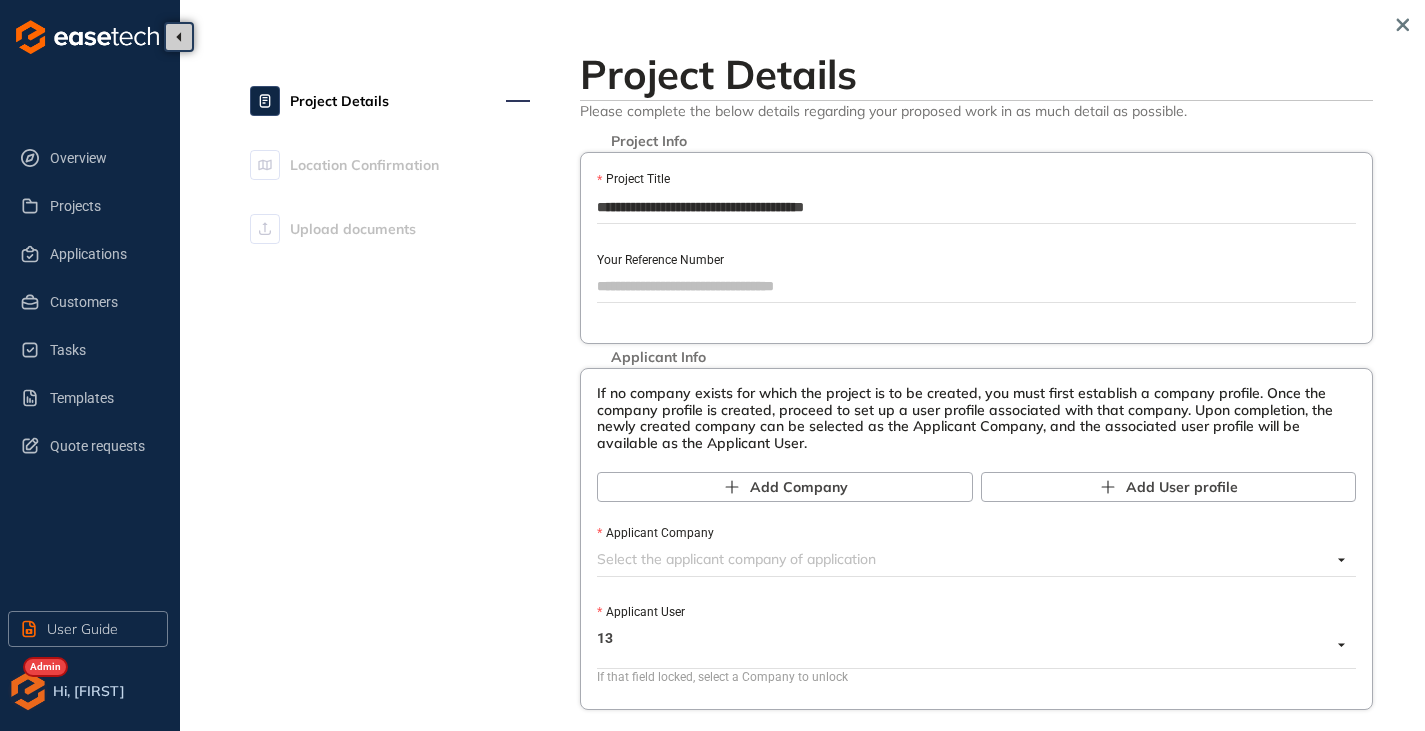 scroll, scrollTop: 200, scrollLeft: 0, axis: vertical 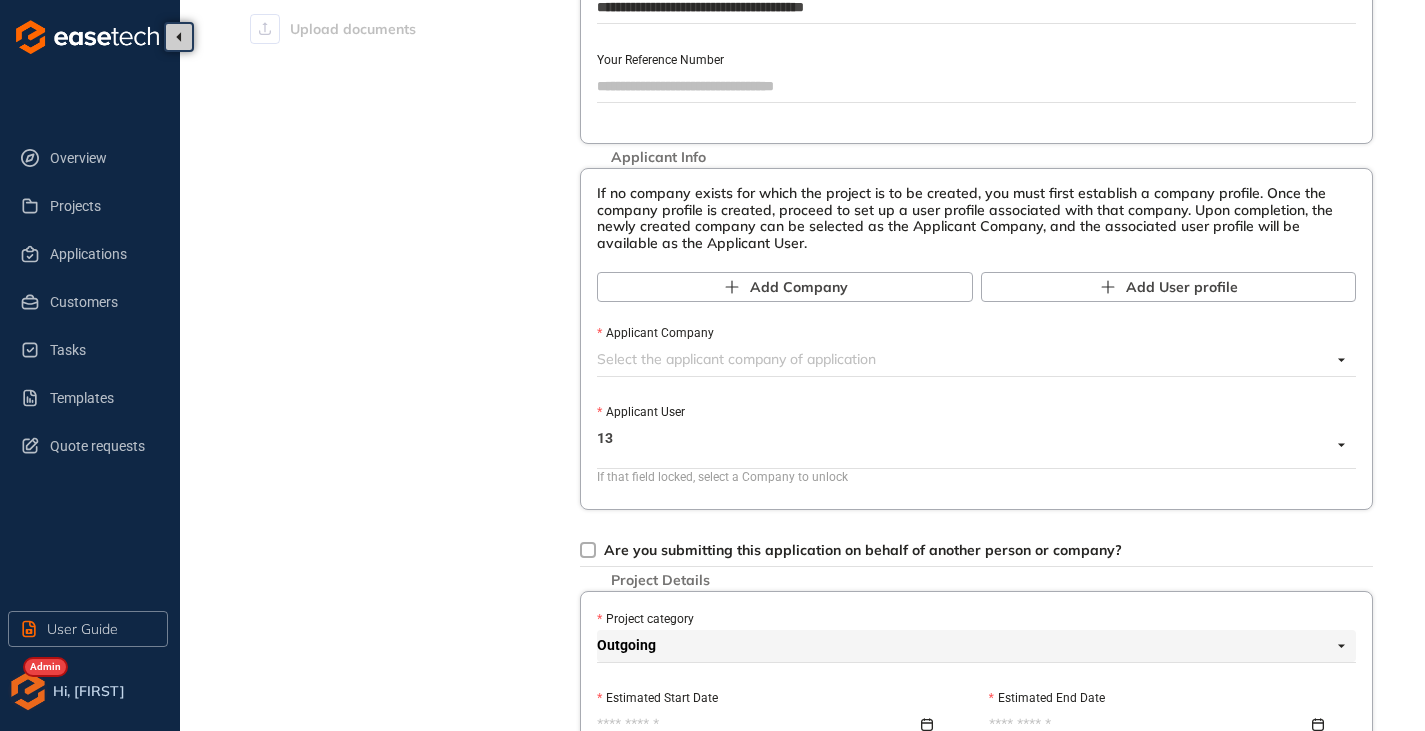 type on "**********" 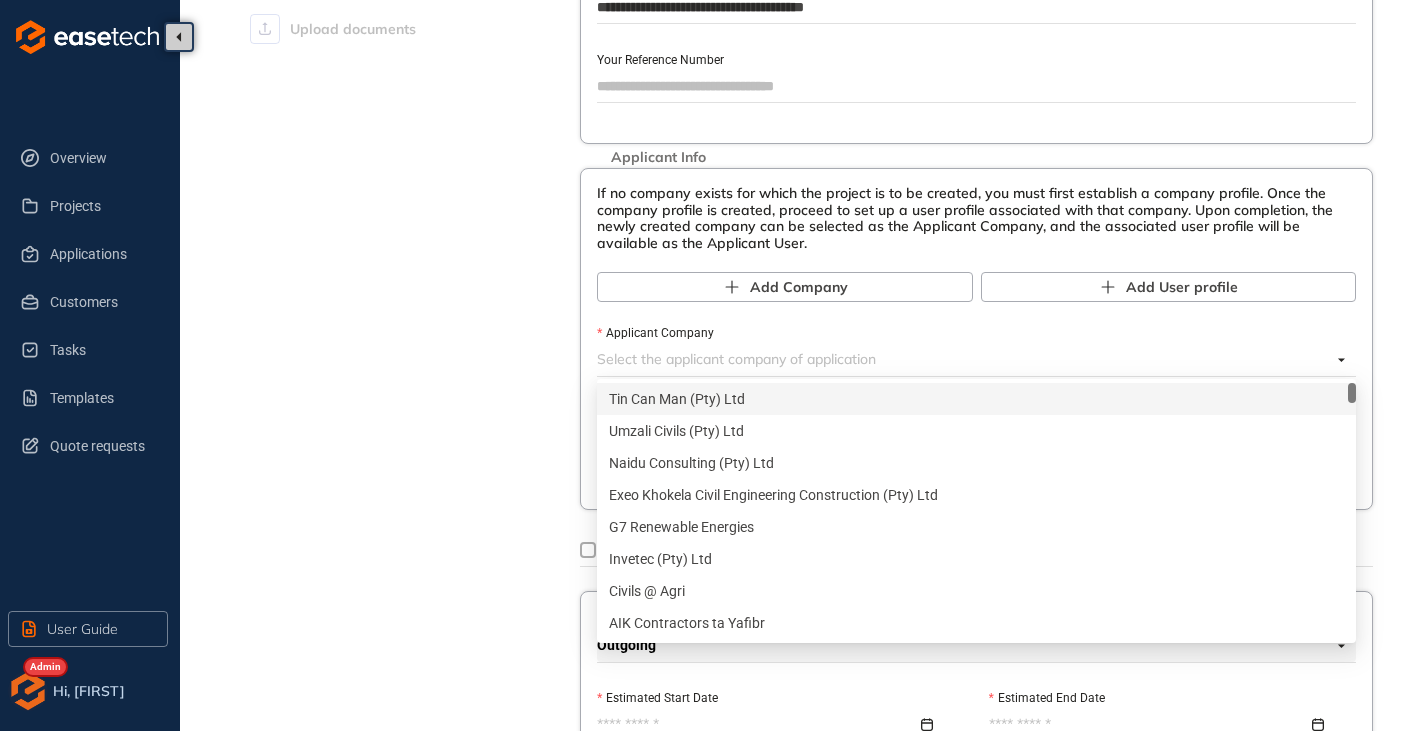 click on "Tin Can Man (Pty) Ltd" at bounding box center (976, 399) 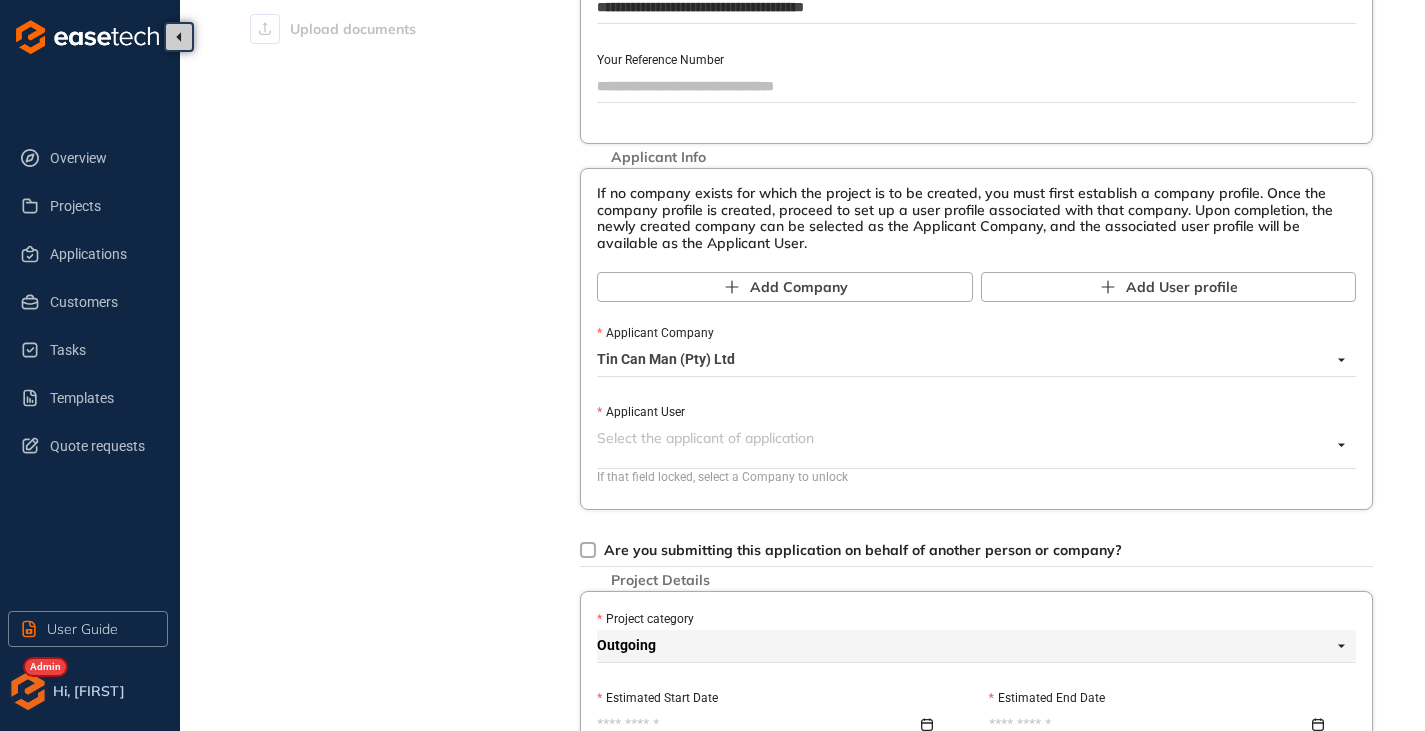 click at bounding box center [964, 445] 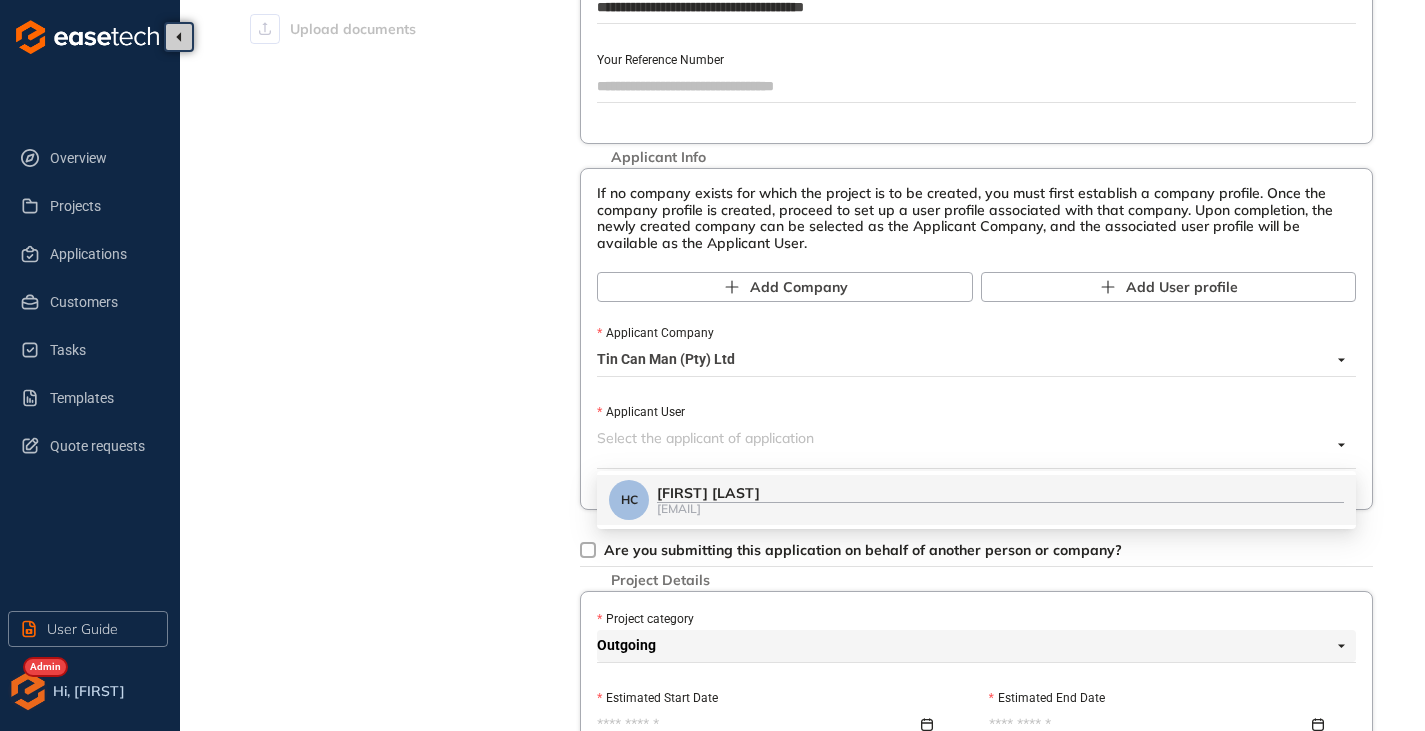 click on "[FIRST] [LAST]" at bounding box center (1000, 493) 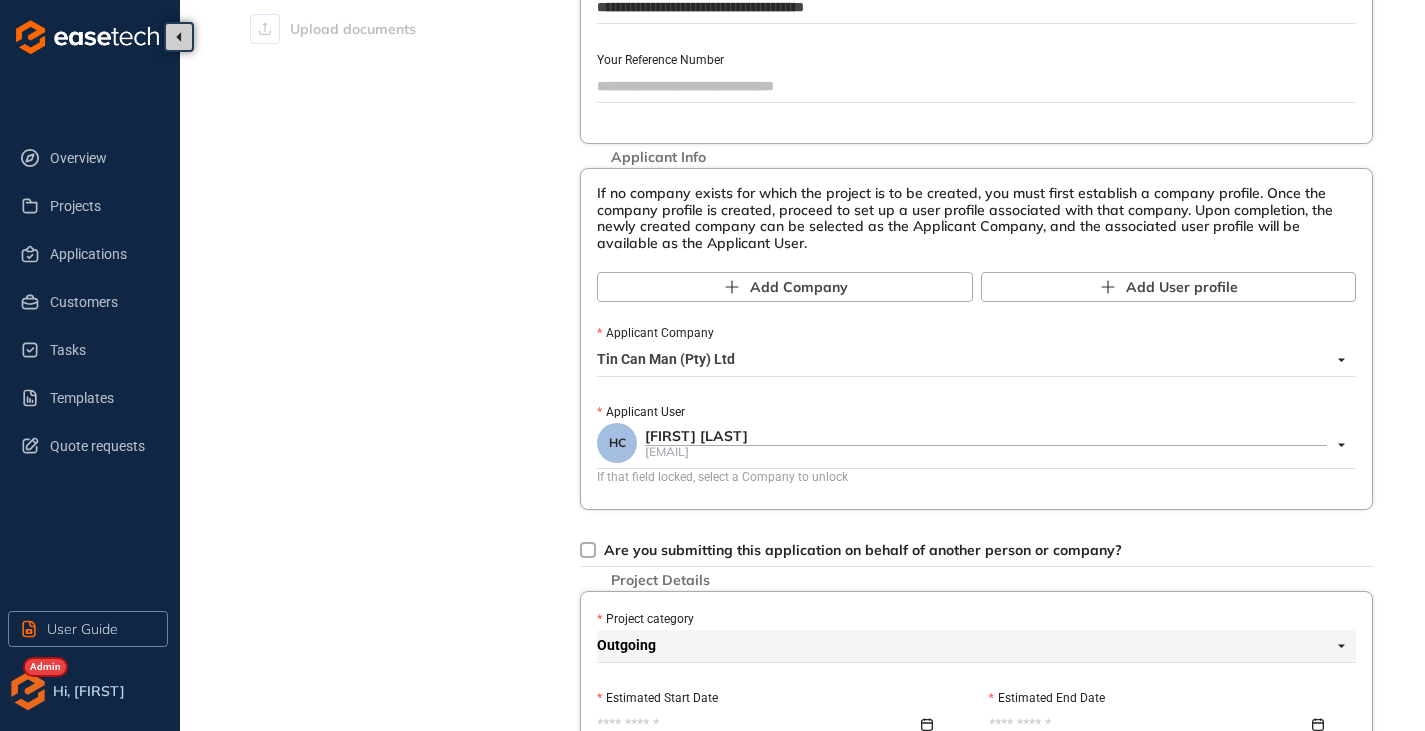 click on "Project Details Location Confirmation Upload documents" at bounding box center (390, 663) 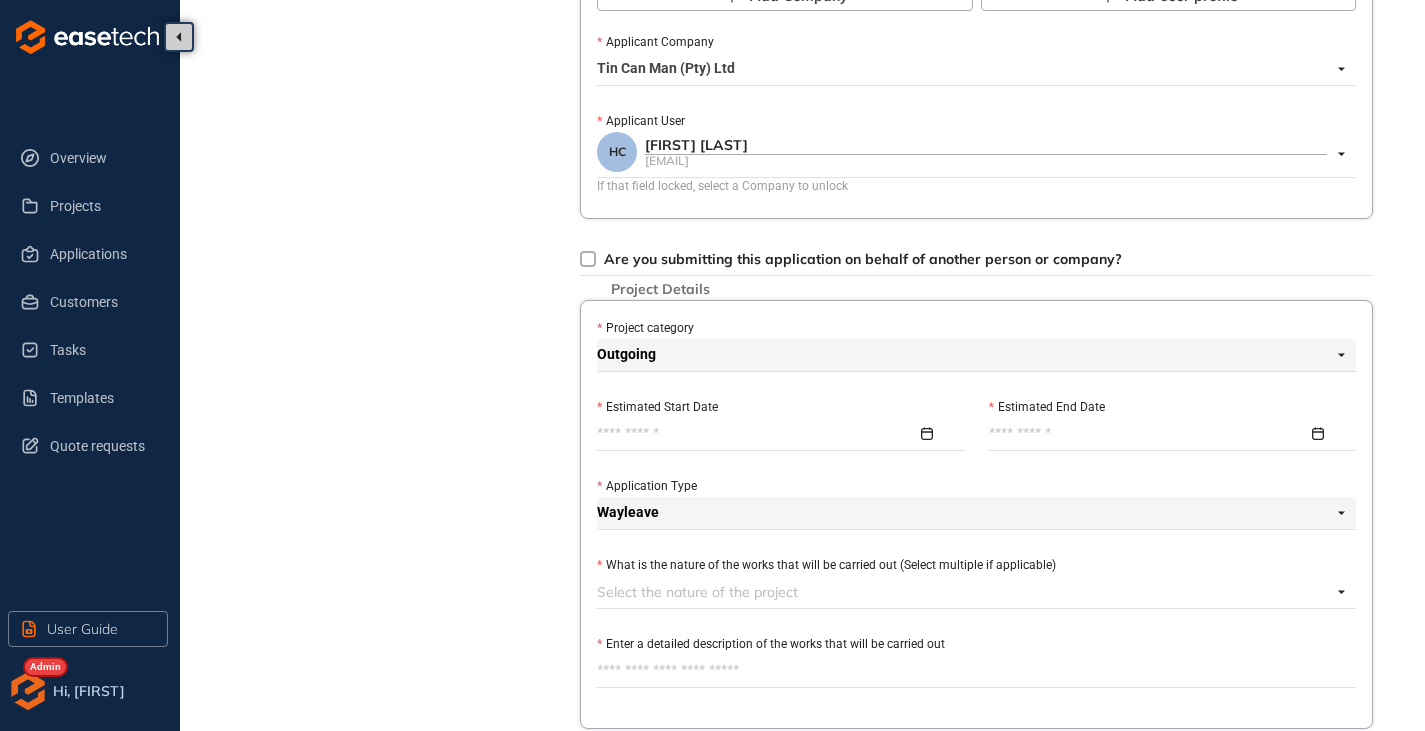 scroll, scrollTop: 500, scrollLeft: 0, axis: vertical 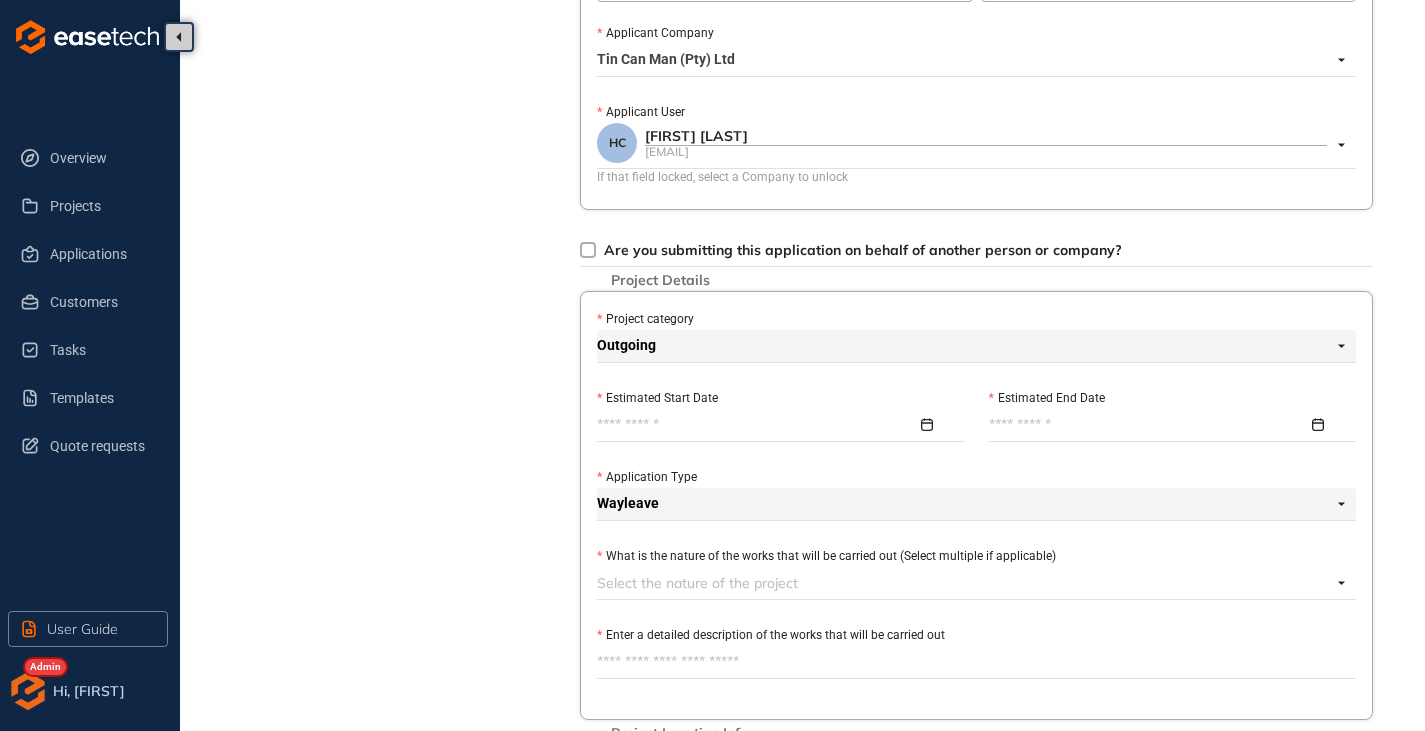 click at bounding box center [781, 425] 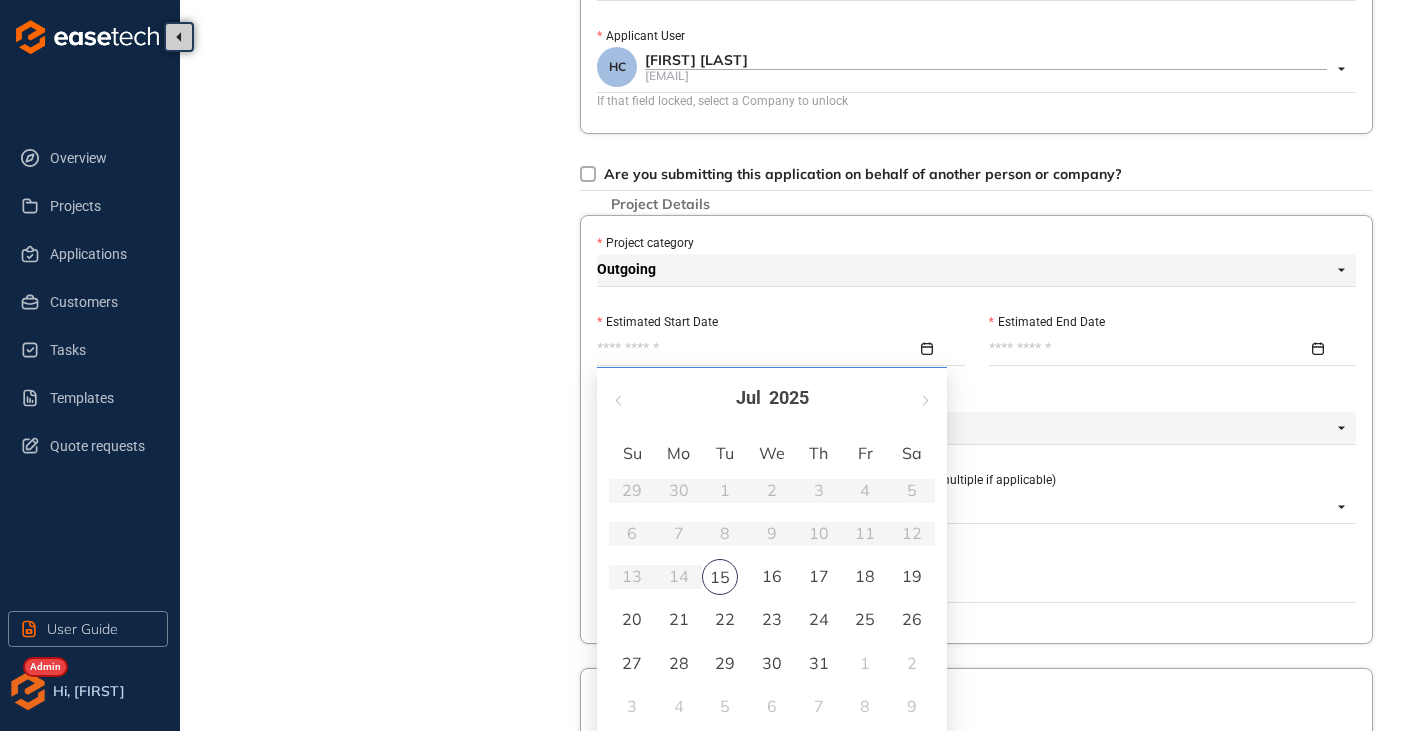 scroll, scrollTop: 600, scrollLeft: 0, axis: vertical 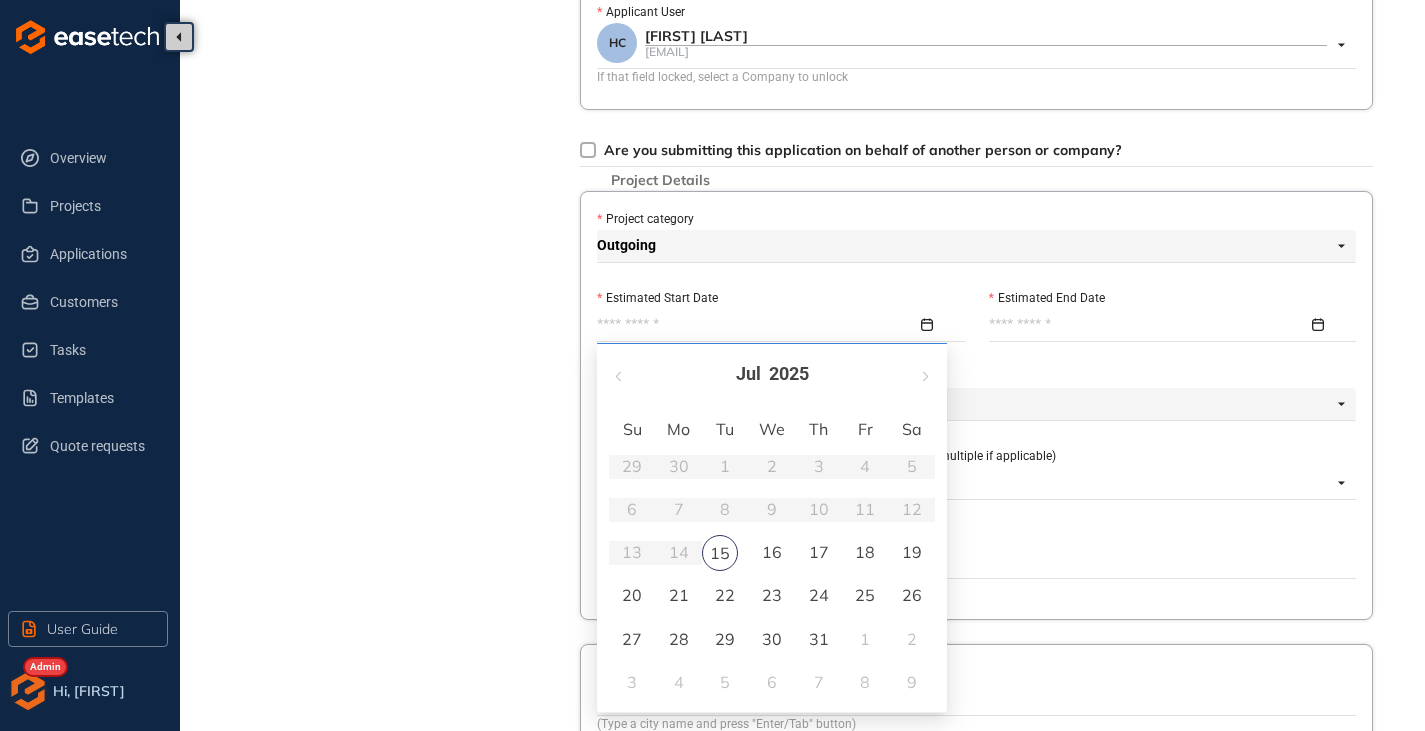 type on "**********" 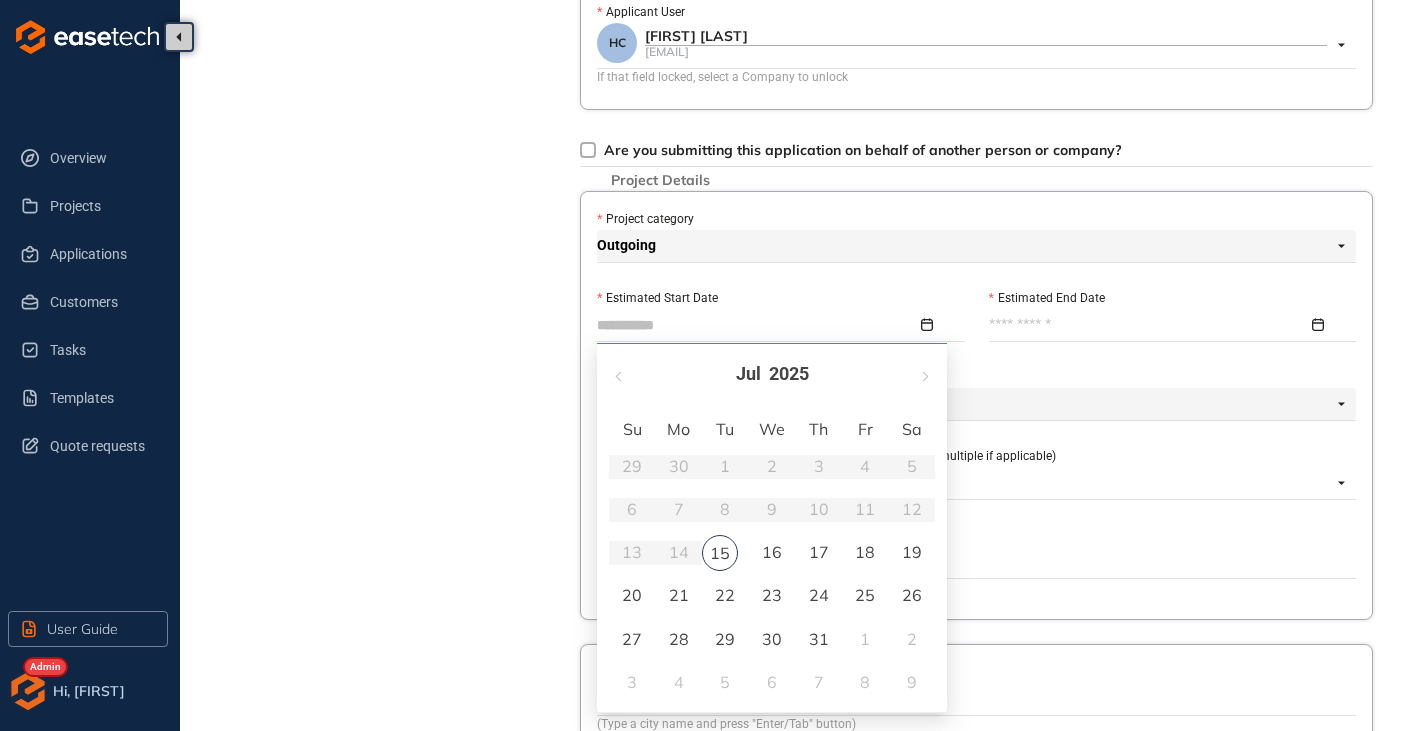 click on "15" at bounding box center (720, 553) 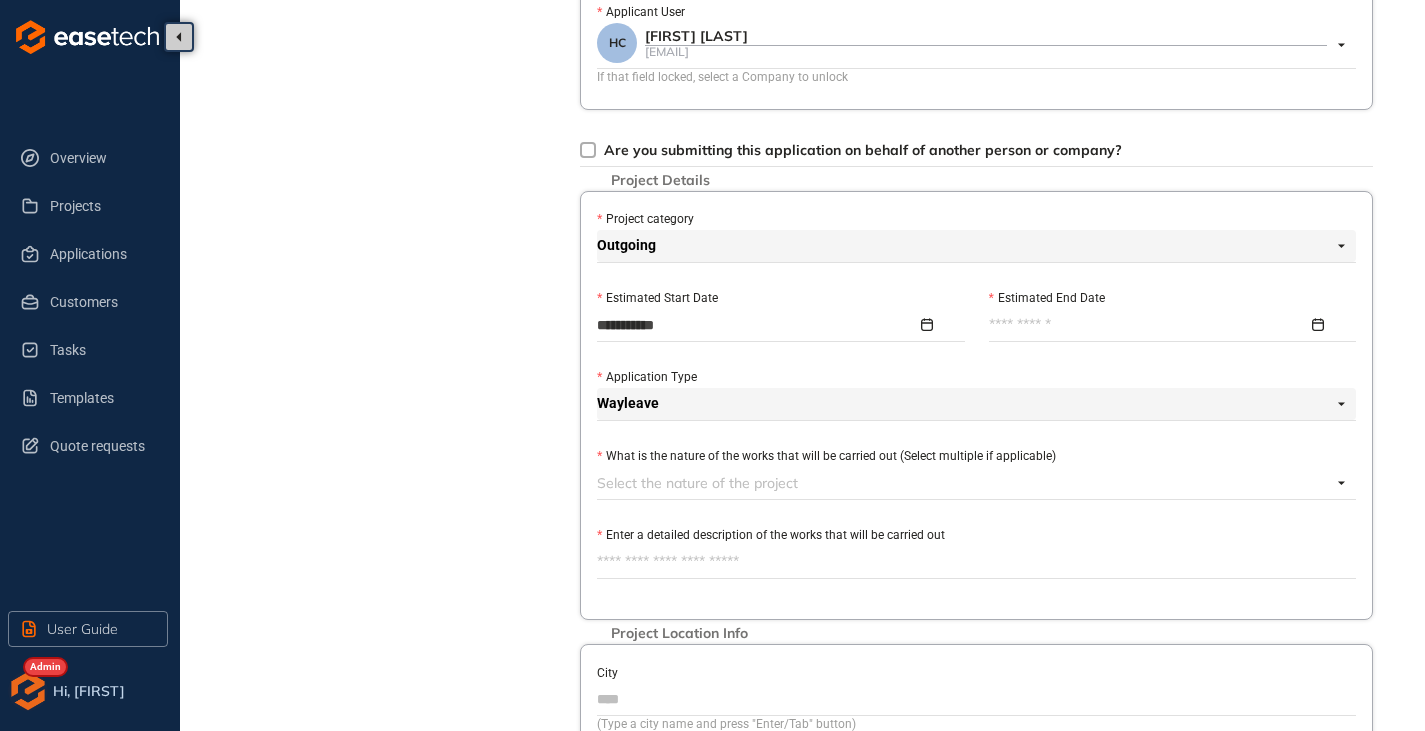 click on "Estimated End Date" at bounding box center (1149, 325) 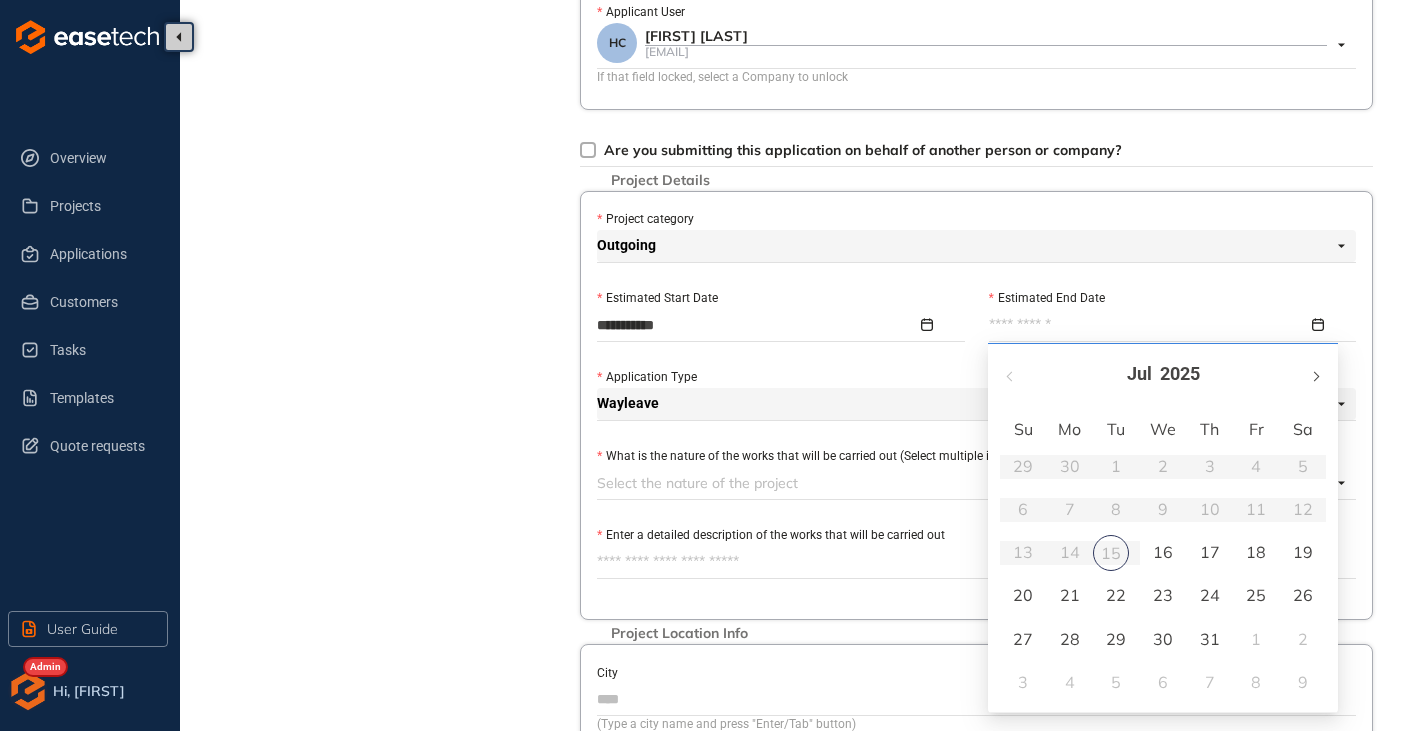 click at bounding box center [1315, 374] 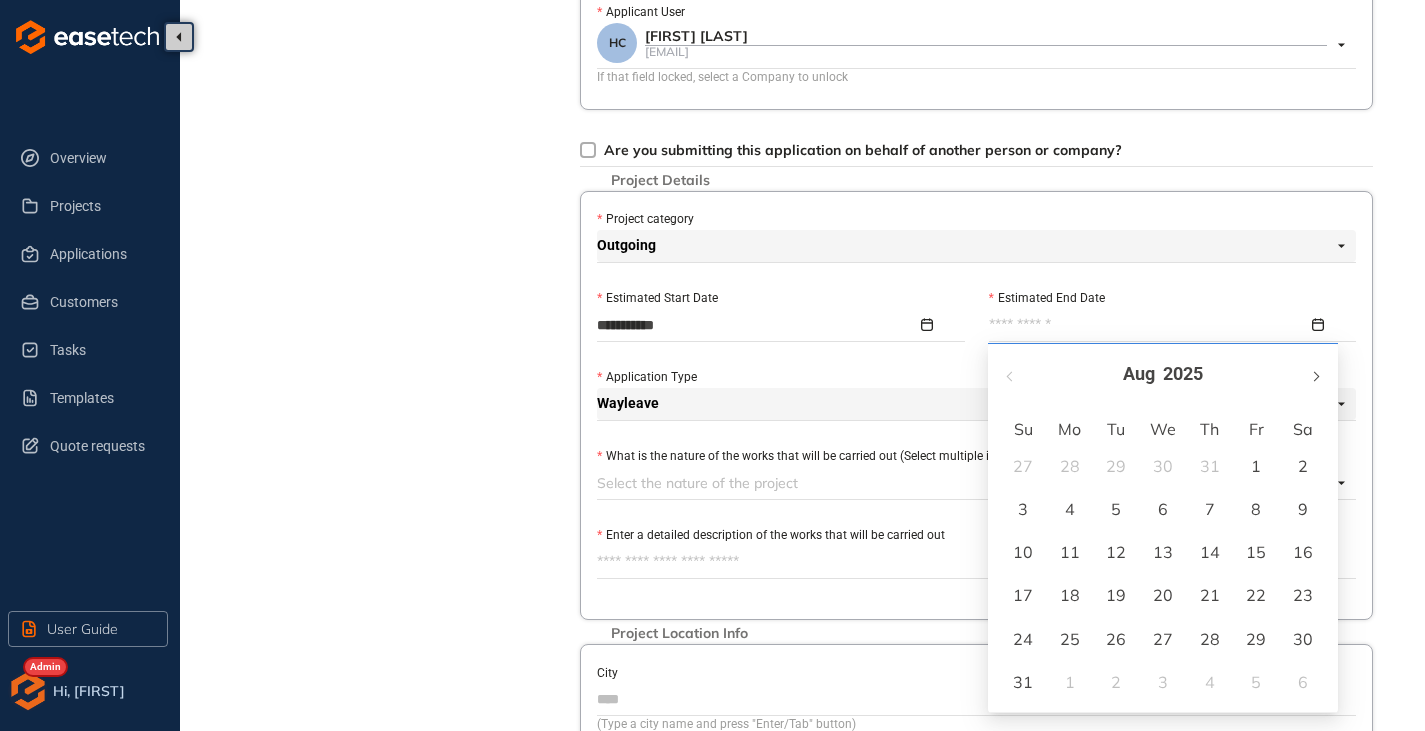 click at bounding box center (1315, 374) 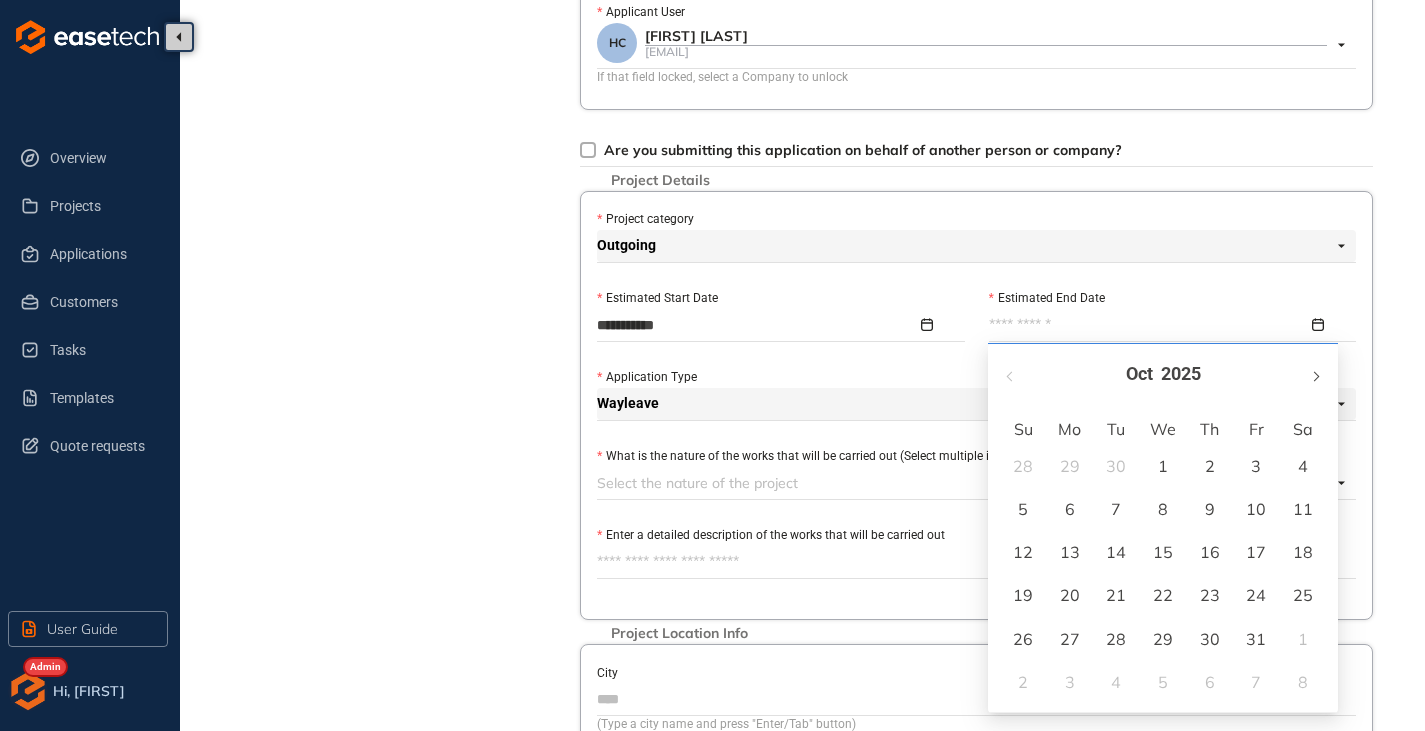 click at bounding box center (1315, 374) 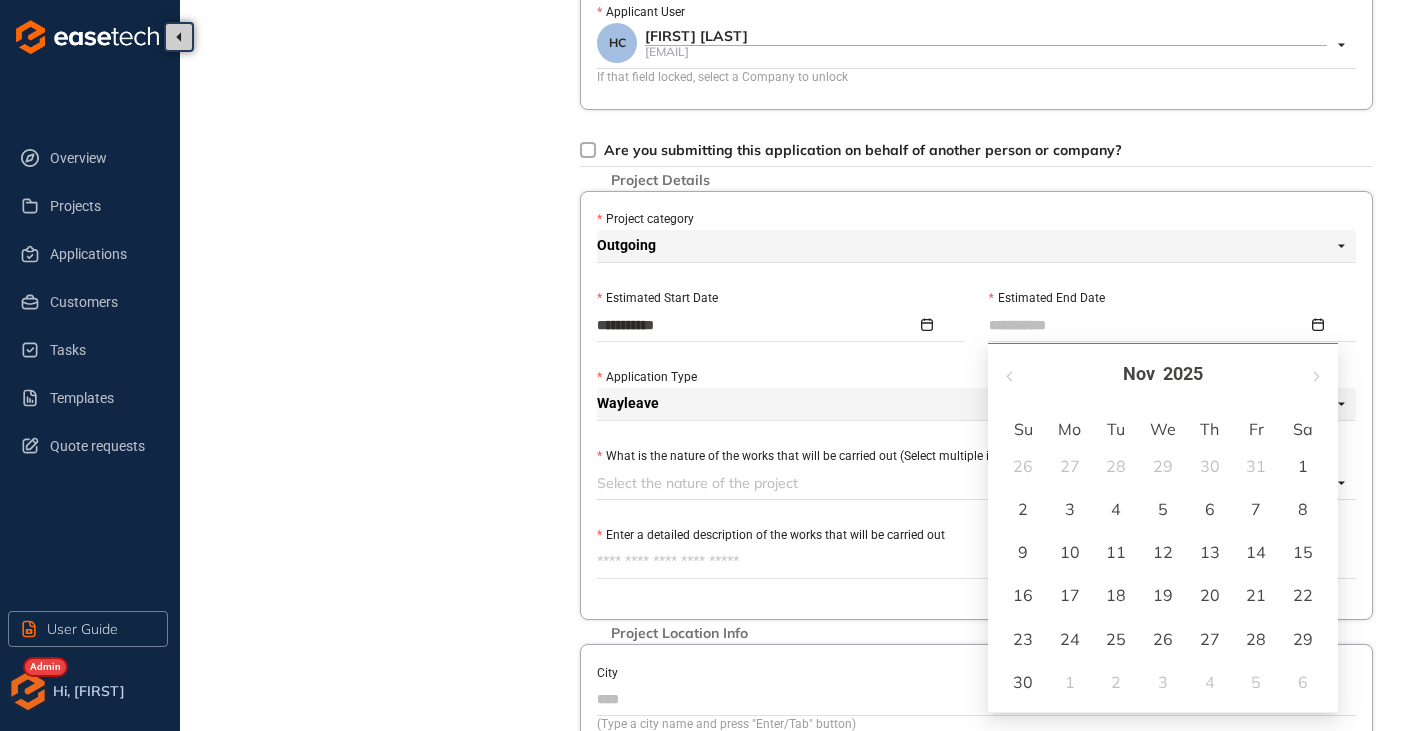 type on "**********" 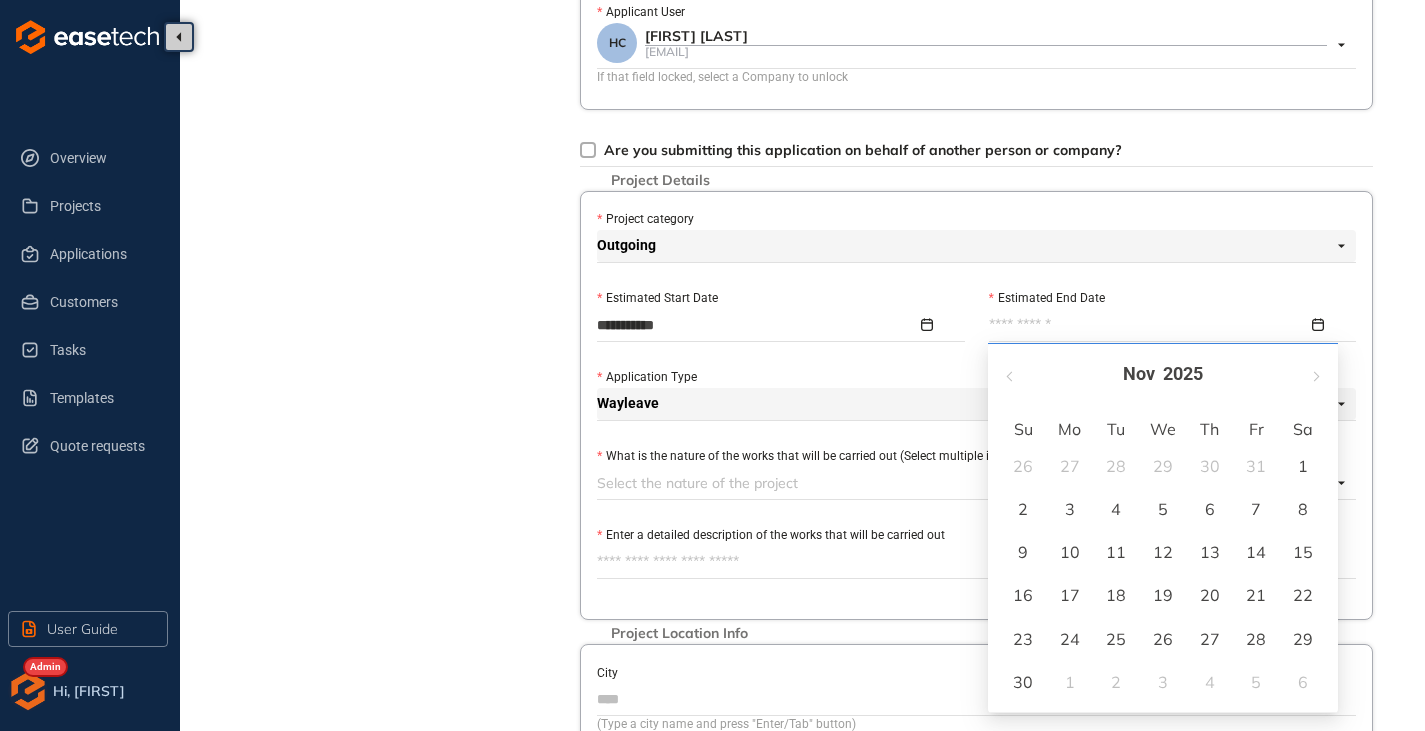 type on "**********" 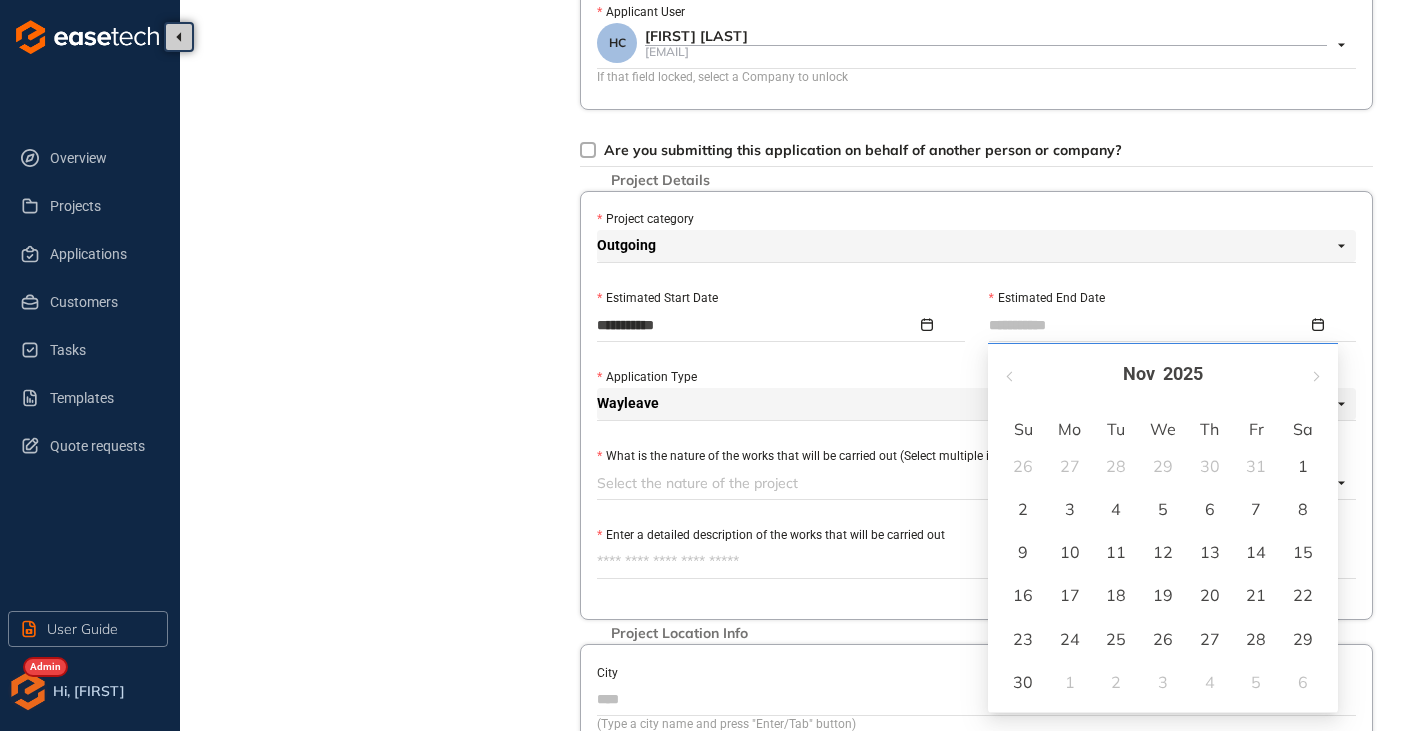 click on "30" at bounding box center (1023, 682) 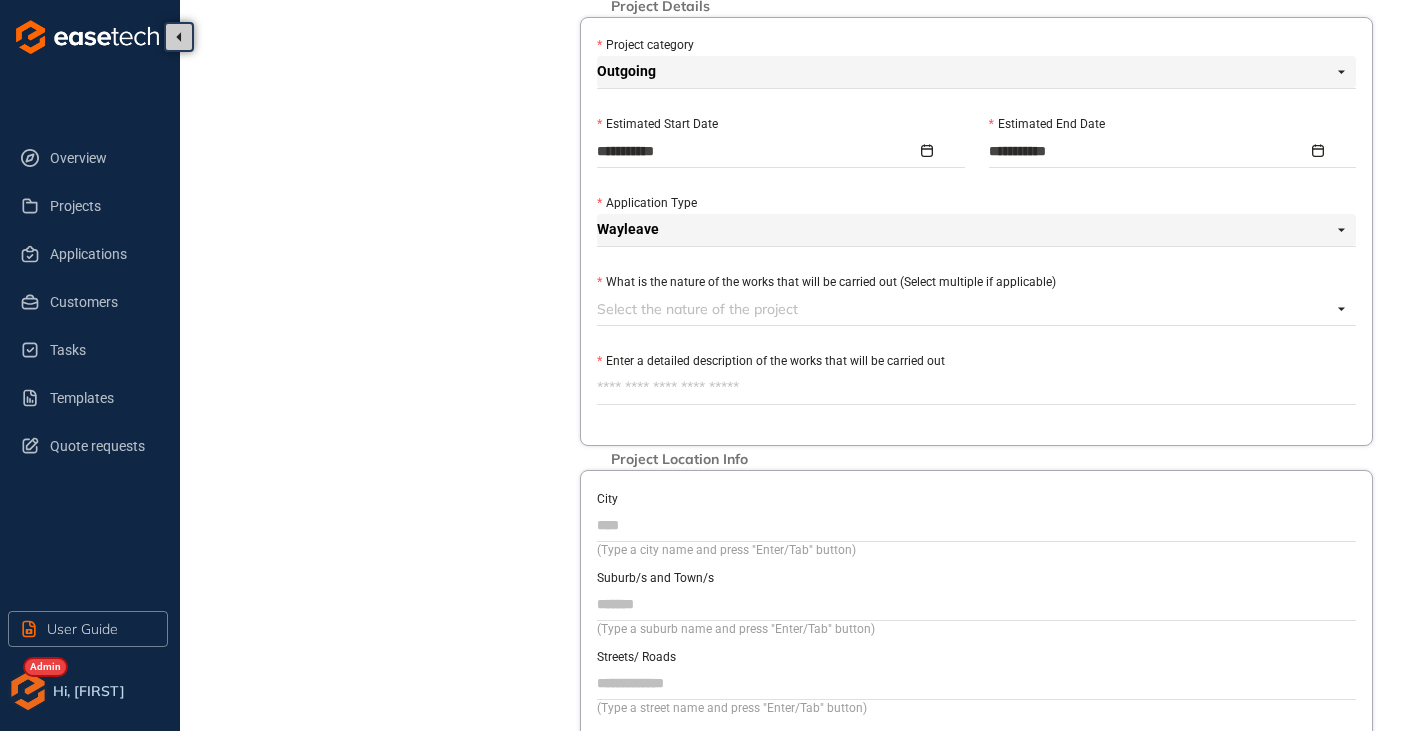 scroll, scrollTop: 800, scrollLeft: 0, axis: vertical 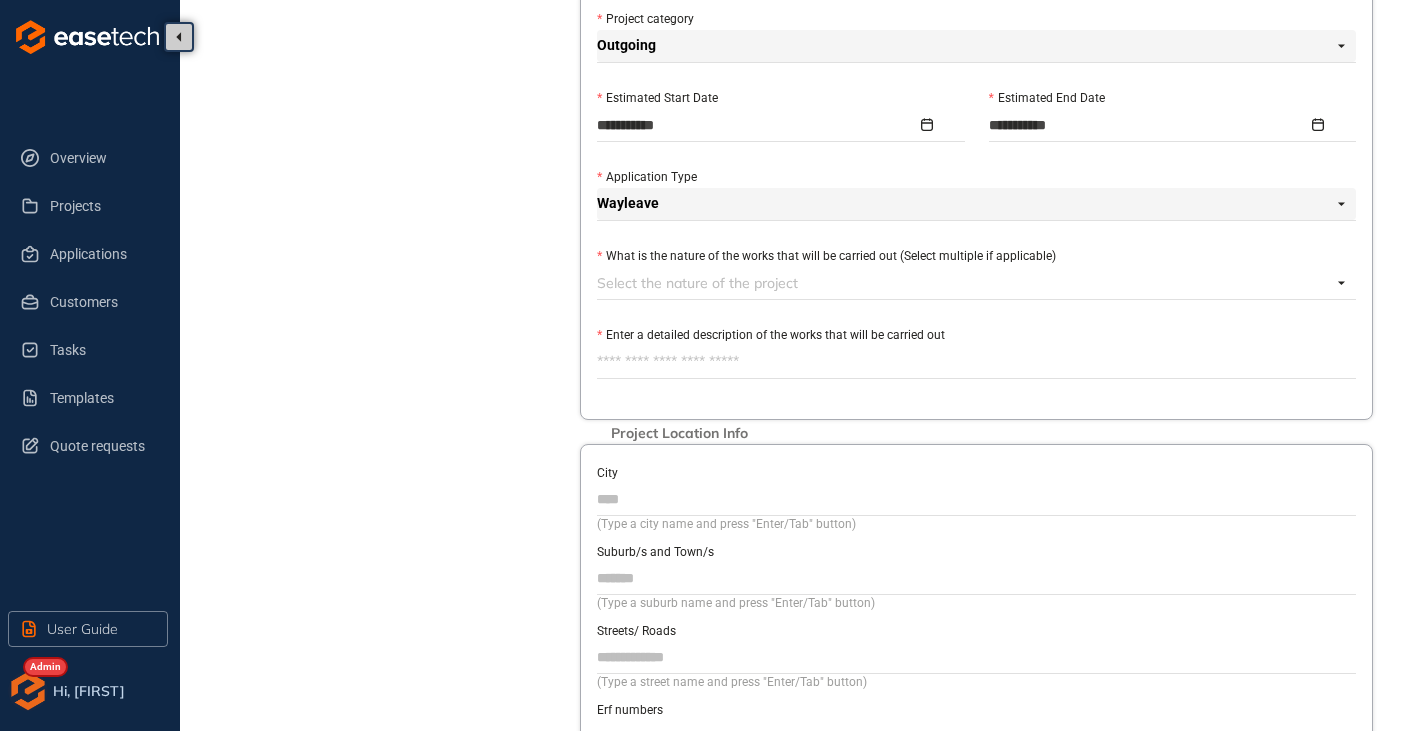 click at bounding box center (964, 283) 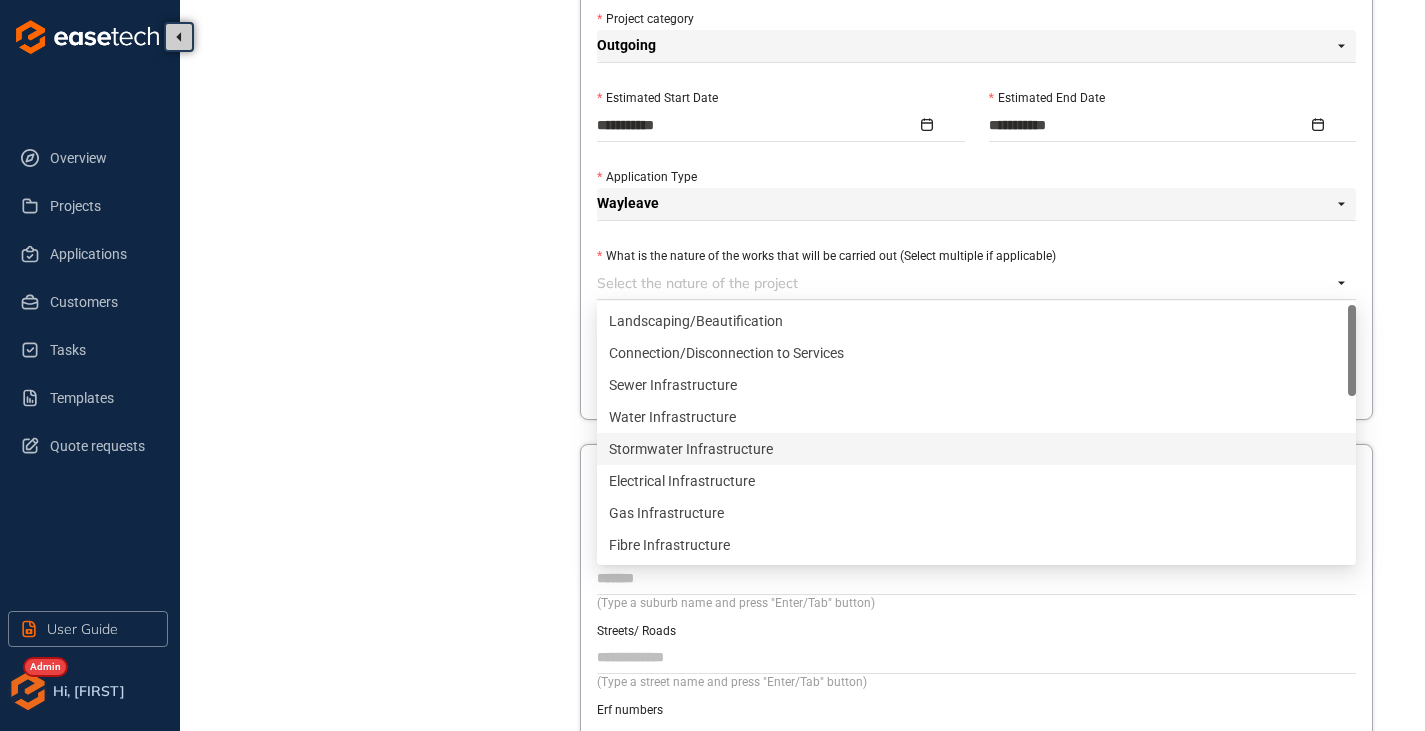 click on "Electrical Infrastructure" at bounding box center [976, 481] 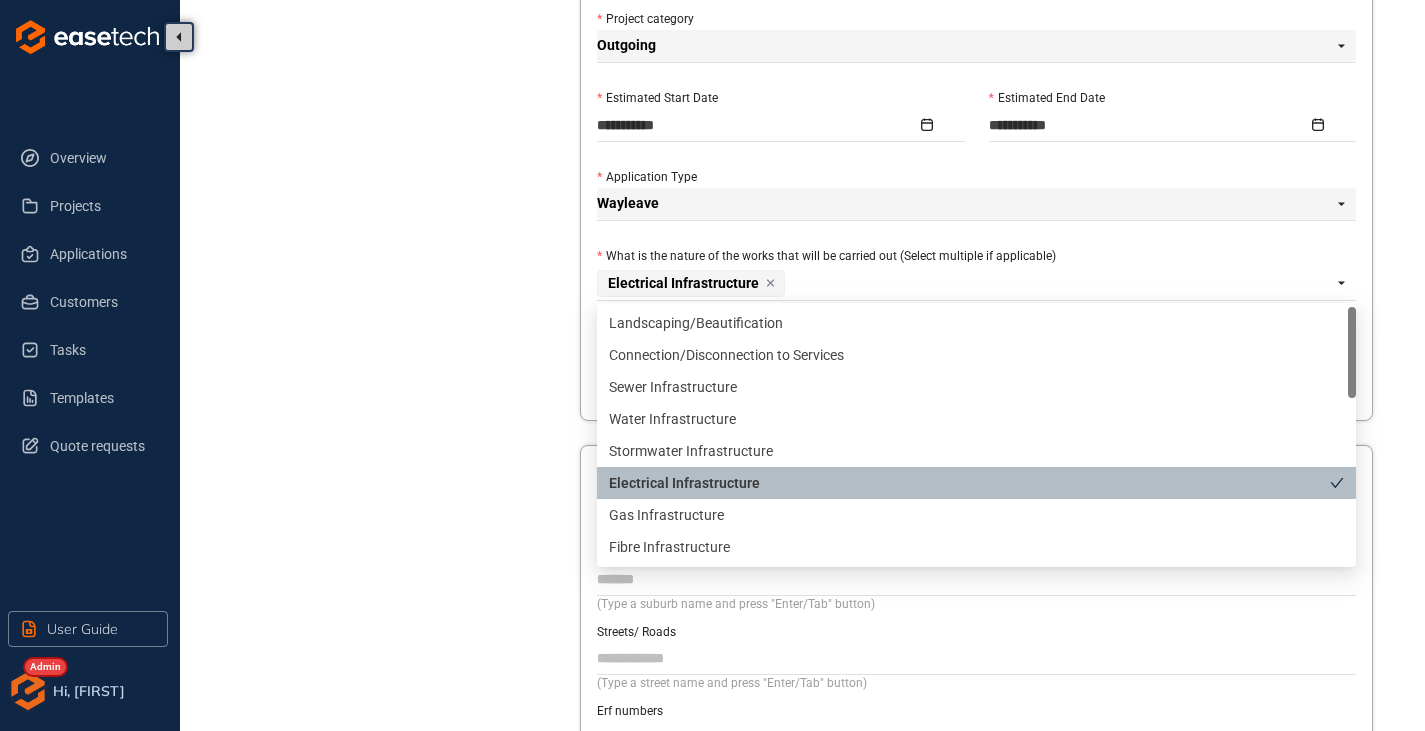 click on "Project Details Location Confirmation Upload documents" at bounding box center [390, 63] 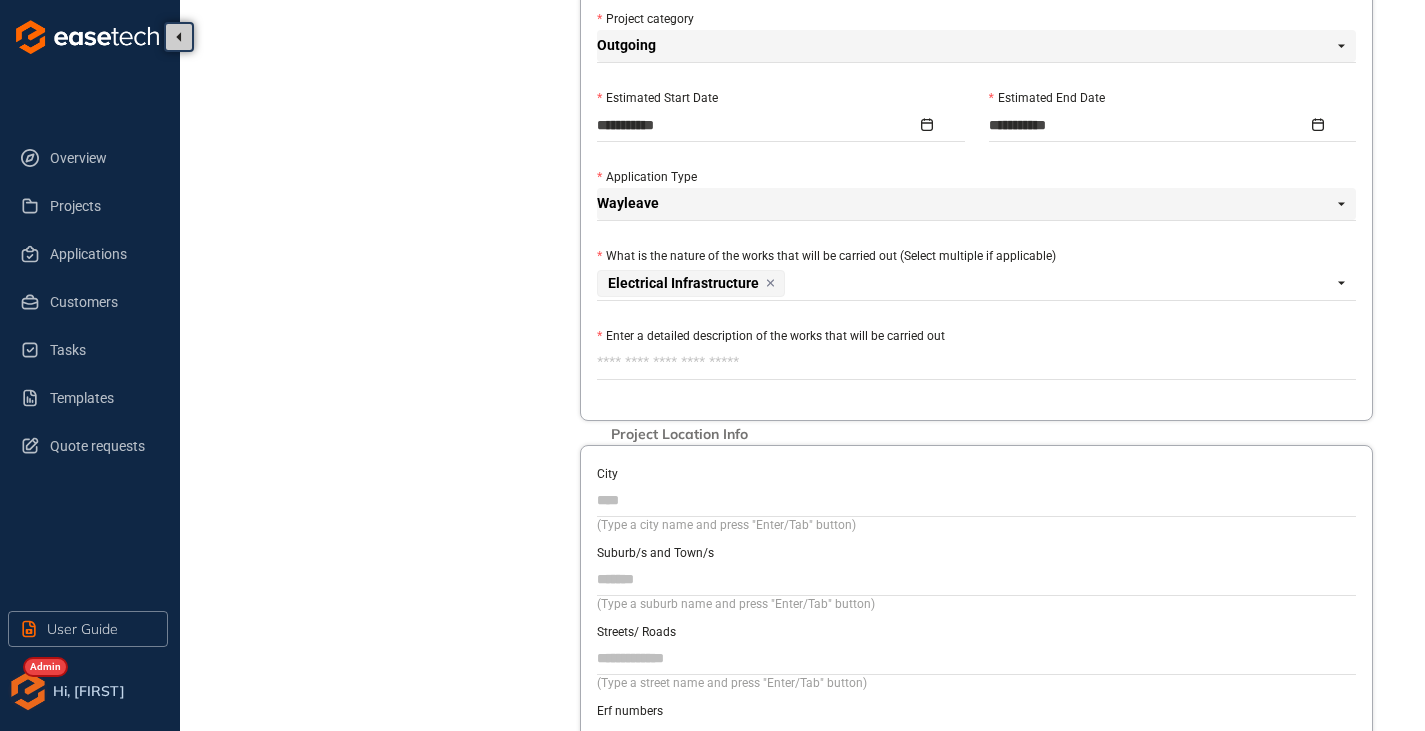 paste on "**********" 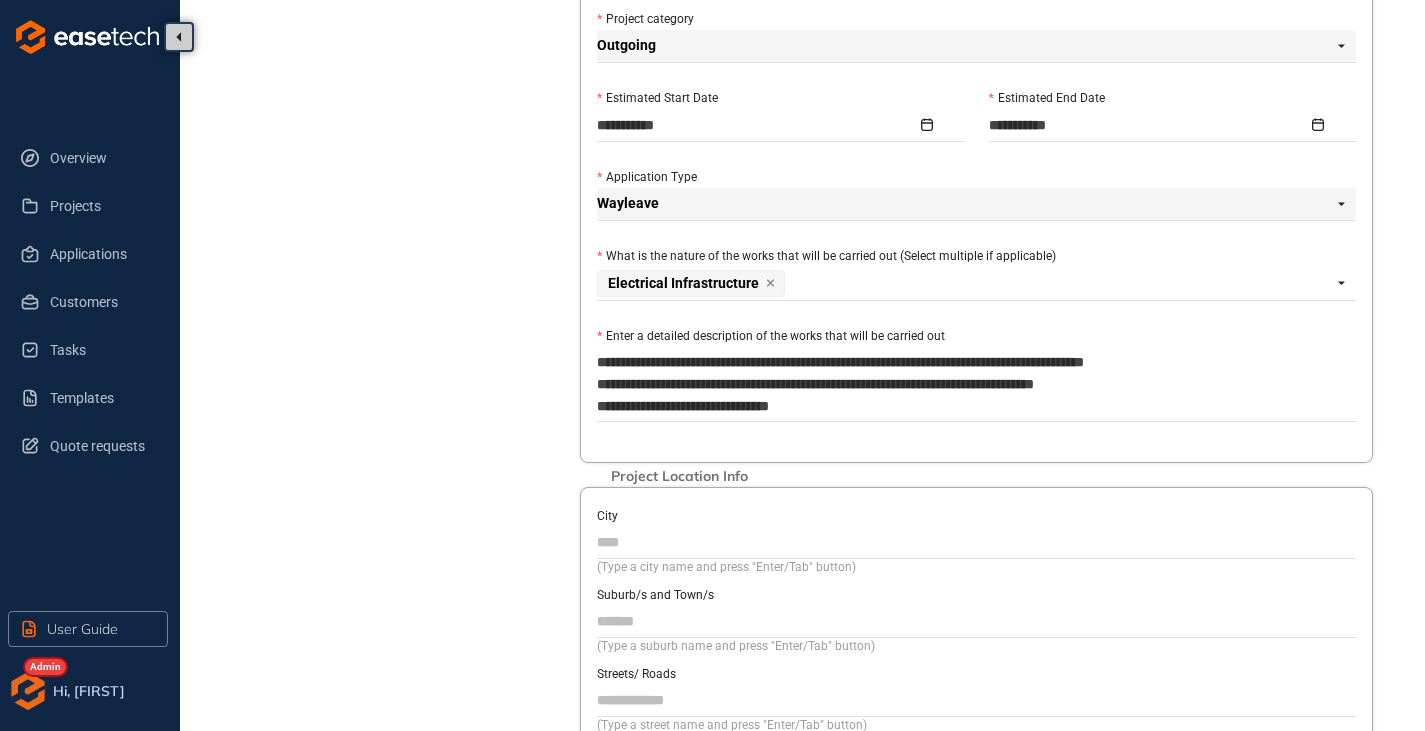 scroll, scrollTop: 900, scrollLeft: 0, axis: vertical 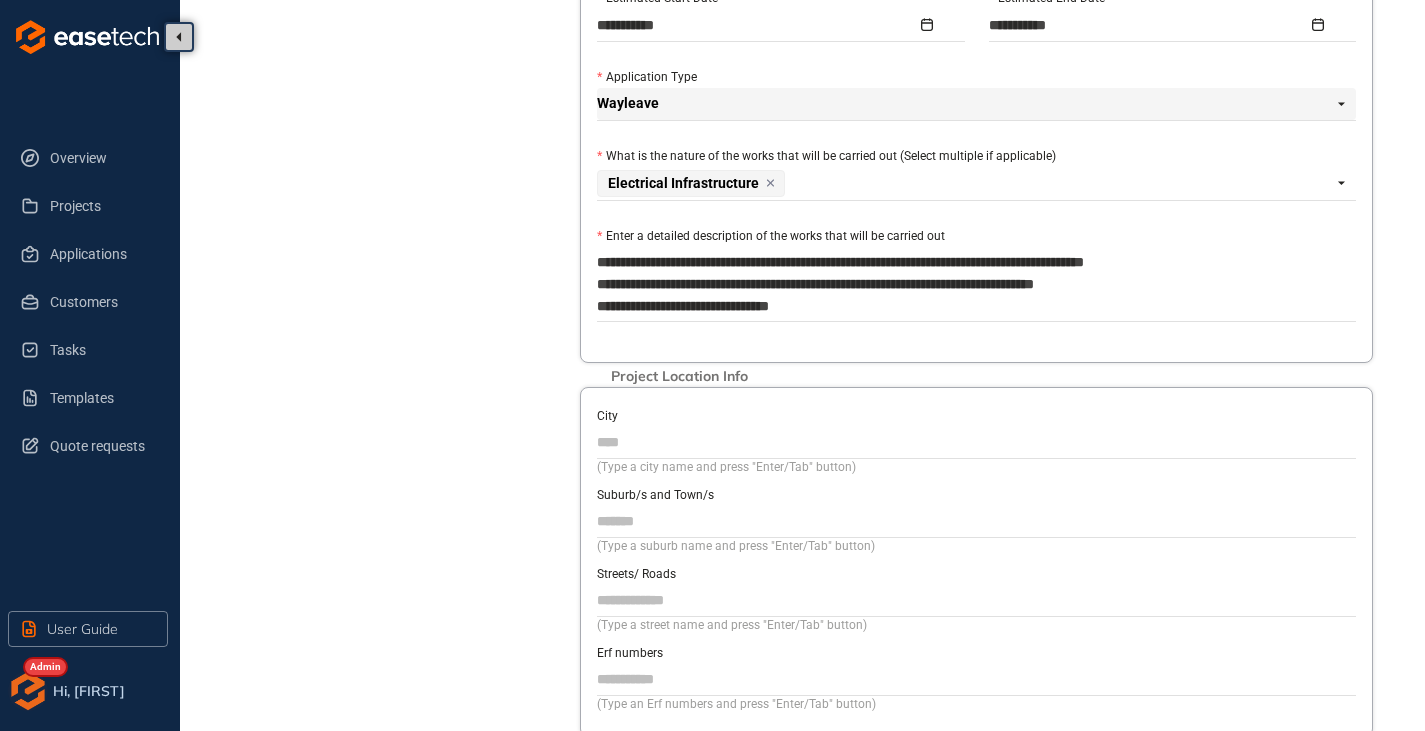 type on "**********" 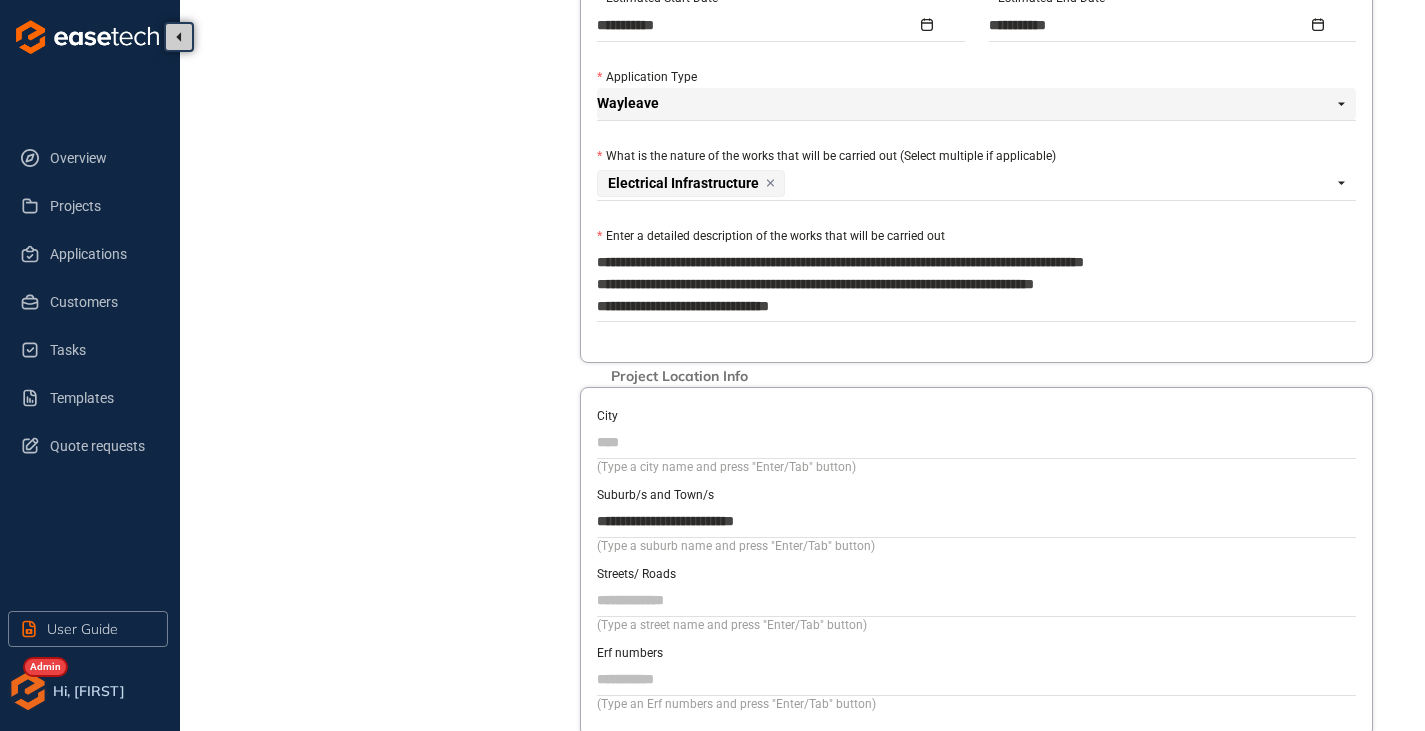 type on "**********" 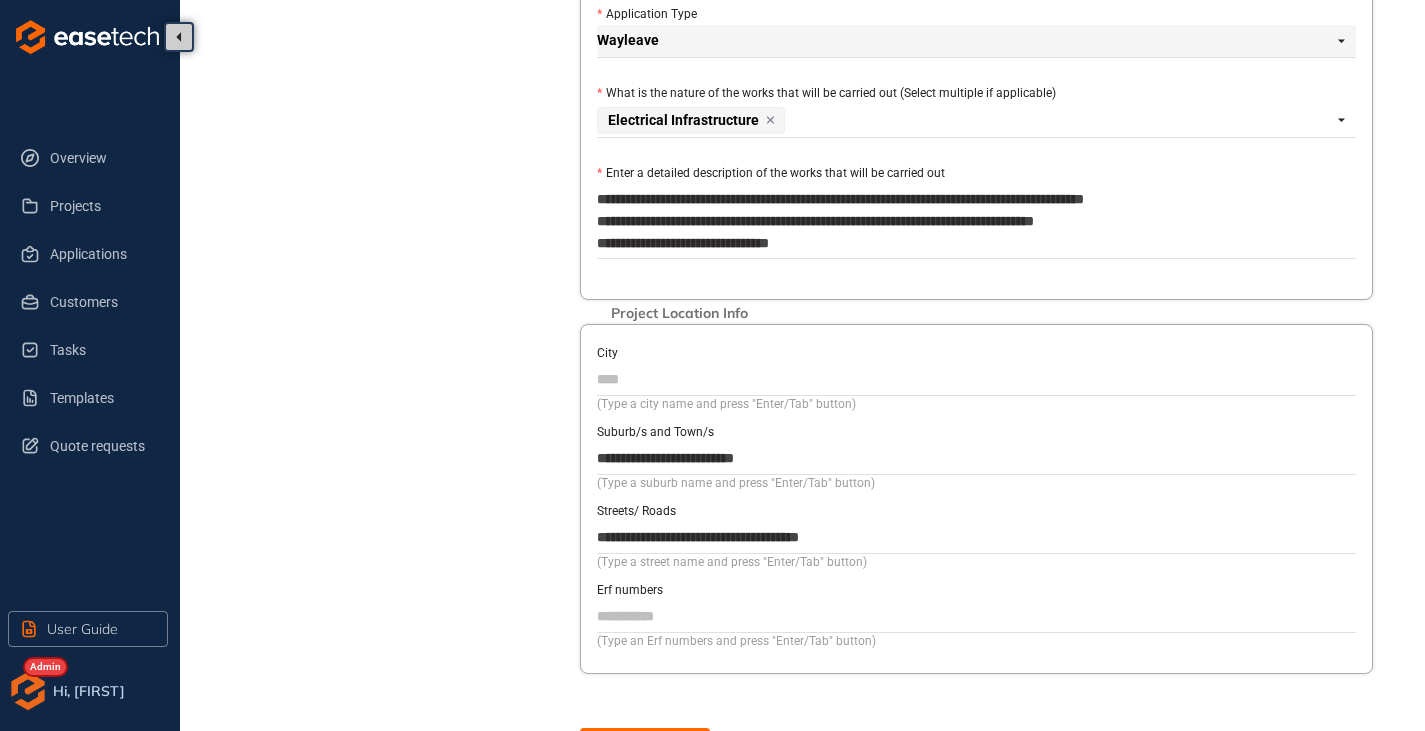 scroll, scrollTop: 1046, scrollLeft: 0, axis: vertical 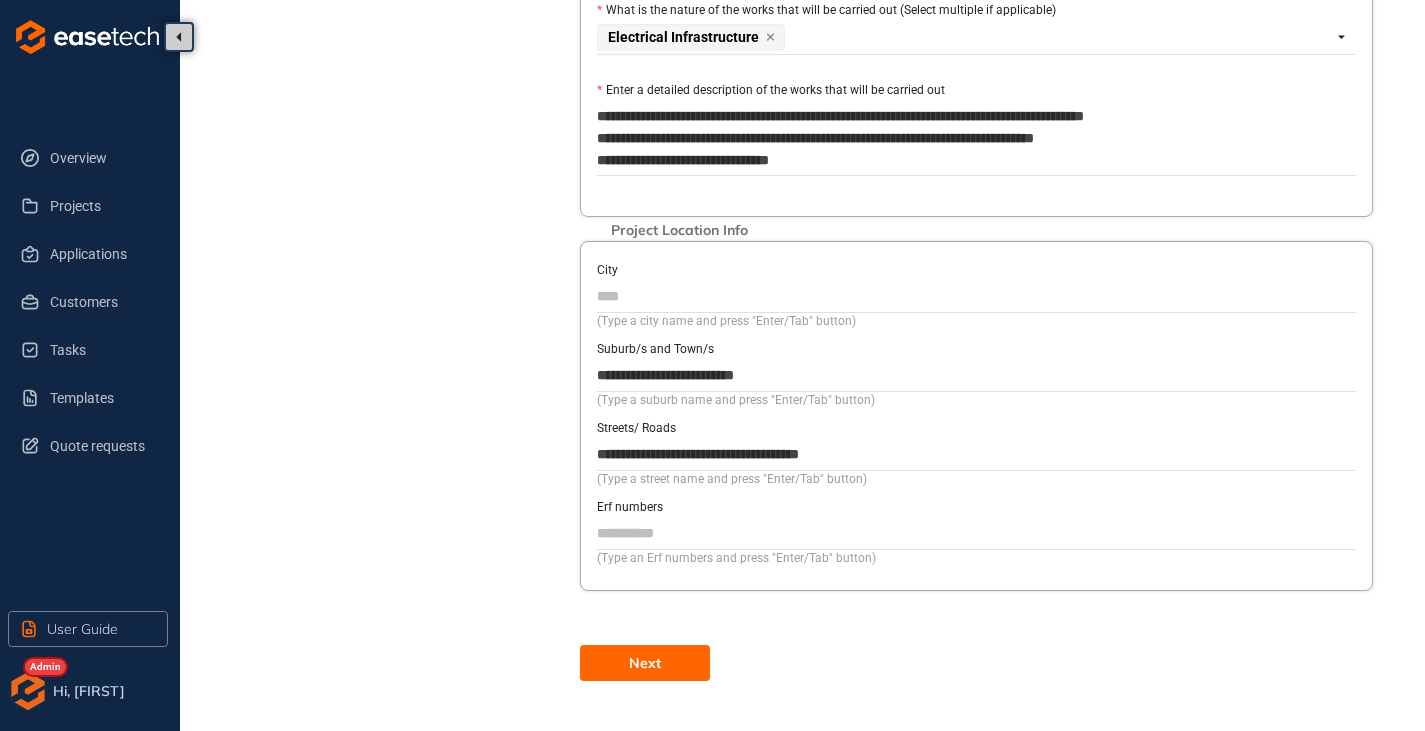 type on "**********" 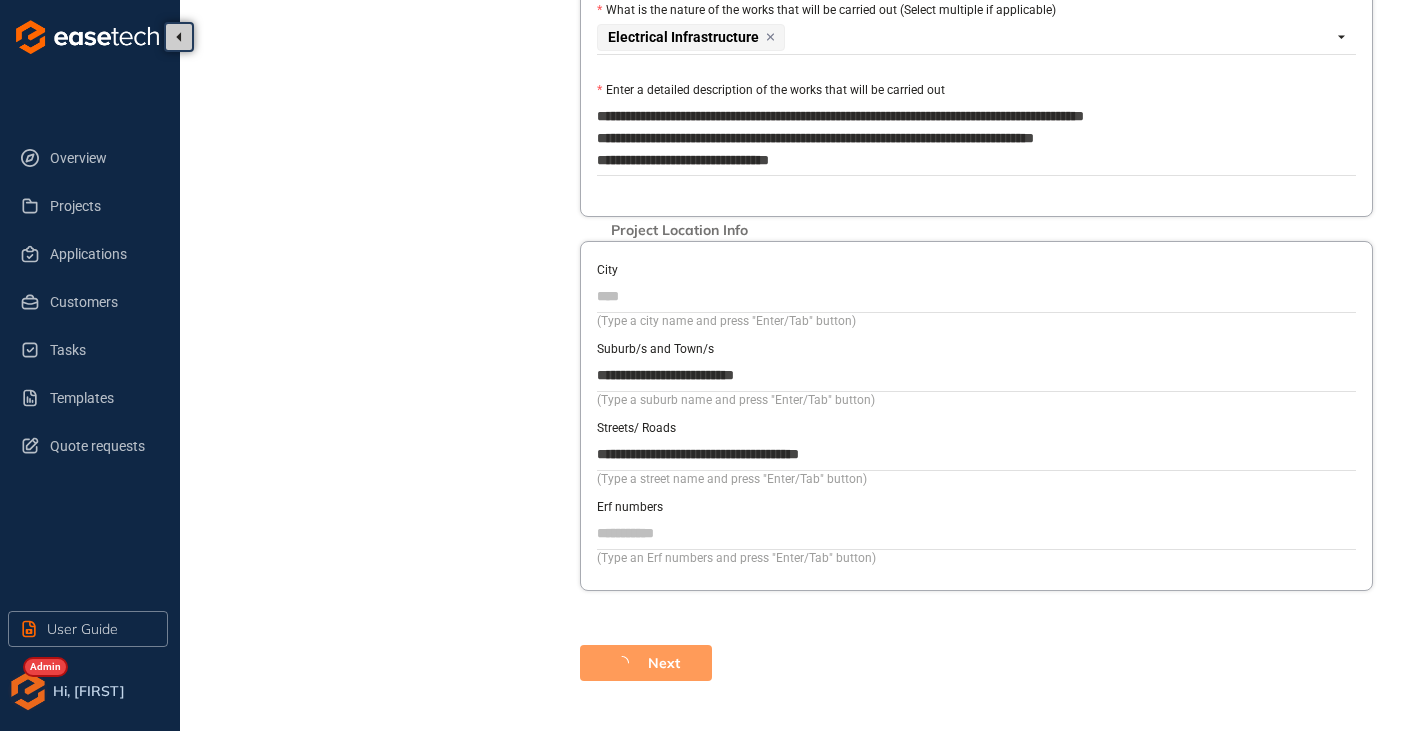 scroll, scrollTop: 92, scrollLeft: 0, axis: vertical 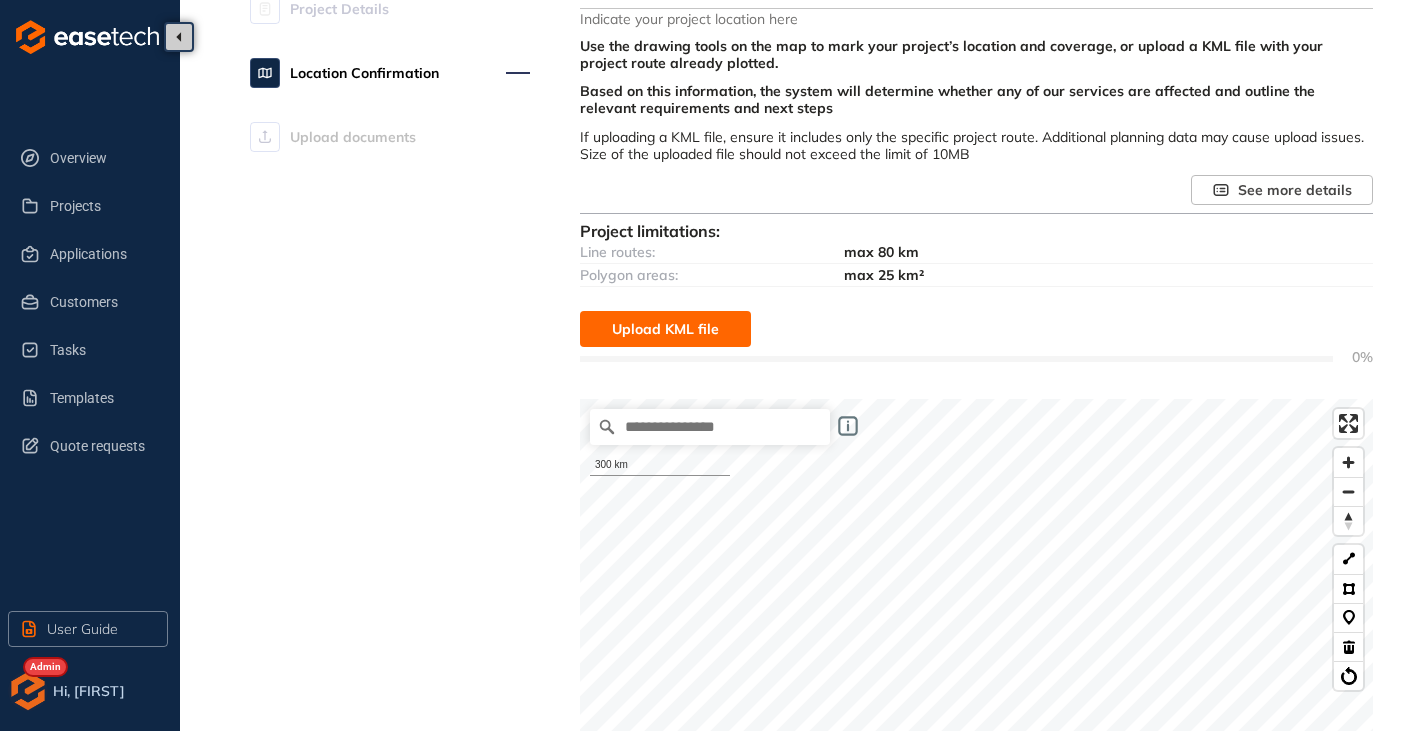click on "Upload KML file" at bounding box center (665, 329) 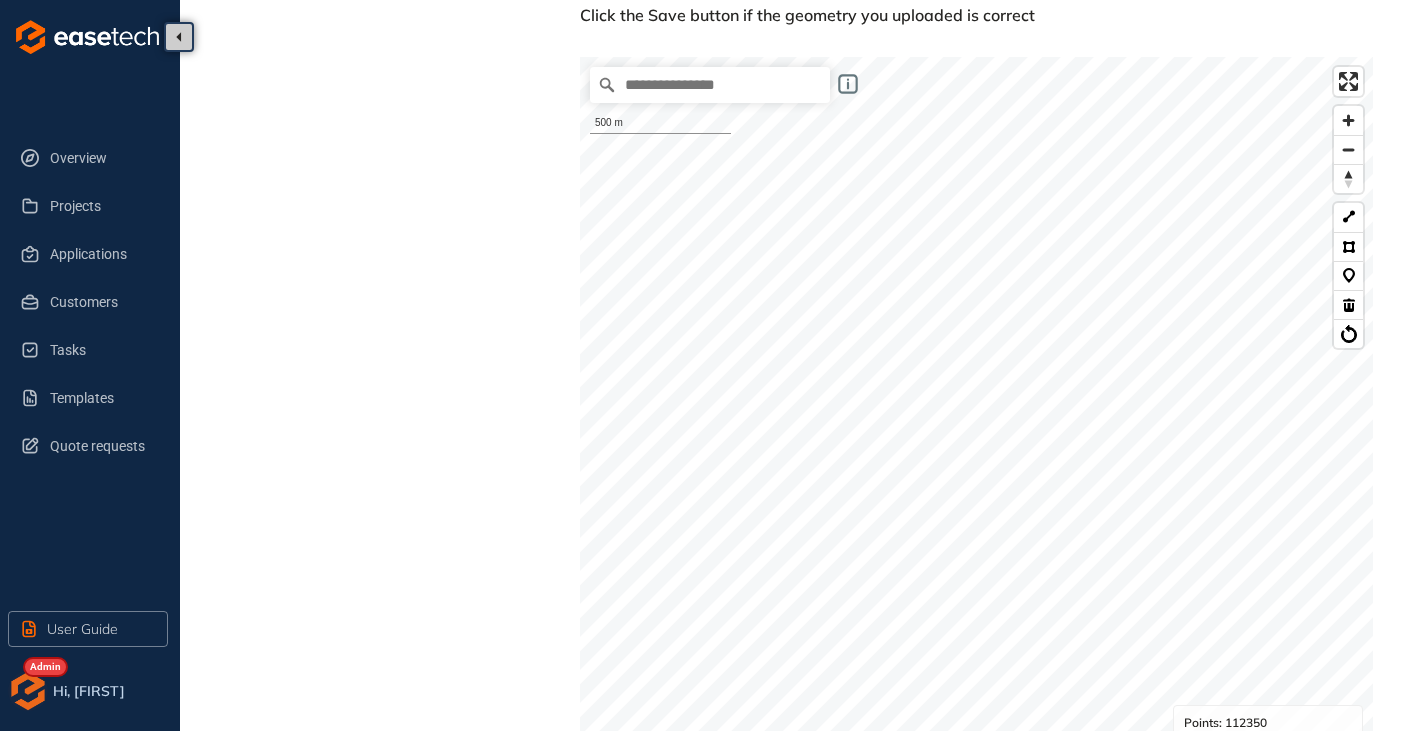 scroll, scrollTop: 406, scrollLeft: 0, axis: vertical 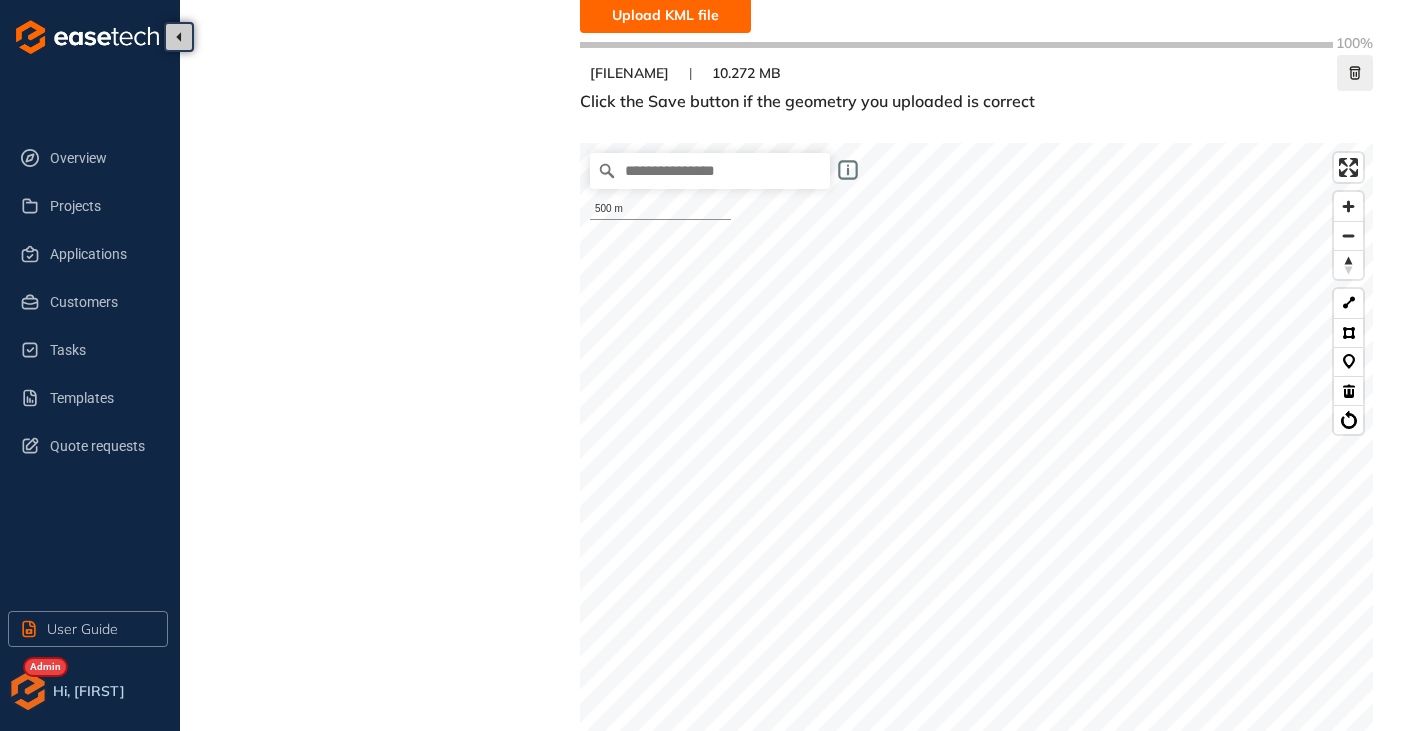 click 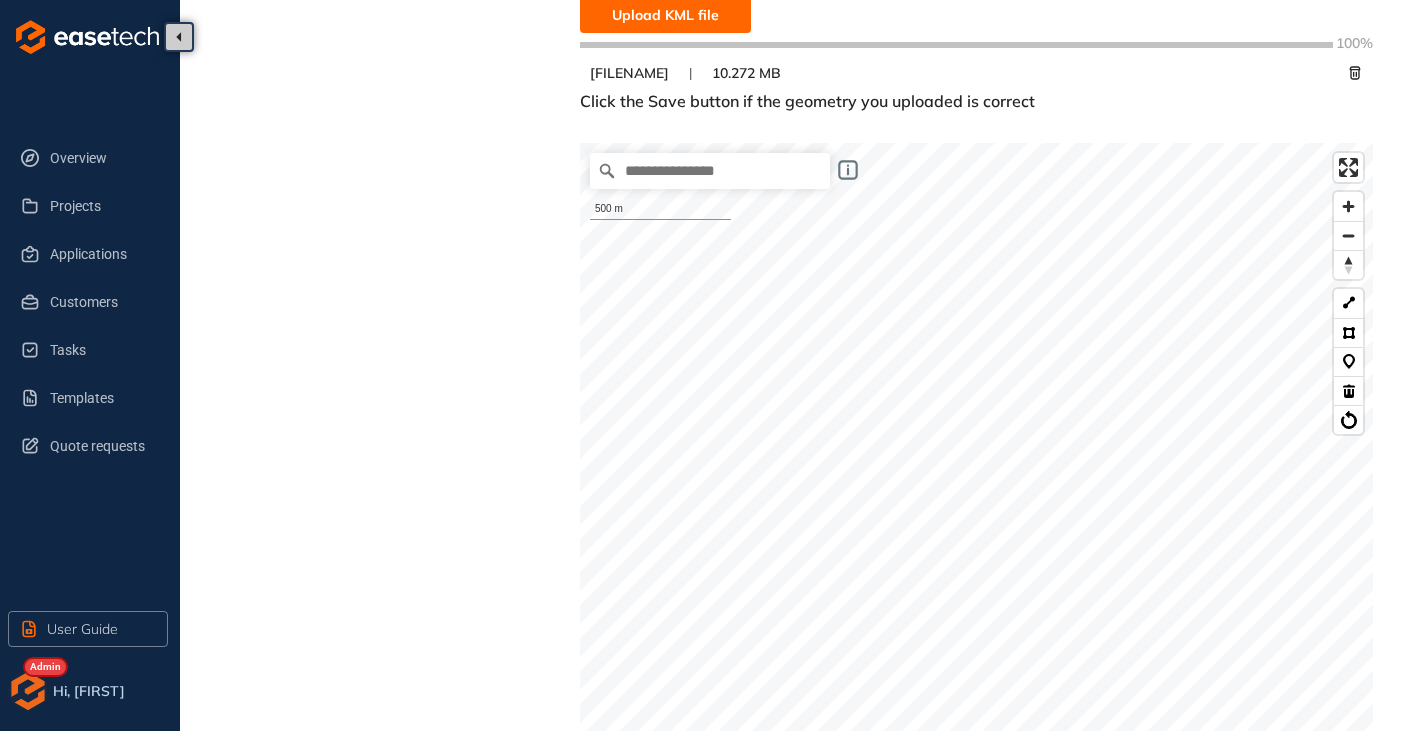 click on "Use the drawing tools on the map to mark your project’s location and coverage, or upload a KML file with your project route already plotted. Based on this information, the system will determine whether any of our services are affected and outline the relevant requirements and next steps If uploading a KML file, ensure it includes only the specific project route. Additional planning data may cause upload issues. Size of the uploaded file should not exceed the limit of 10MB See more details Project limitations: Line routes: max 80 km Polygon areas: max 25 km² Upload KML file 100% [FILENAME] | 10.272 MB Click the Save button if the geometry you uploaded is correct" at bounding box center [976, -67] 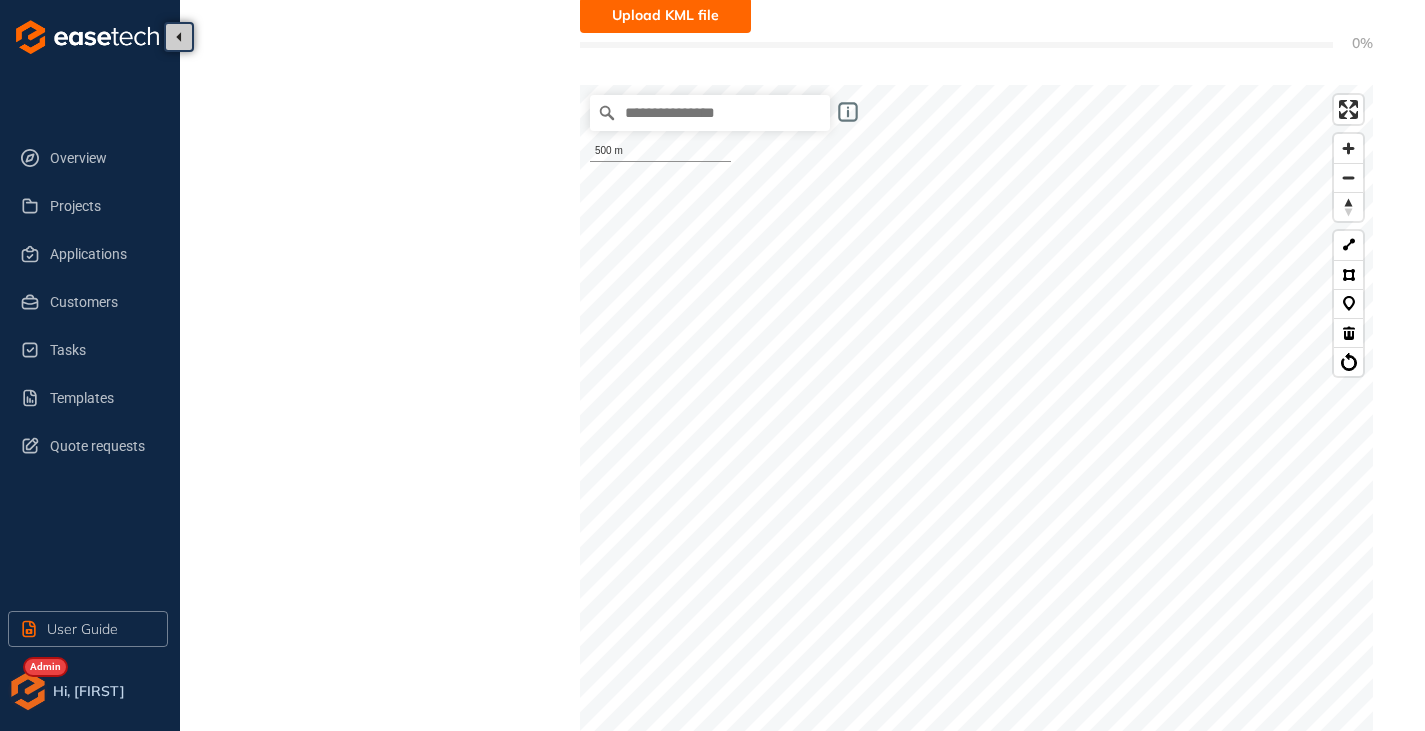 scroll, scrollTop: 0, scrollLeft: 0, axis: both 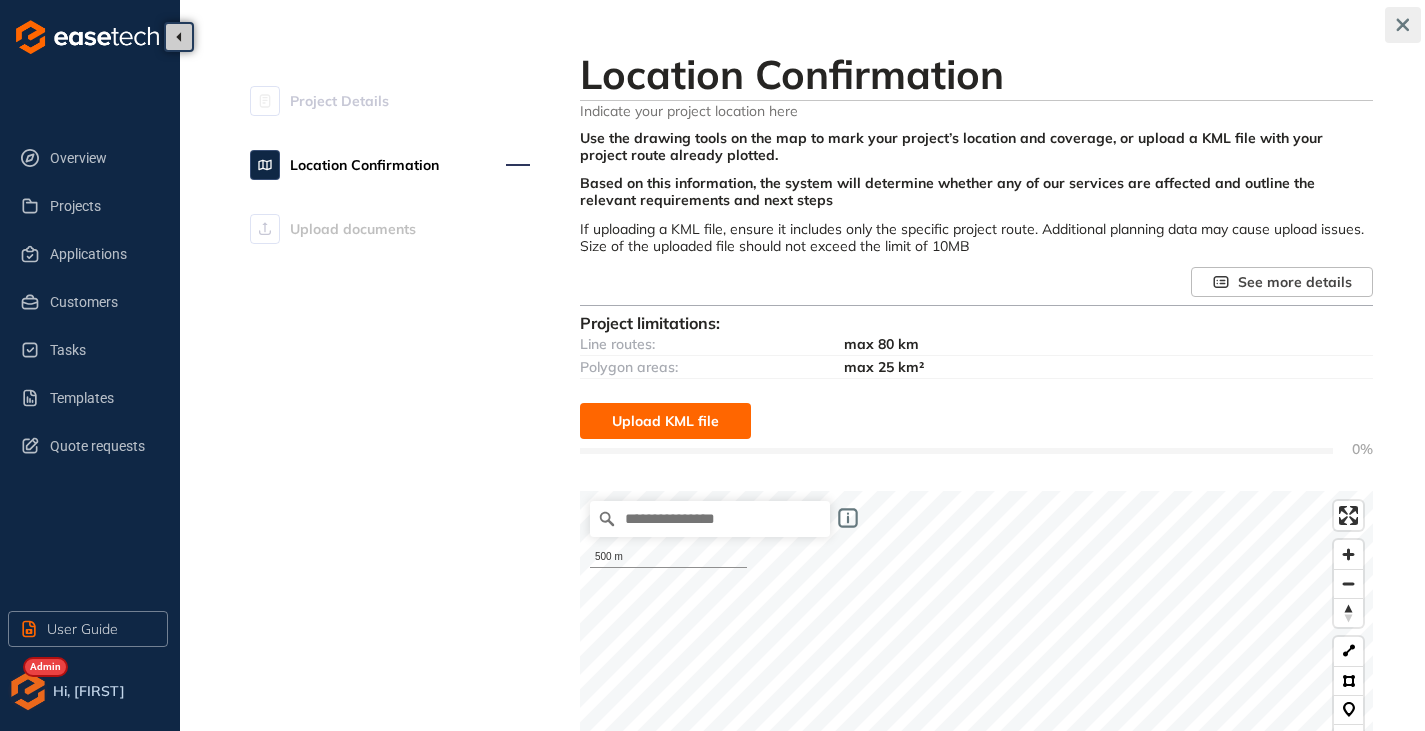 click 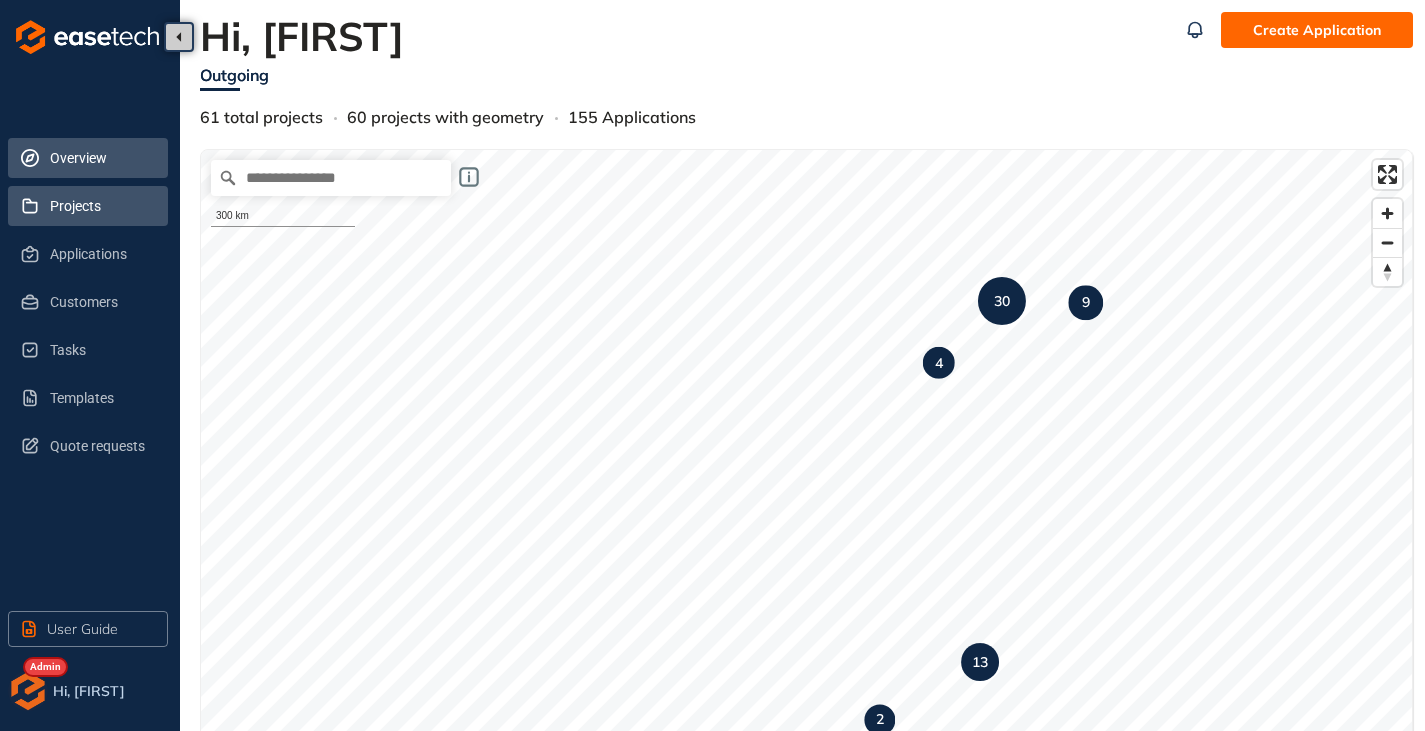 click on "Projects" at bounding box center [101, 206] 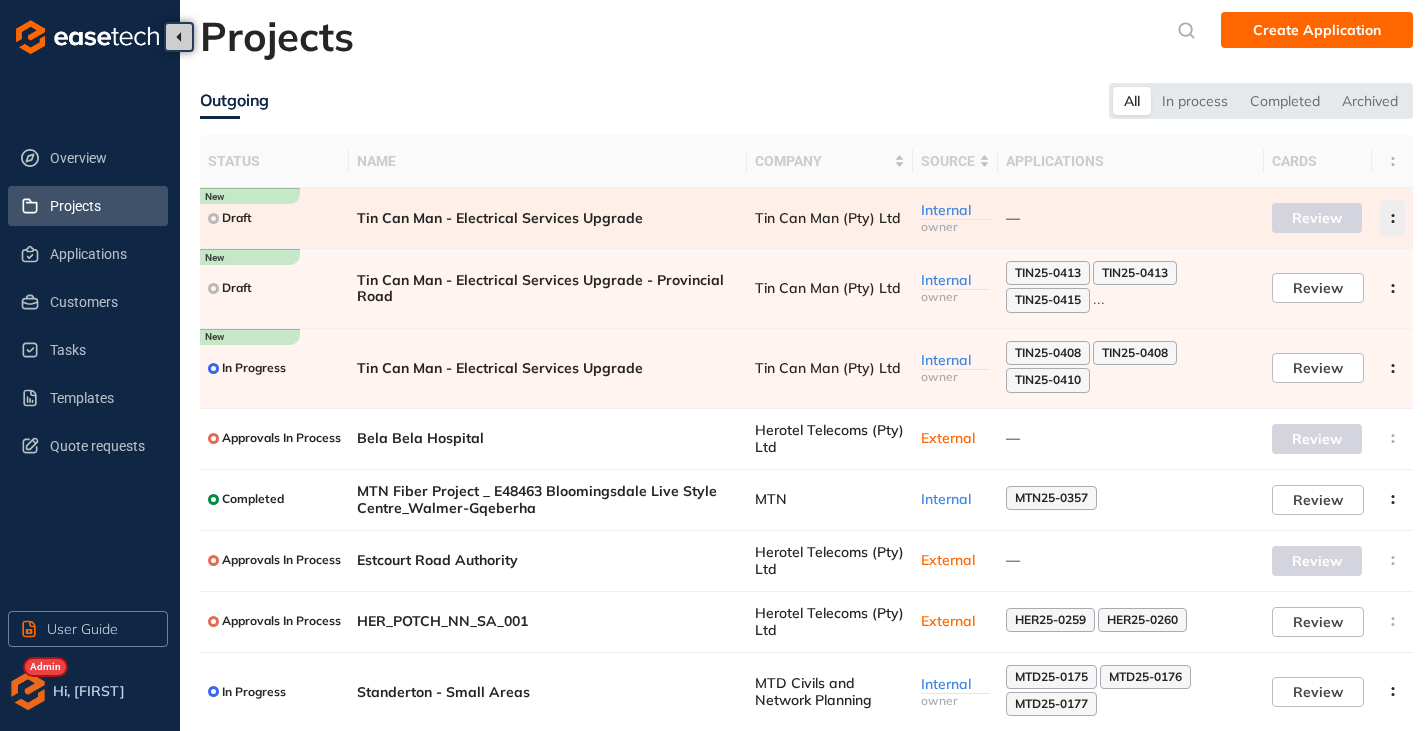 click 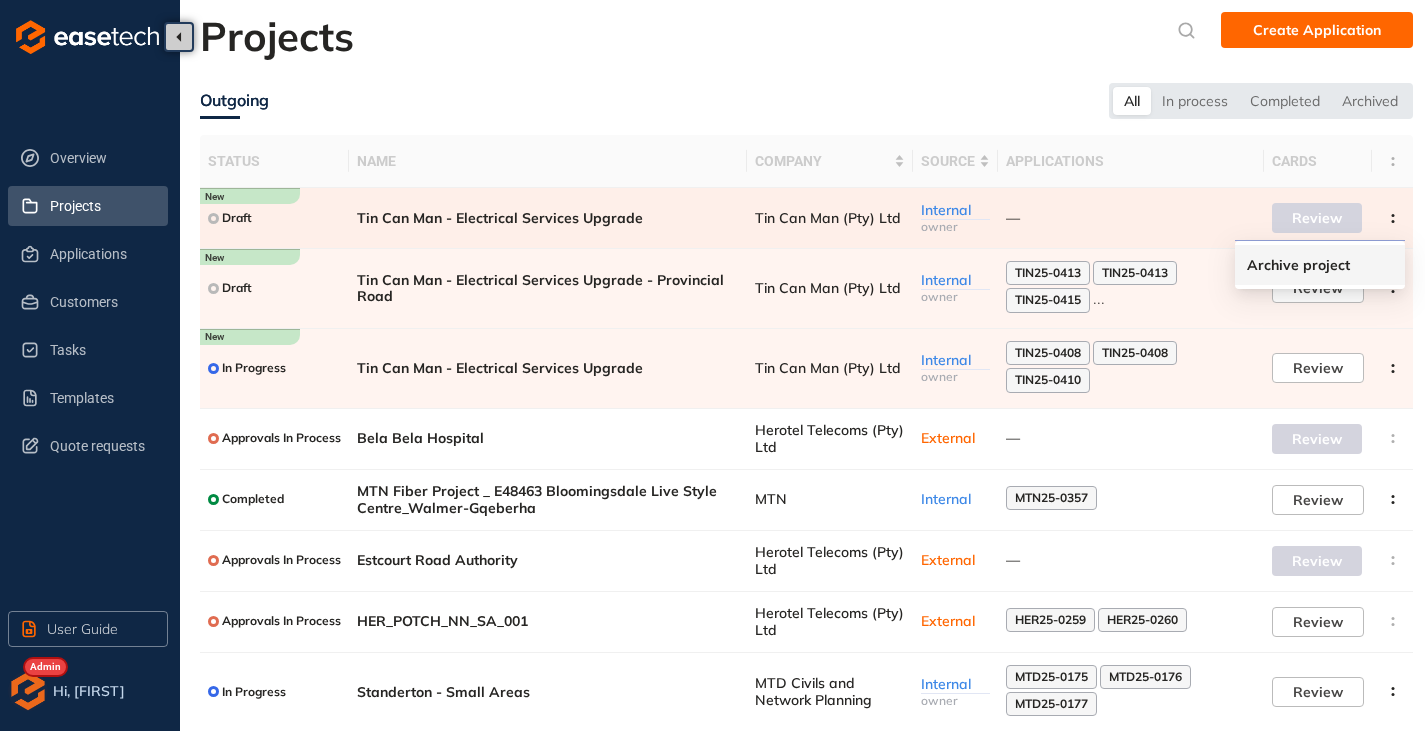 click on "Archive project" at bounding box center [1298, 265] 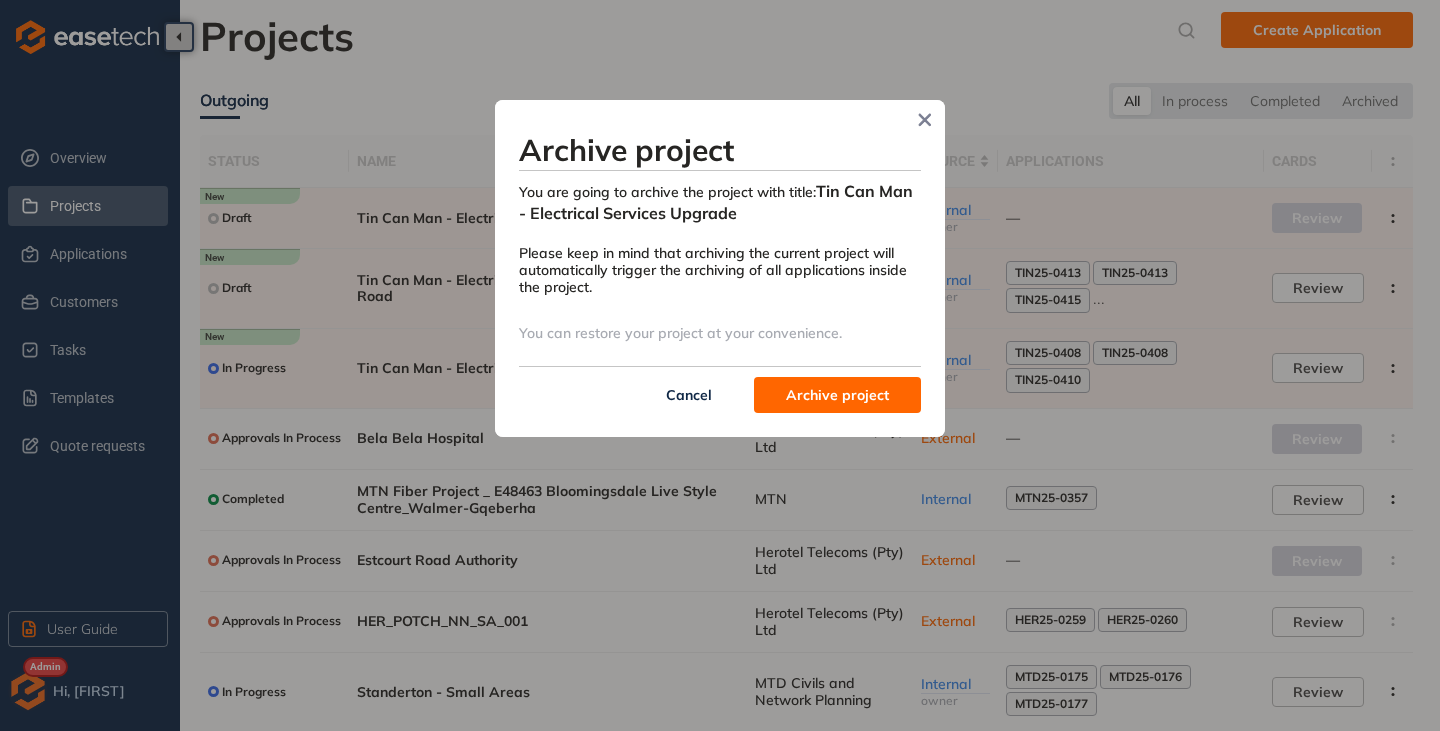 click on "Archive project" at bounding box center (837, 395) 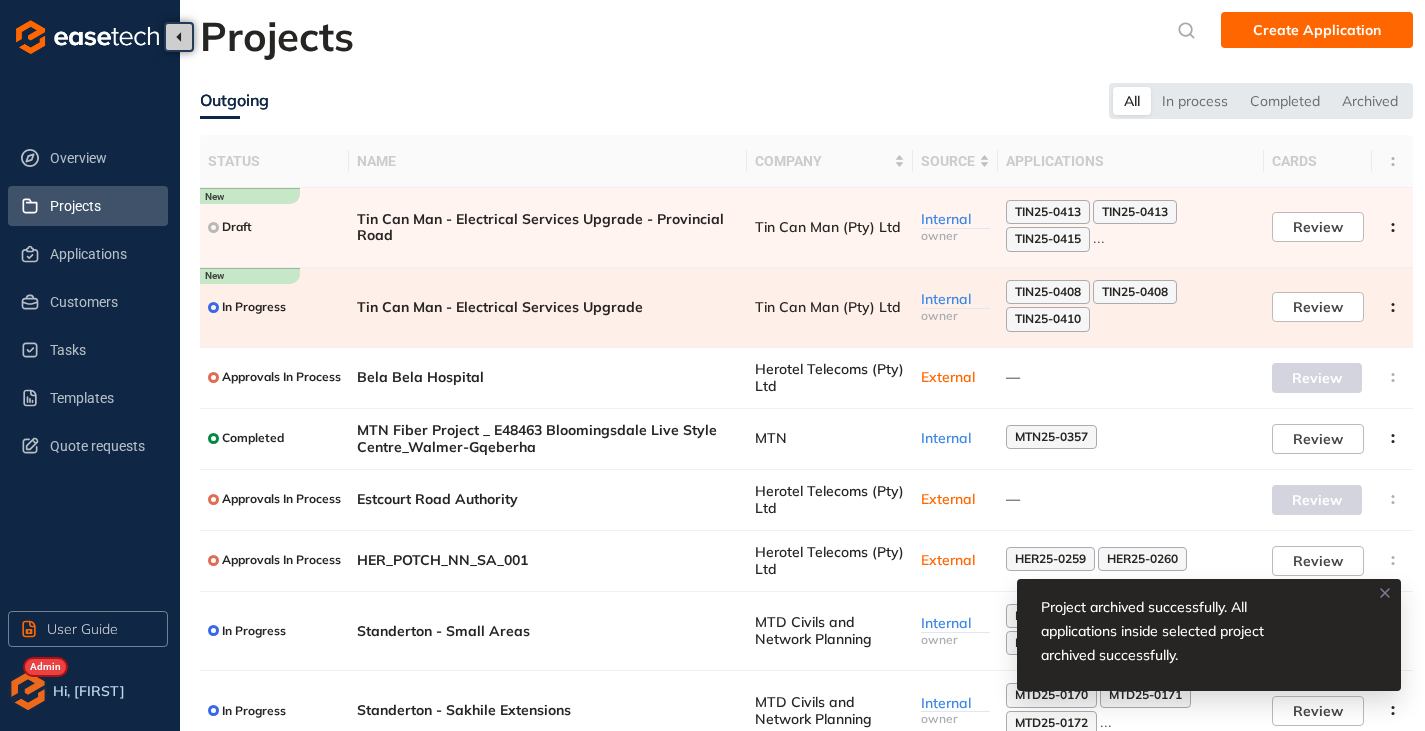 click on "Tin Can Man - Electrical Services Upgrade" at bounding box center (548, 308) 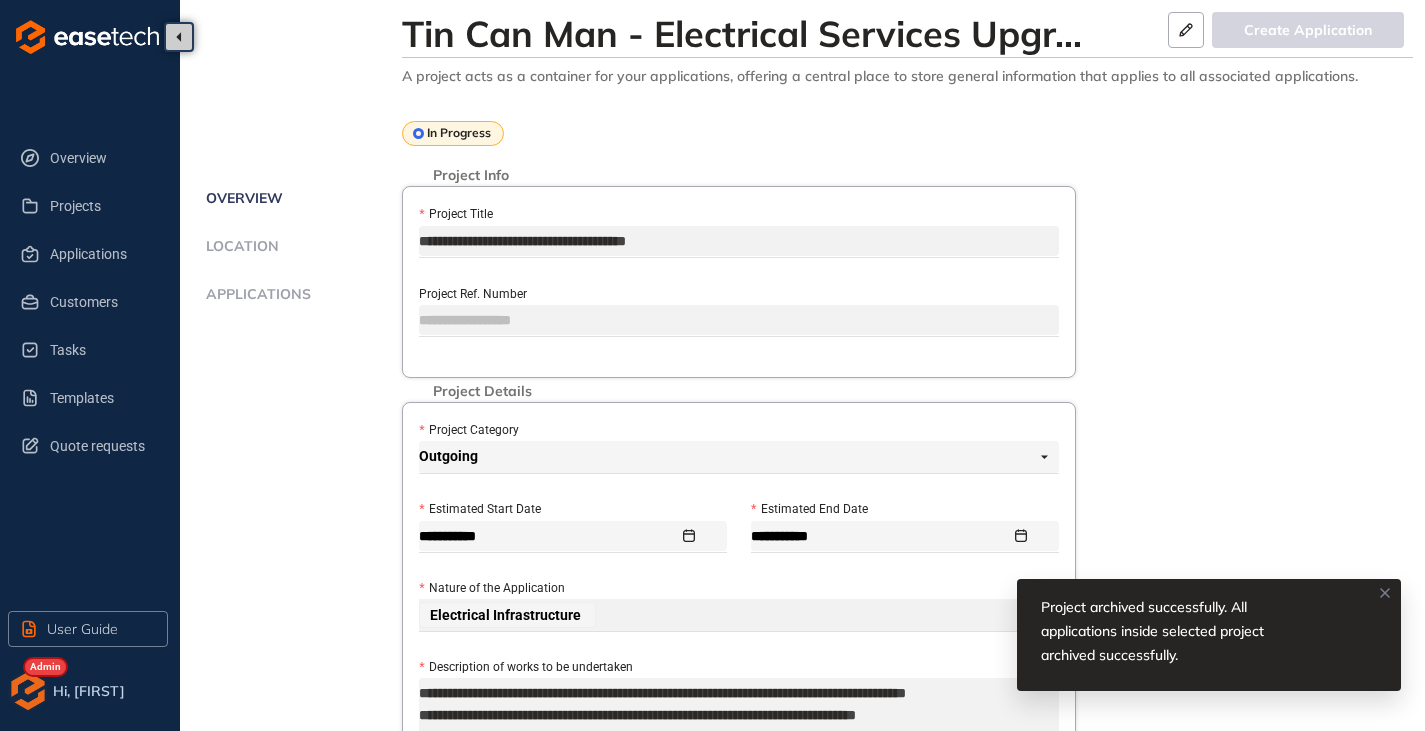 drag, startPoint x: 736, startPoint y: 238, endPoint x: 427, endPoint y: 235, distance: 309.01456 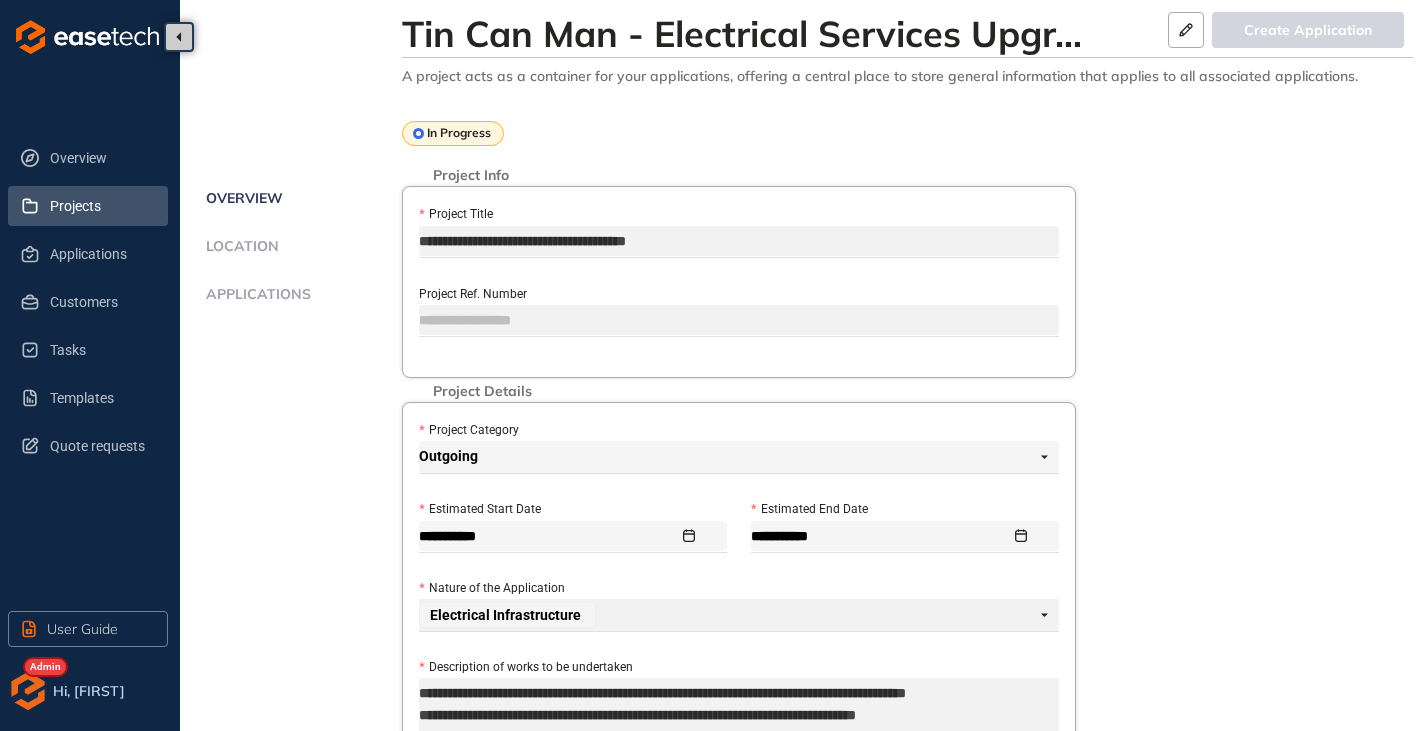 click on "Projects" at bounding box center (101, 206) 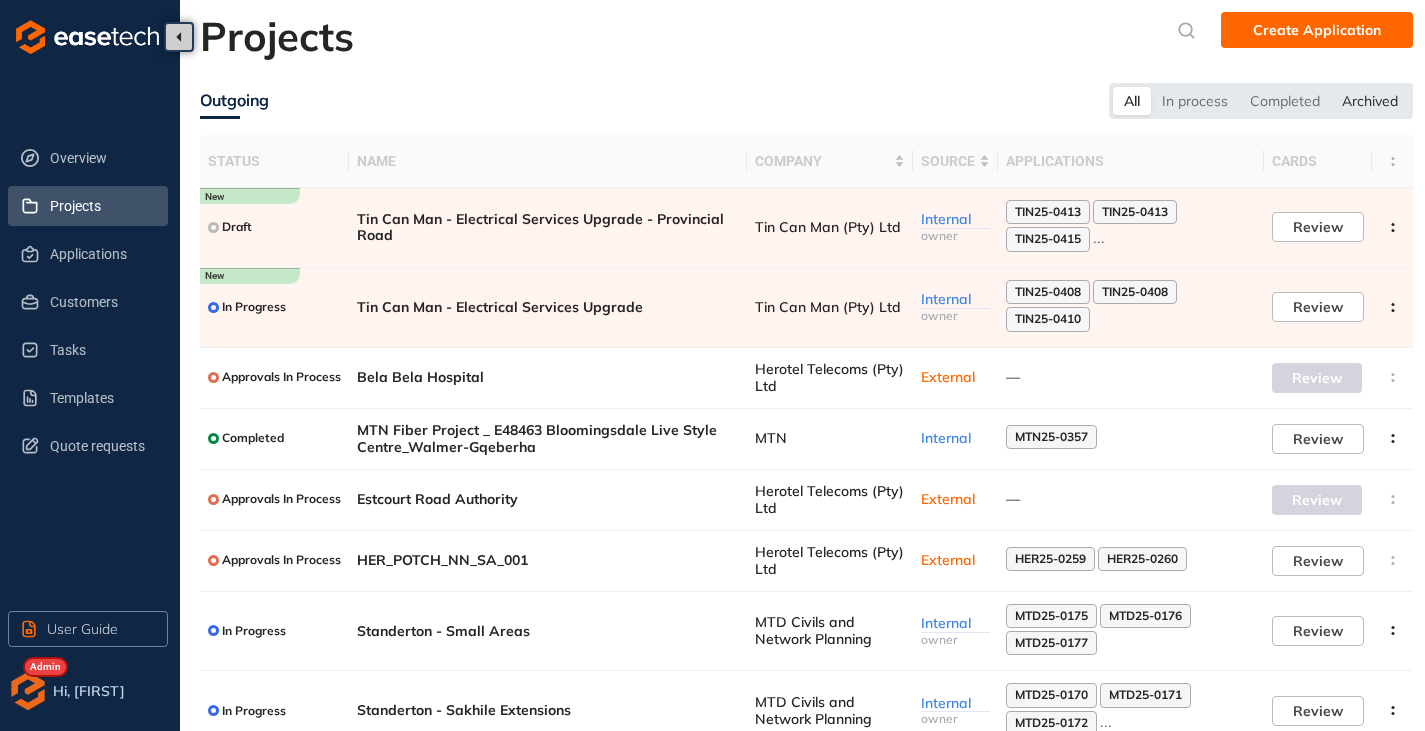 click on "Archived" at bounding box center [1370, 101] 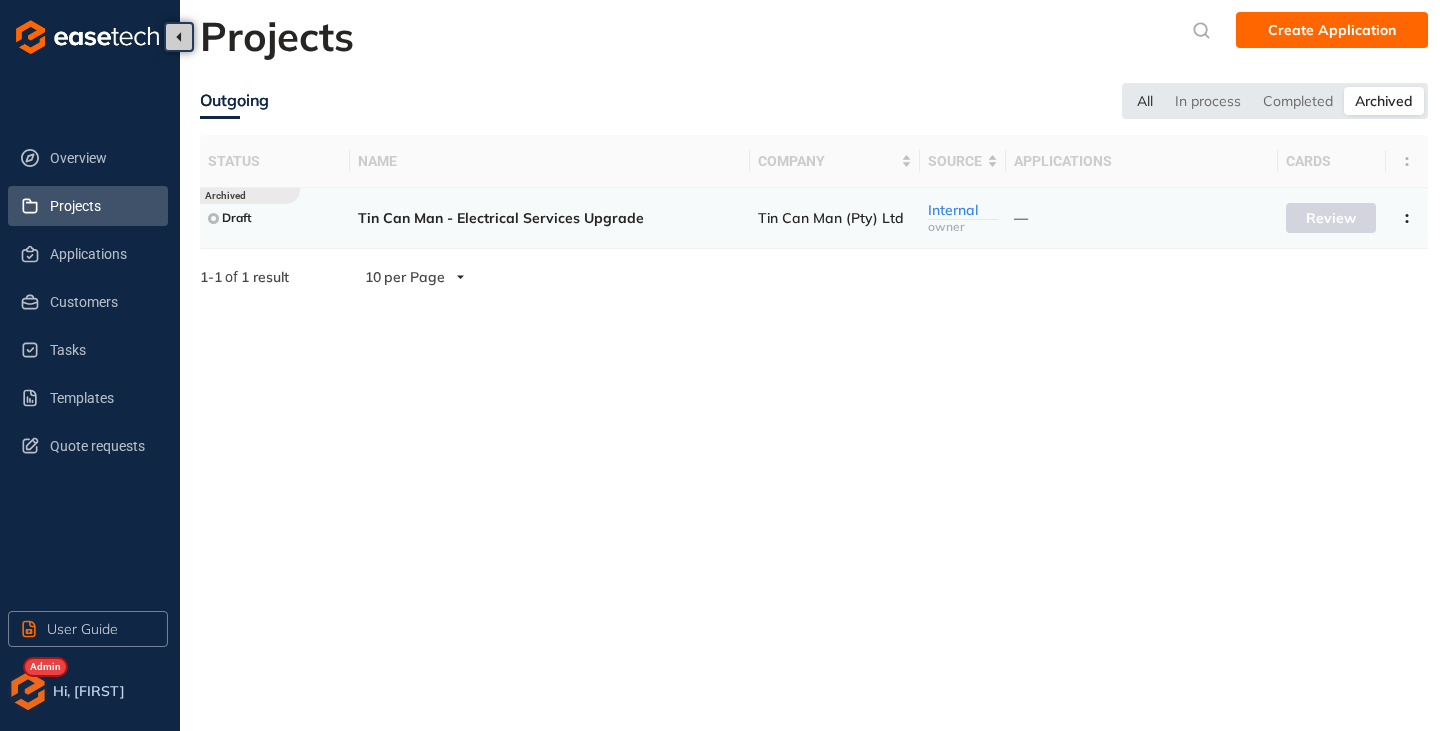 click on "All" at bounding box center [1145, 101] 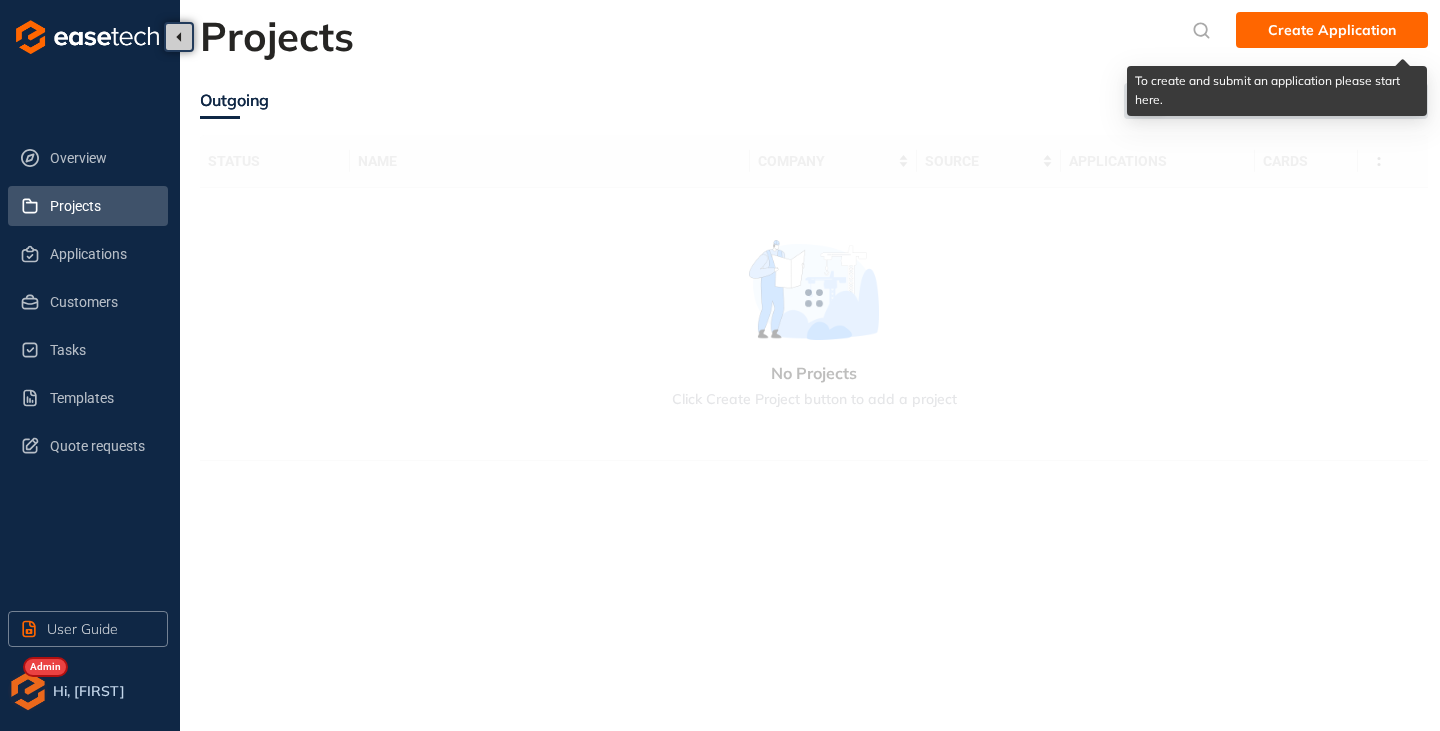 click on "Create Application" at bounding box center (1332, 30) 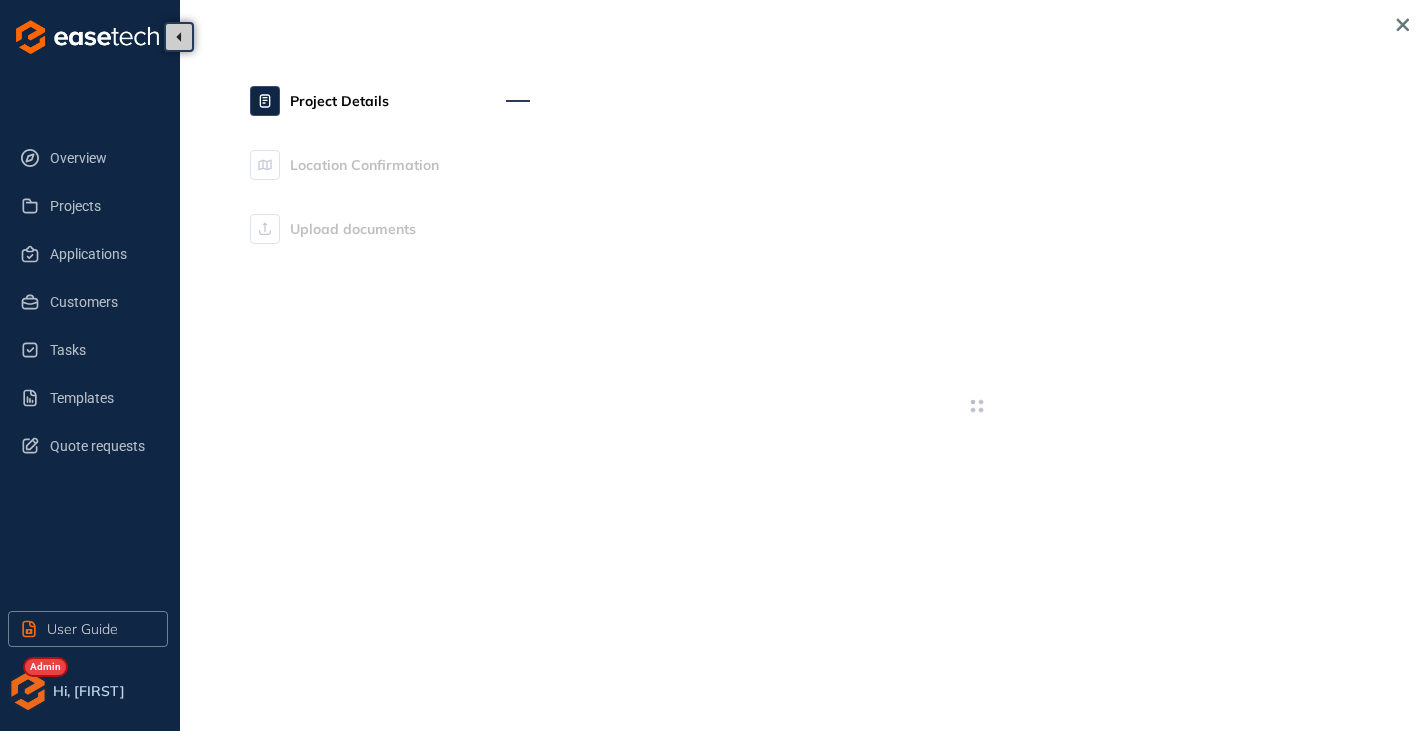 type on "**********" 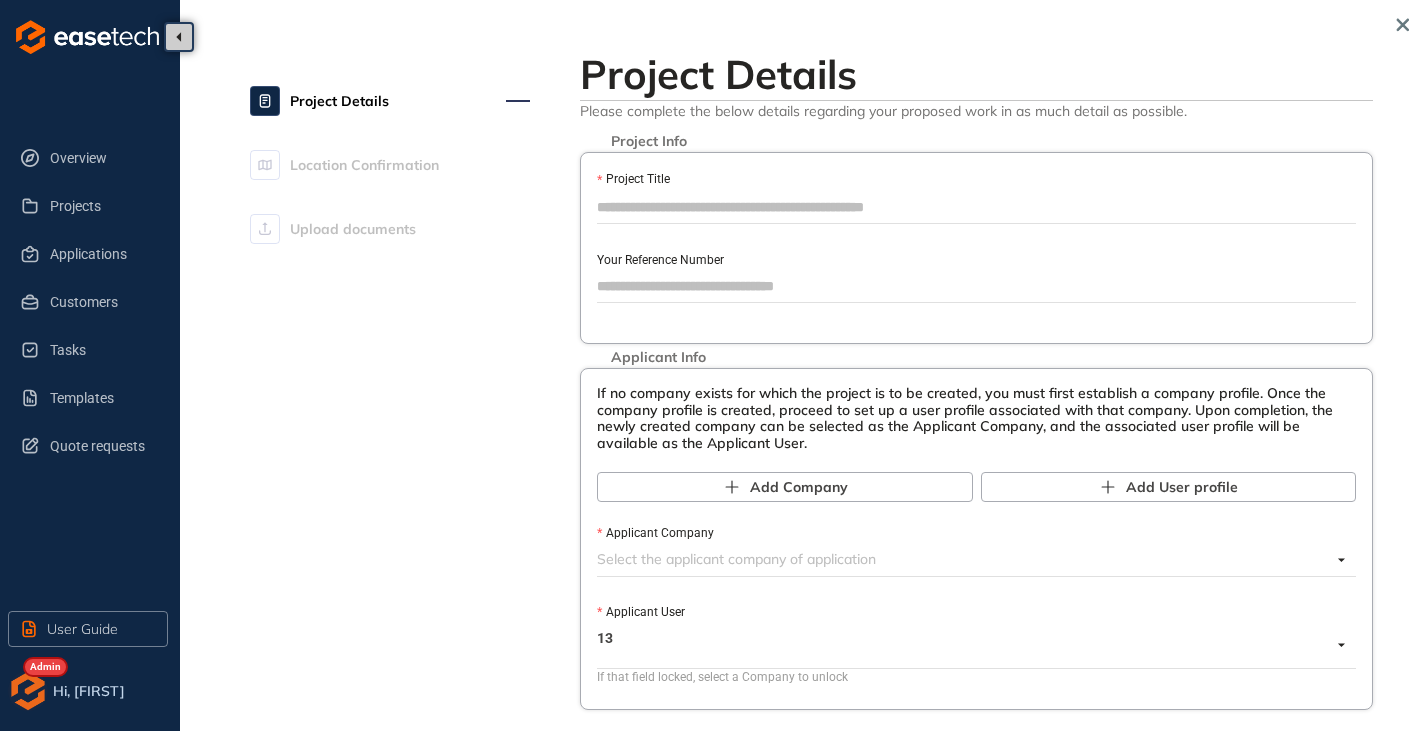 paste on "**********" 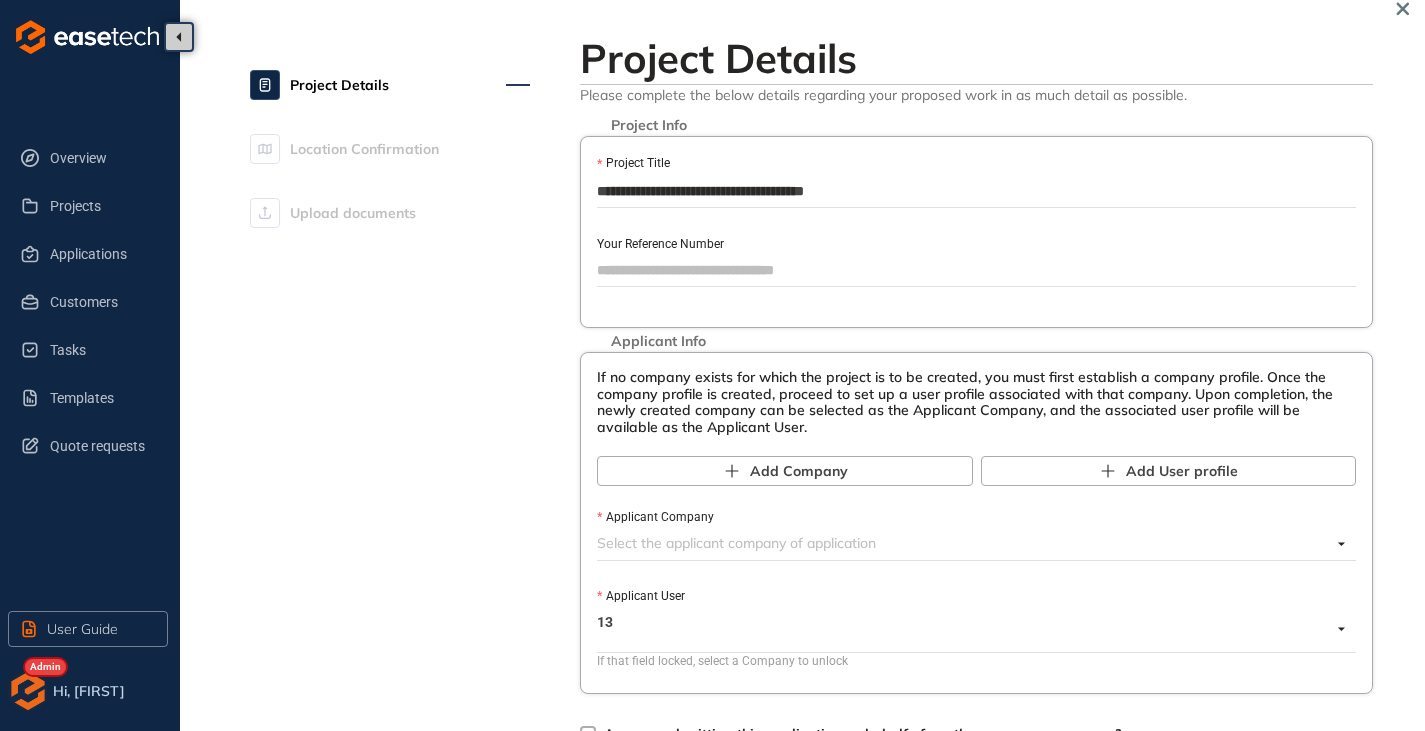 scroll, scrollTop: 200, scrollLeft: 0, axis: vertical 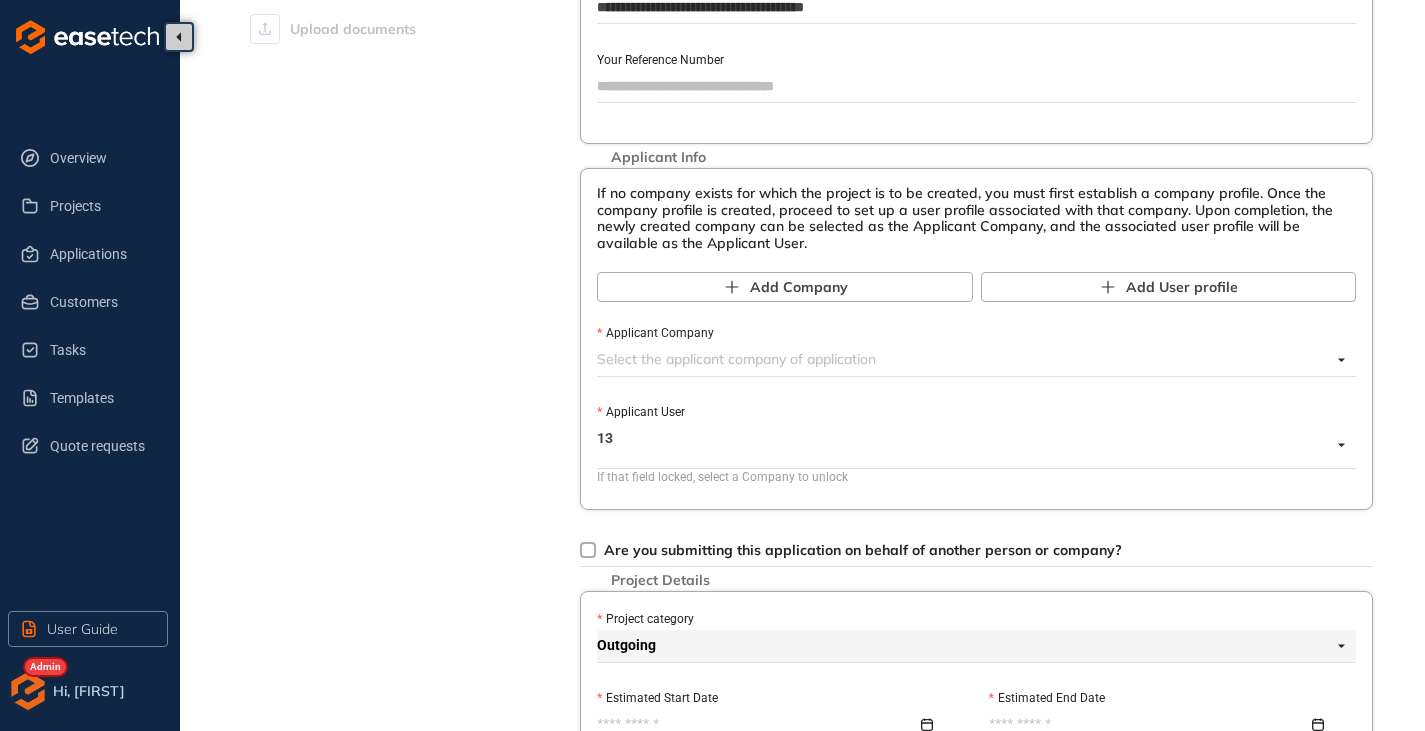 type on "**********" 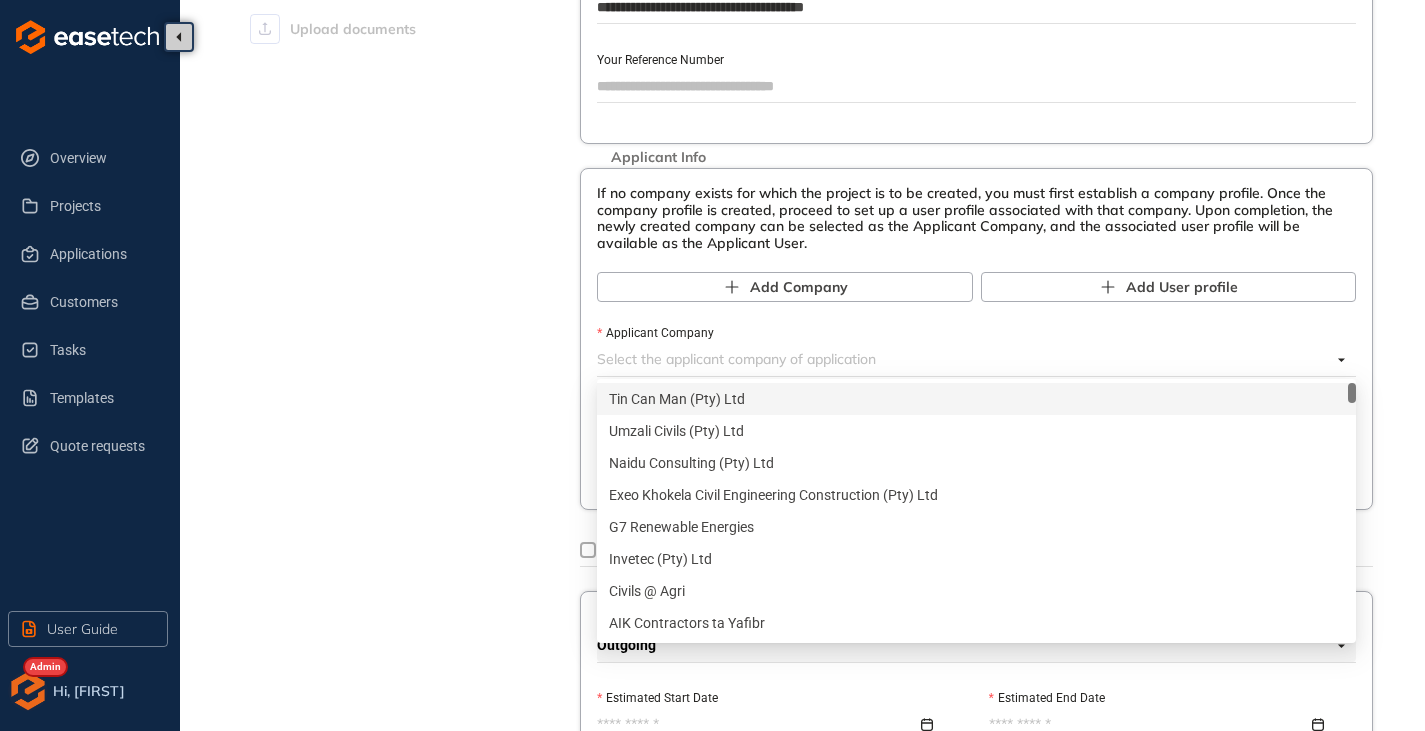 click on "Tin Can Man (Pty) Ltd" at bounding box center [976, 399] 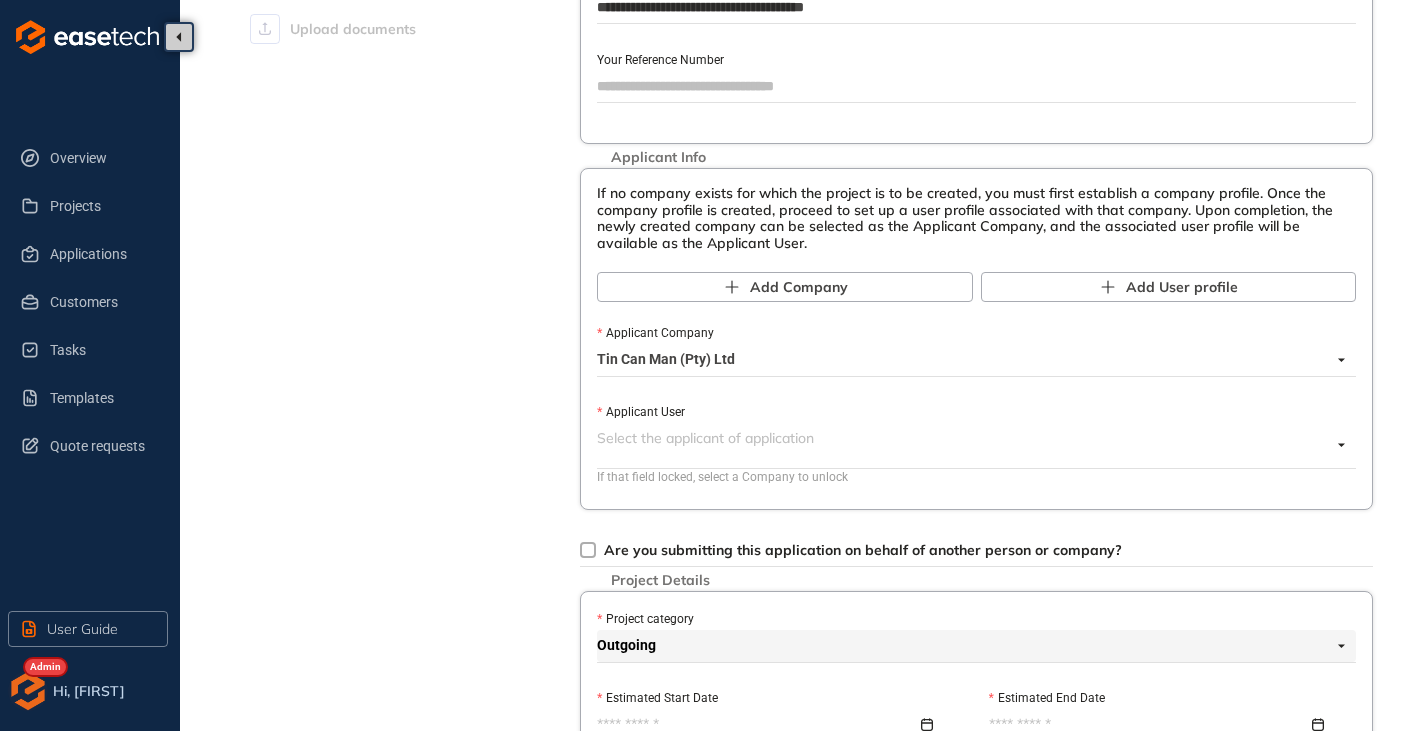 click on "Applicant User" at bounding box center [964, 438] 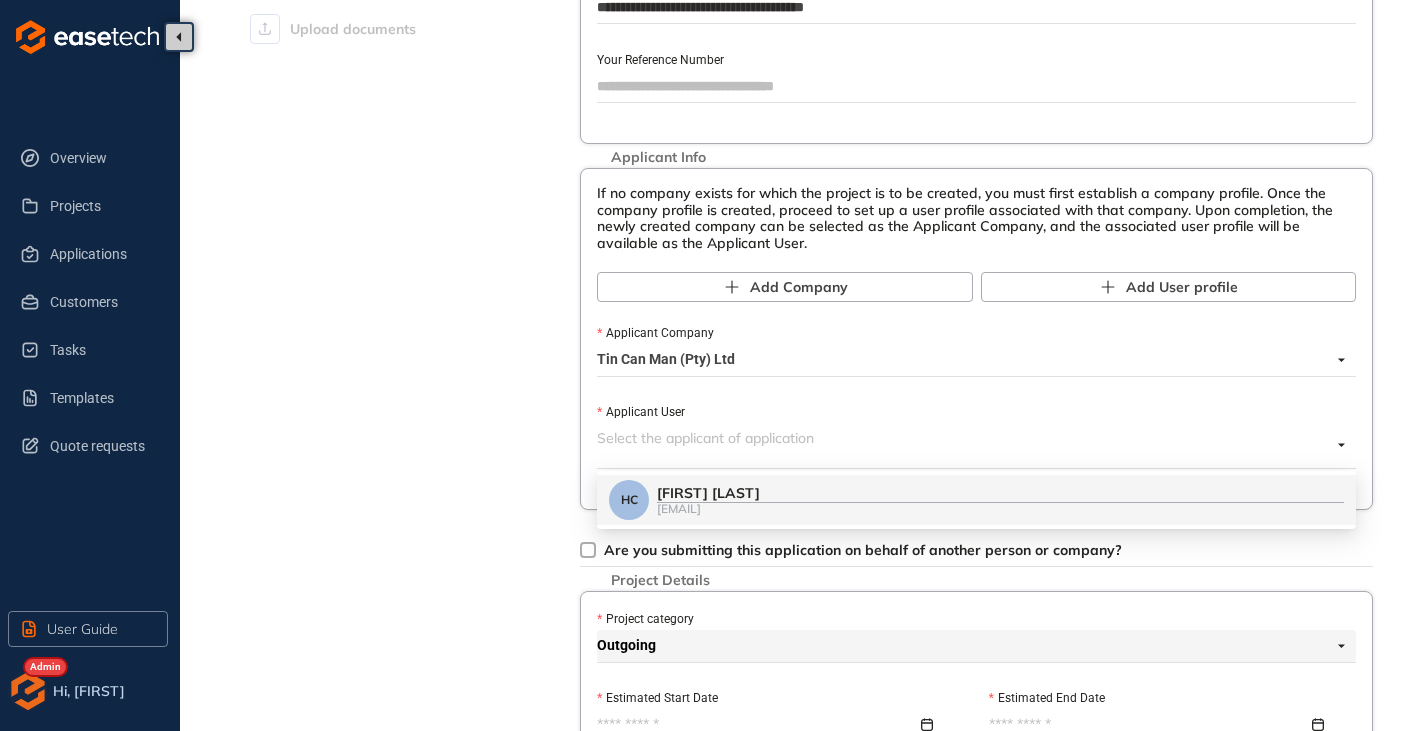 click on "[FIRST] [LAST]" at bounding box center (1000, 493) 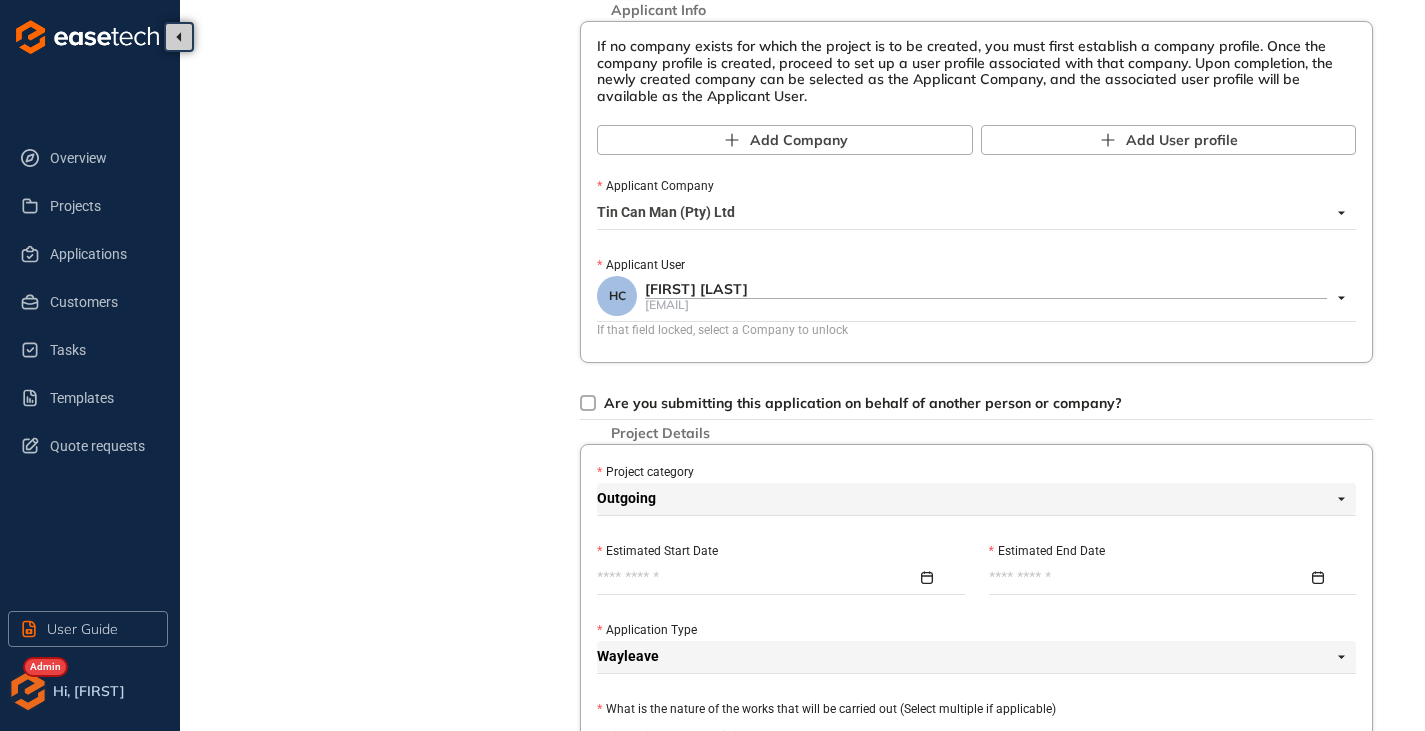 scroll, scrollTop: 400, scrollLeft: 0, axis: vertical 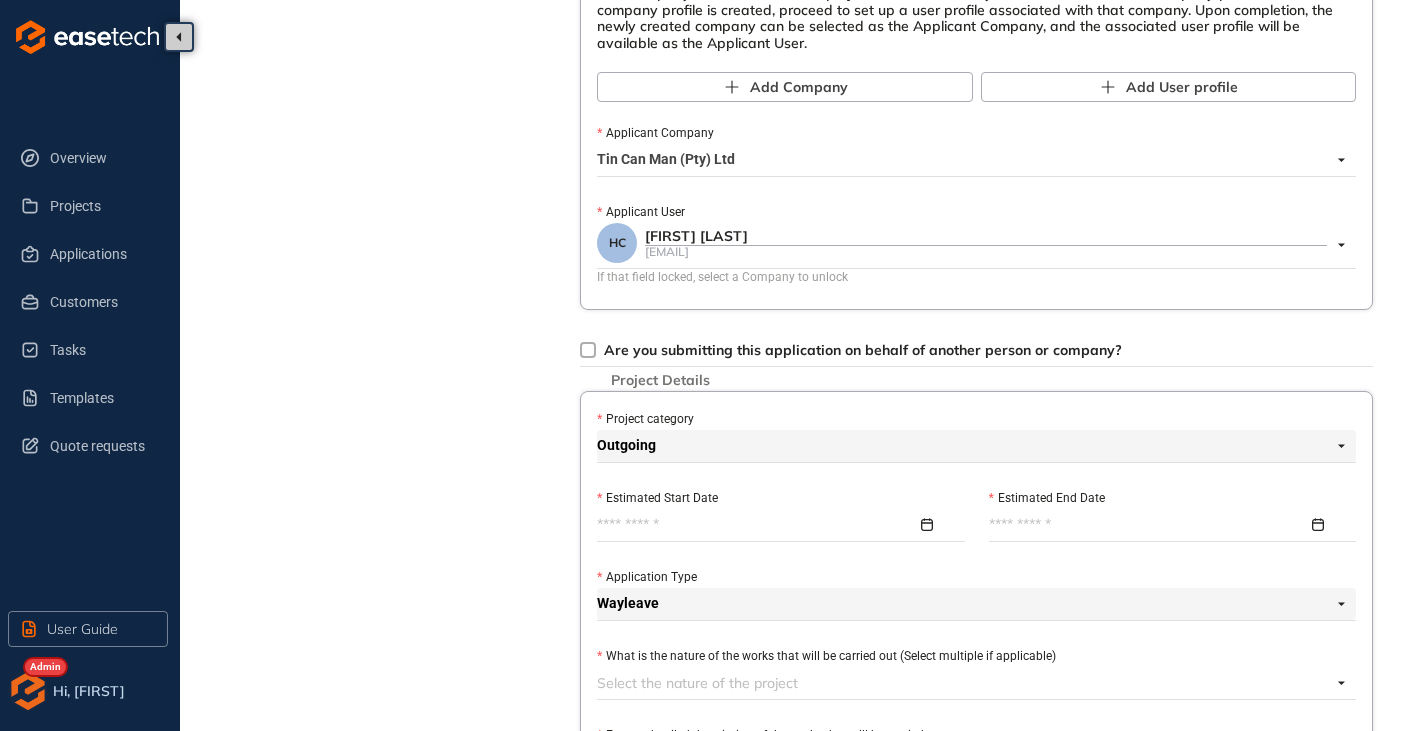 click on "Estimated Start Date" at bounding box center (757, 525) 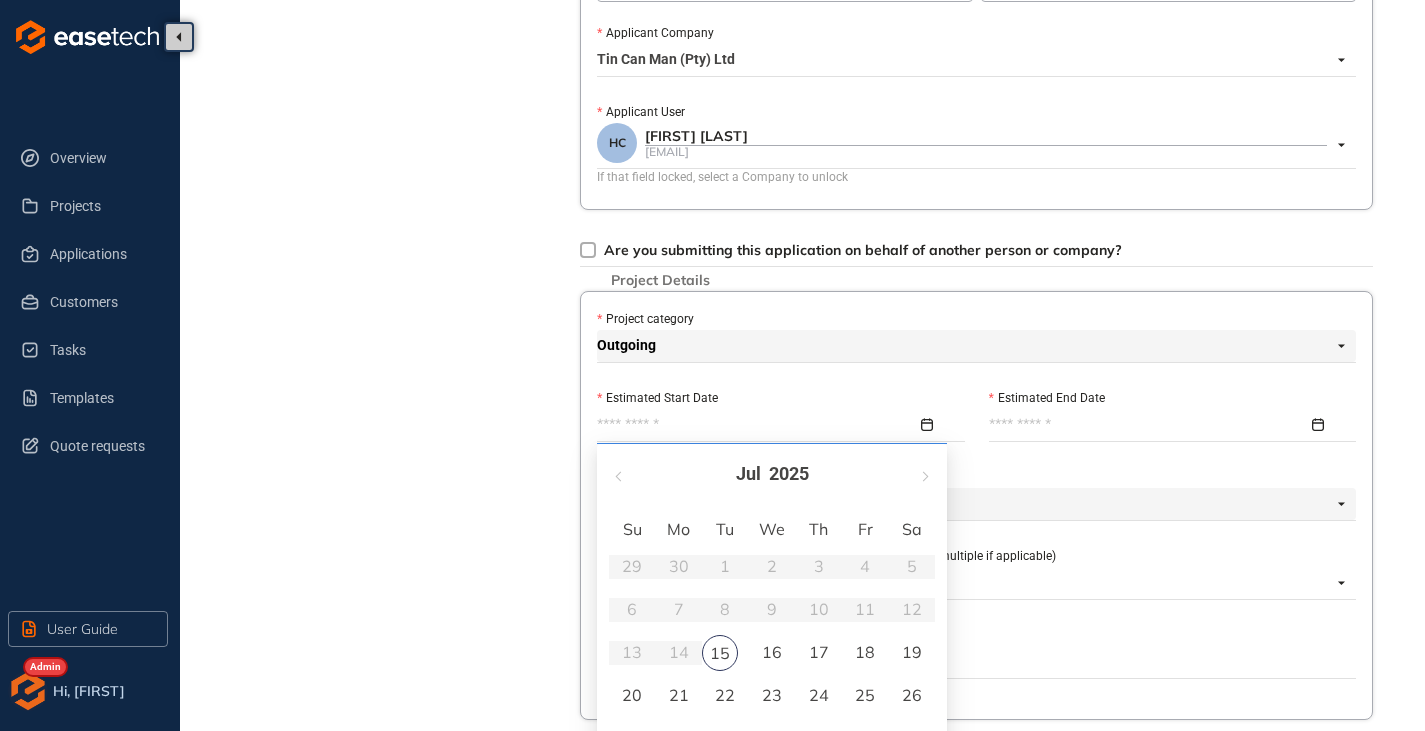 scroll, scrollTop: 600, scrollLeft: 0, axis: vertical 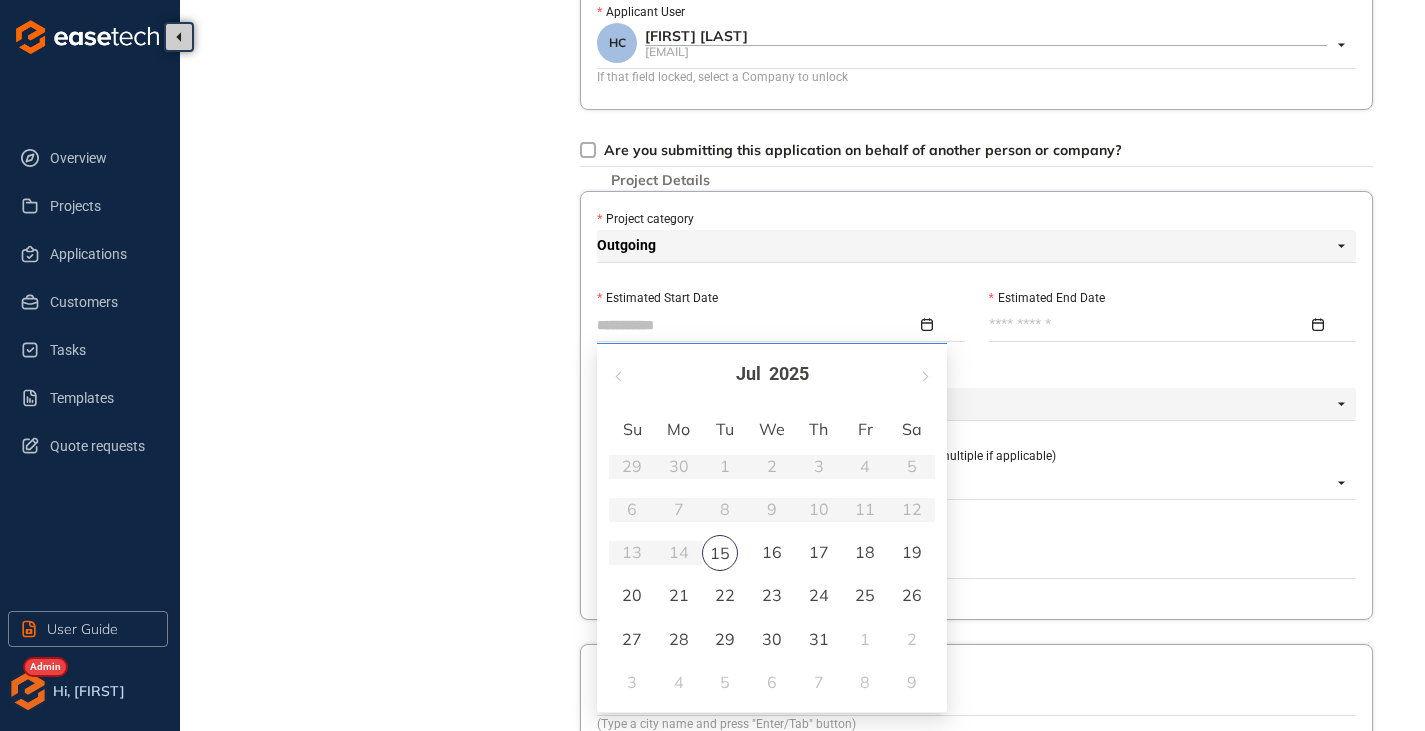 type on "**********" 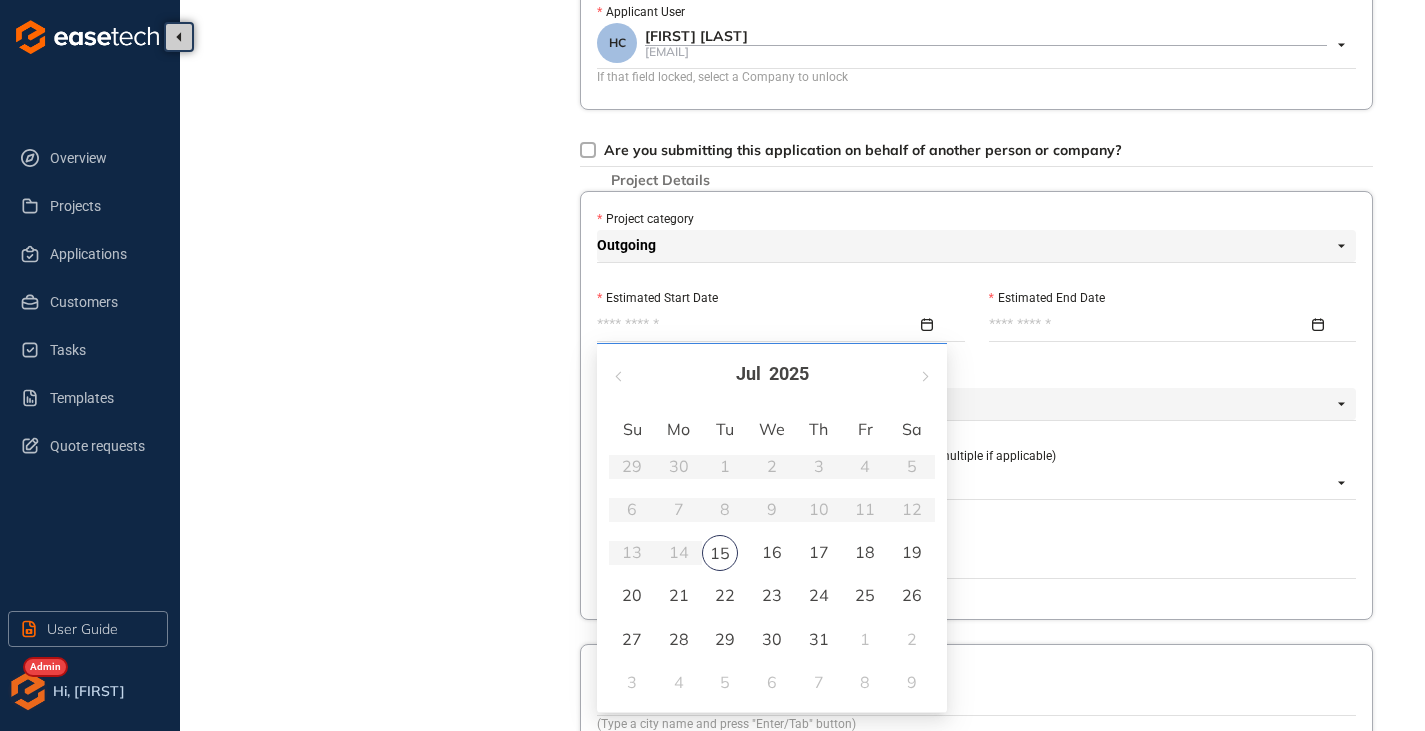 type on "**********" 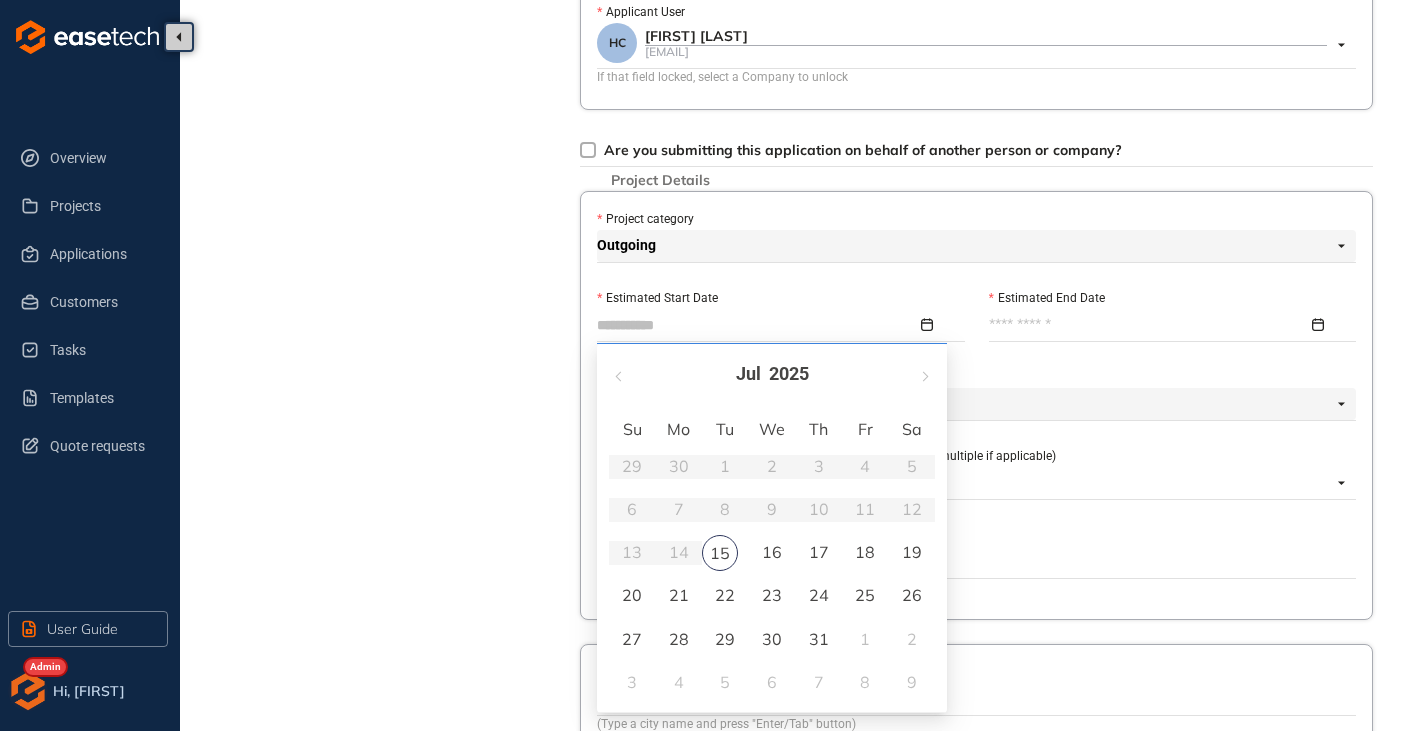 click on "21" at bounding box center (679, 595) 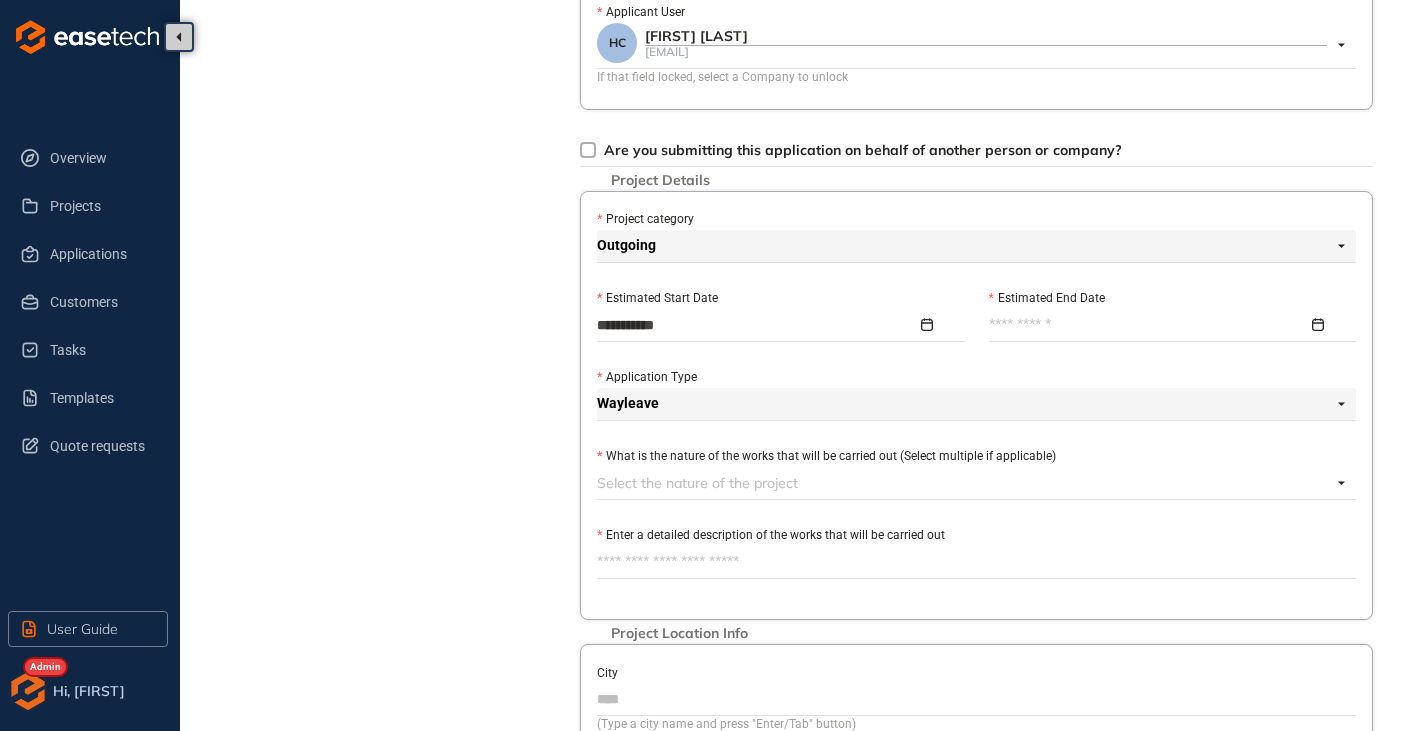 click on "Estimated End Date" at bounding box center [1149, 325] 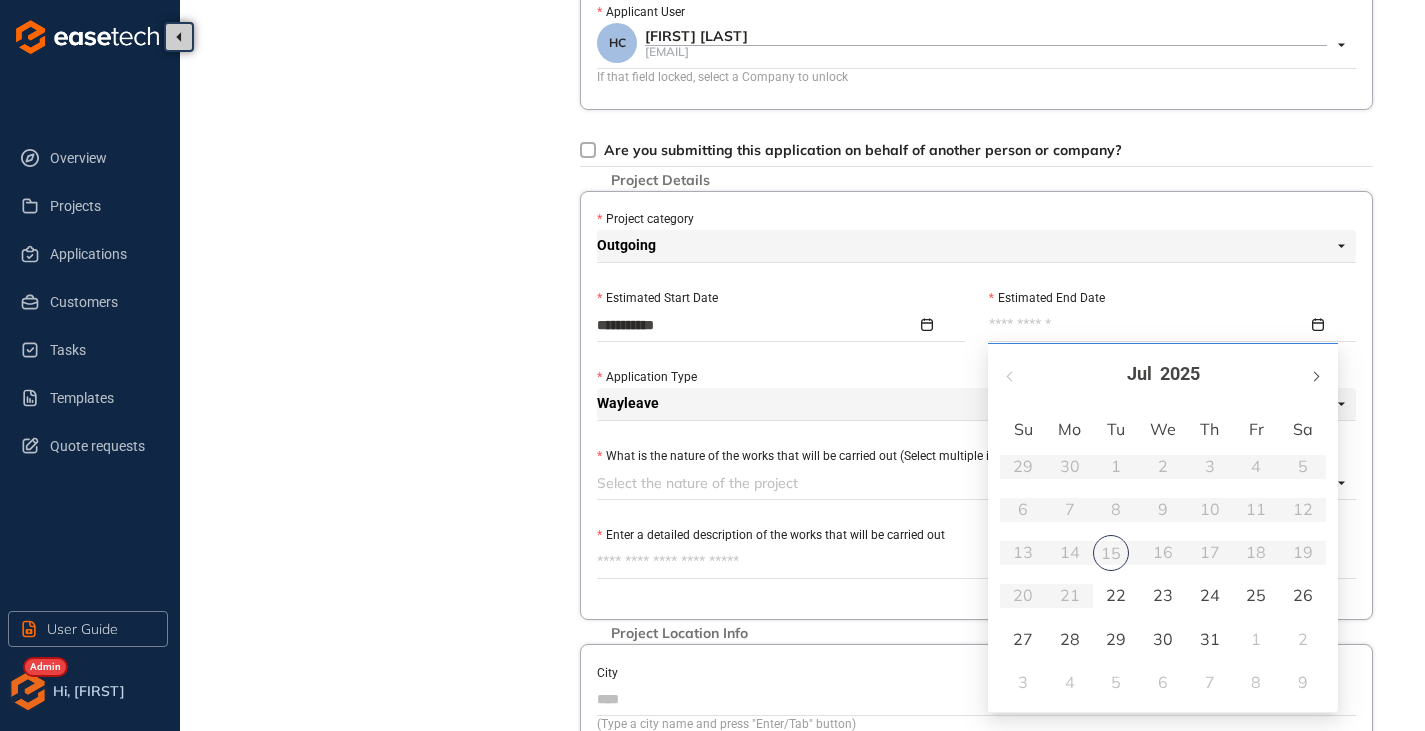click at bounding box center (1315, 376) 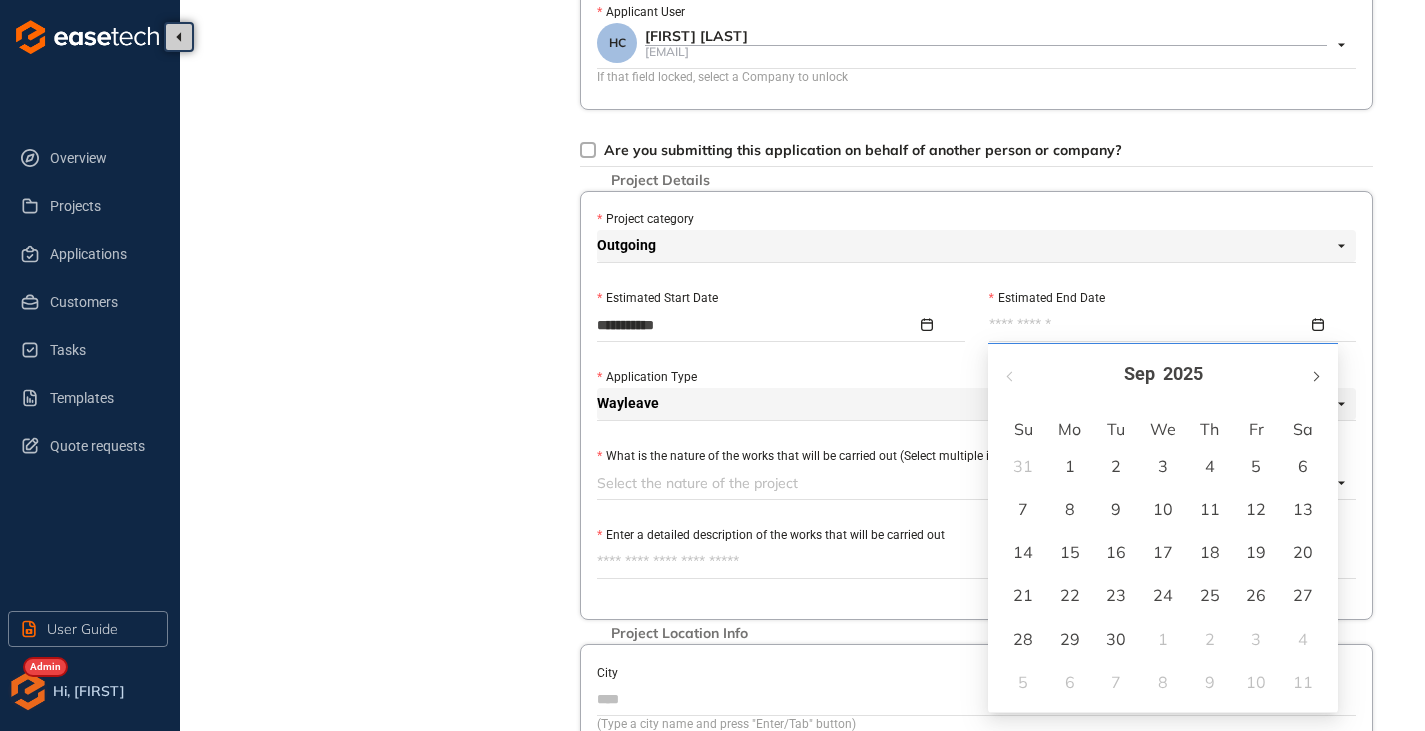 click at bounding box center (1315, 376) 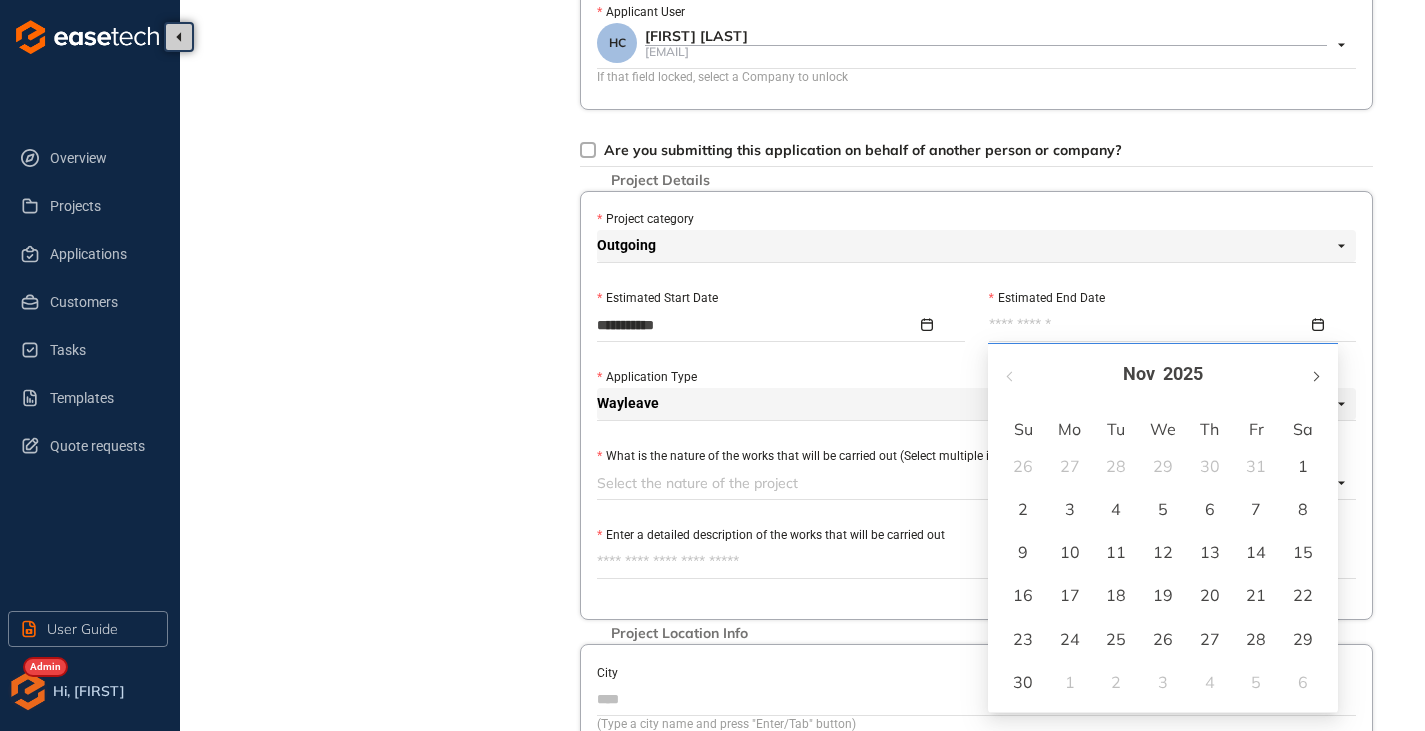 click at bounding box center (1315, 376) 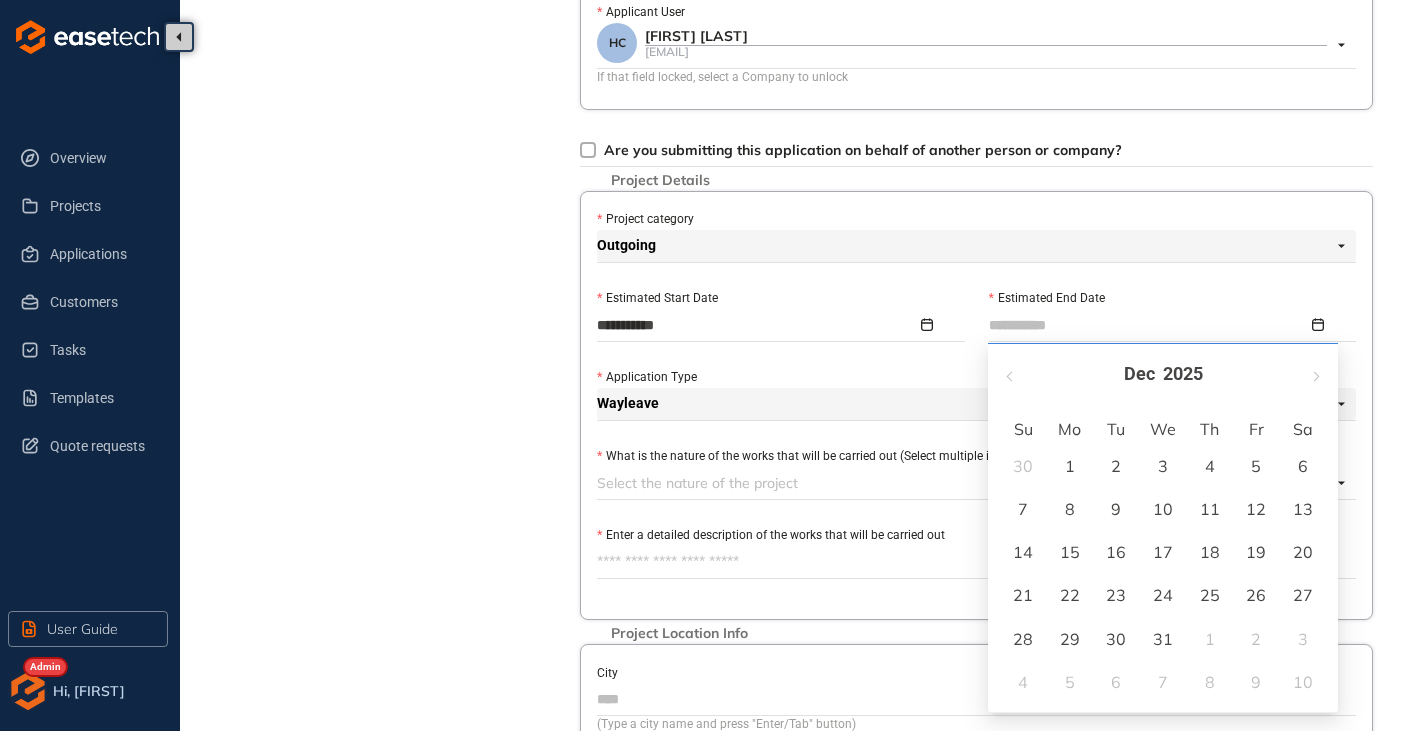 type on "**********" 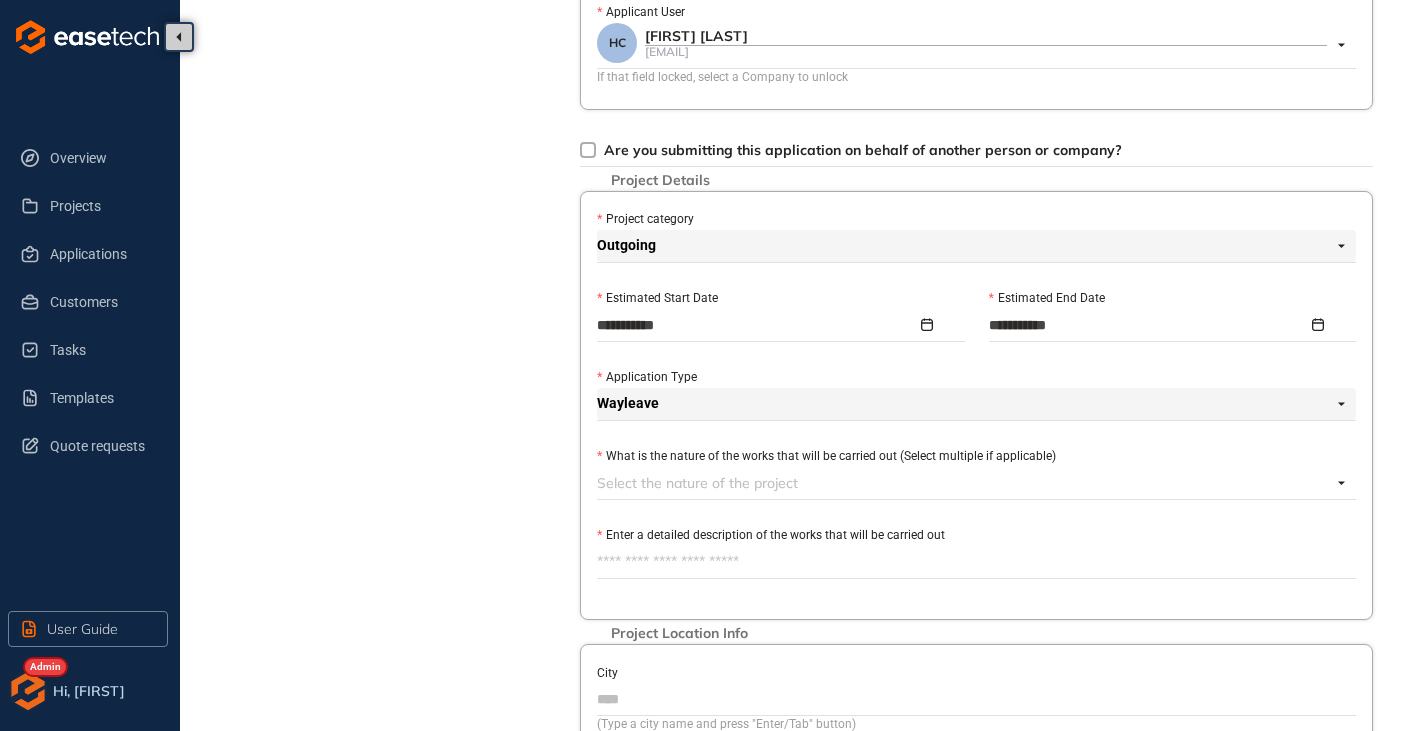 click at bounding box center (964, 483) 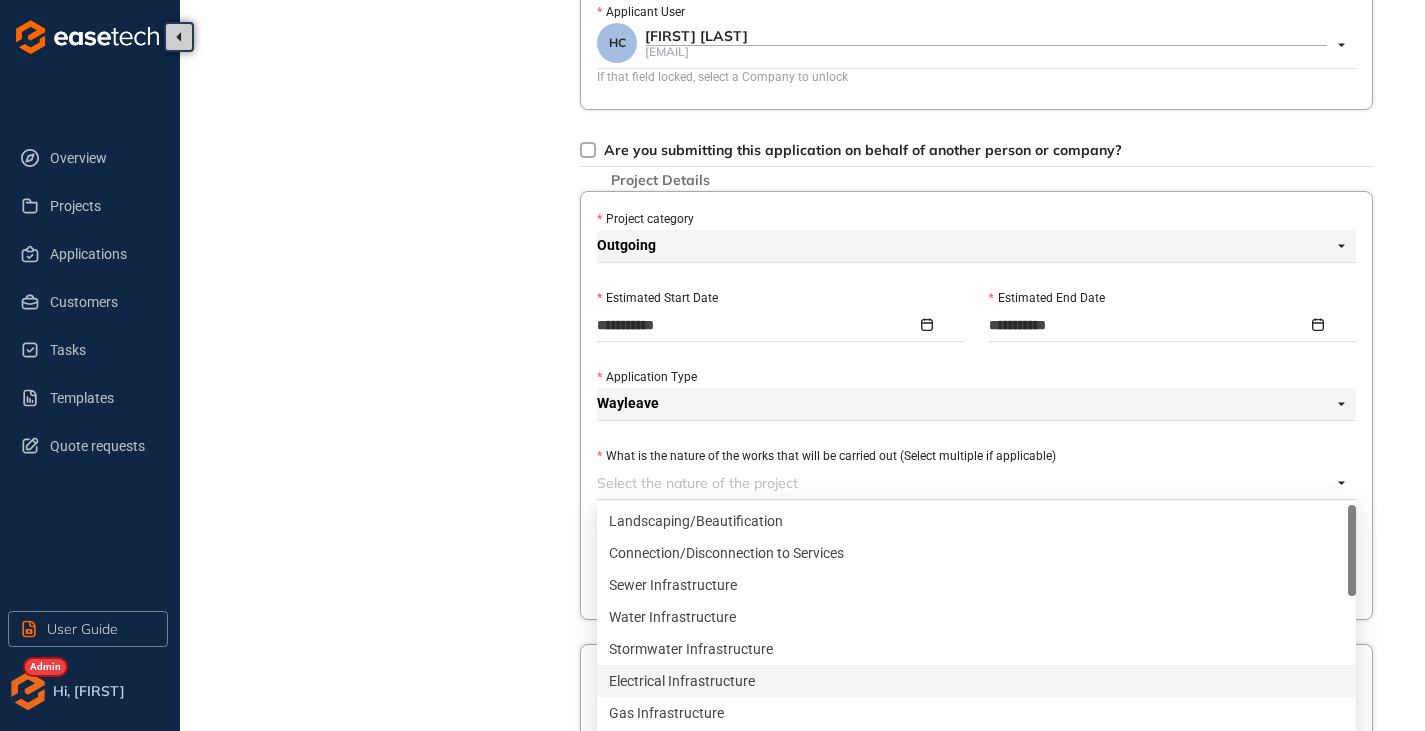 click on "Electrical Infrastructure" at bounding box center [976, 681] 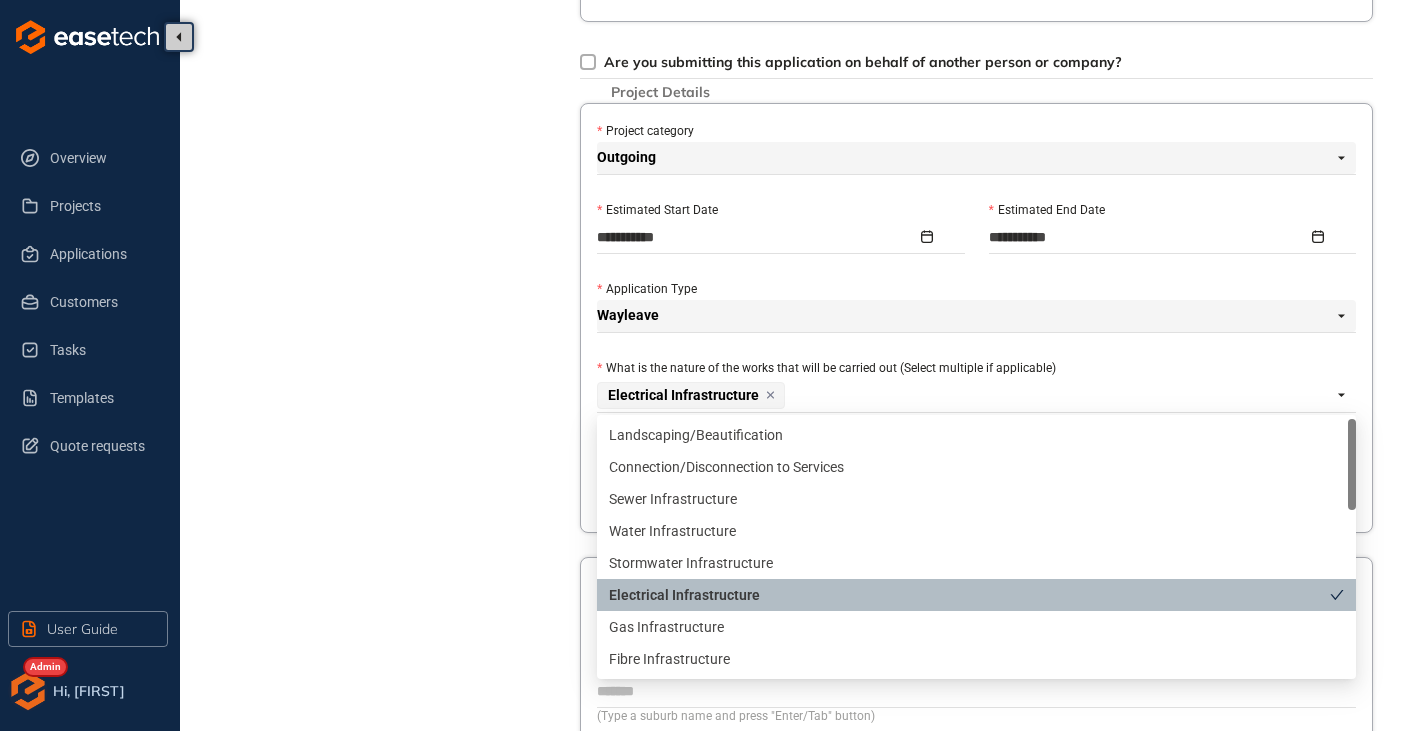 scroll, scrollTop: 700, scrollLeft: 0, axis: vertical 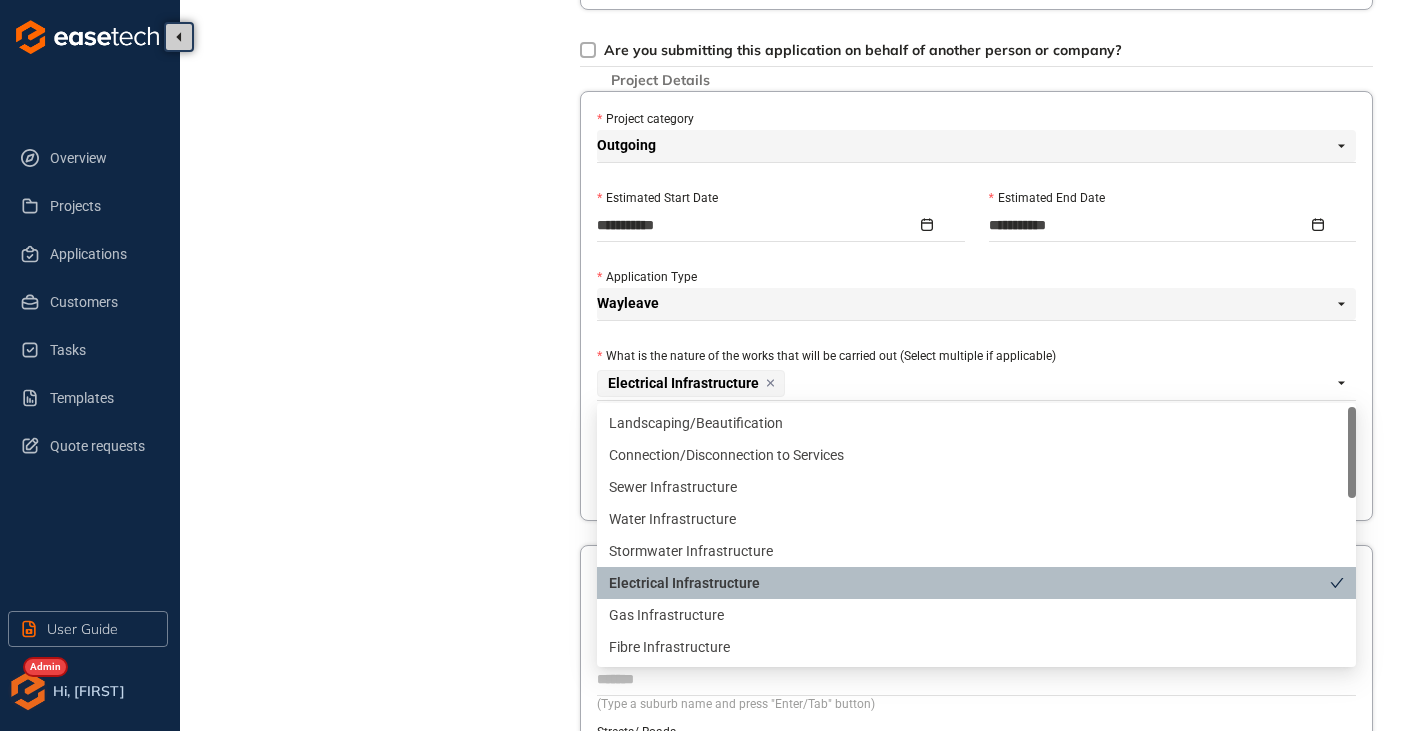 click on "Project Details Location Confirmation Upload documents" at bounding box center (390, 163) 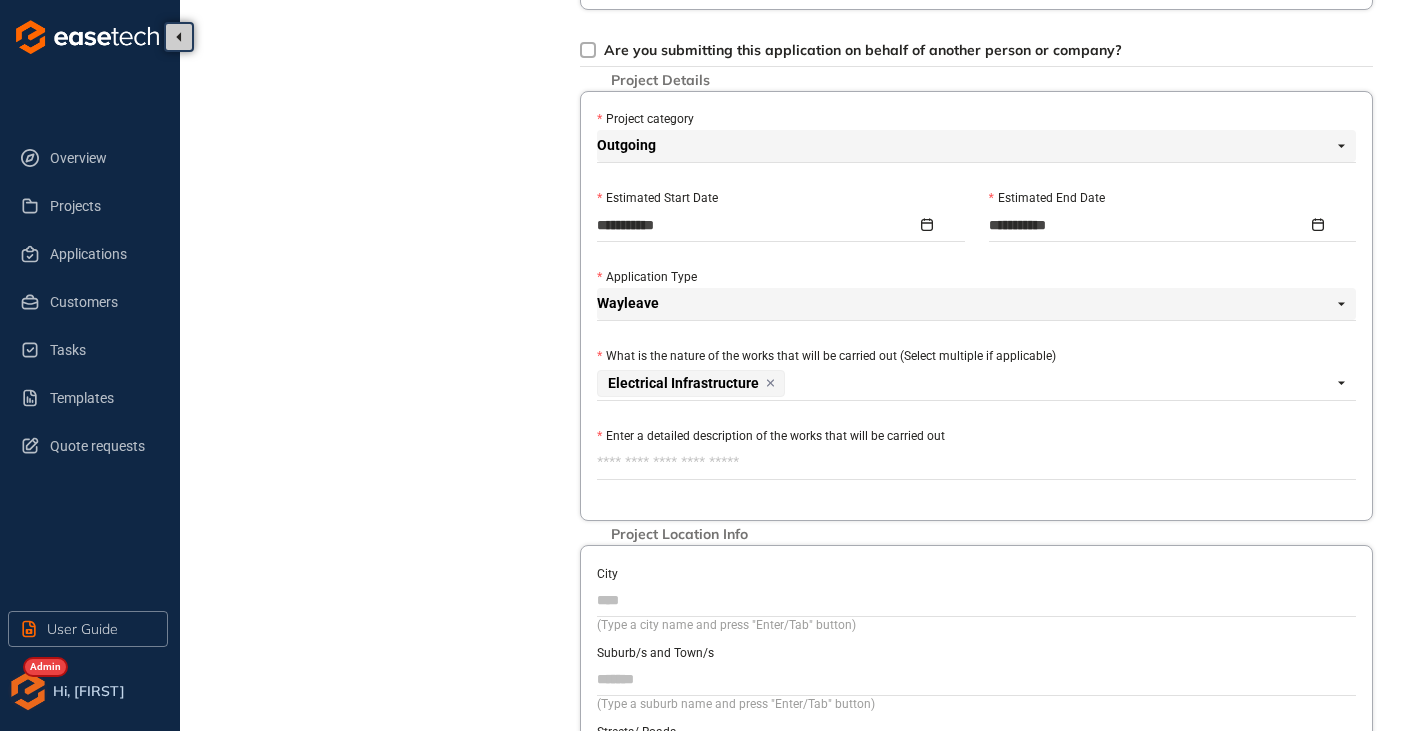 paste on "**********" 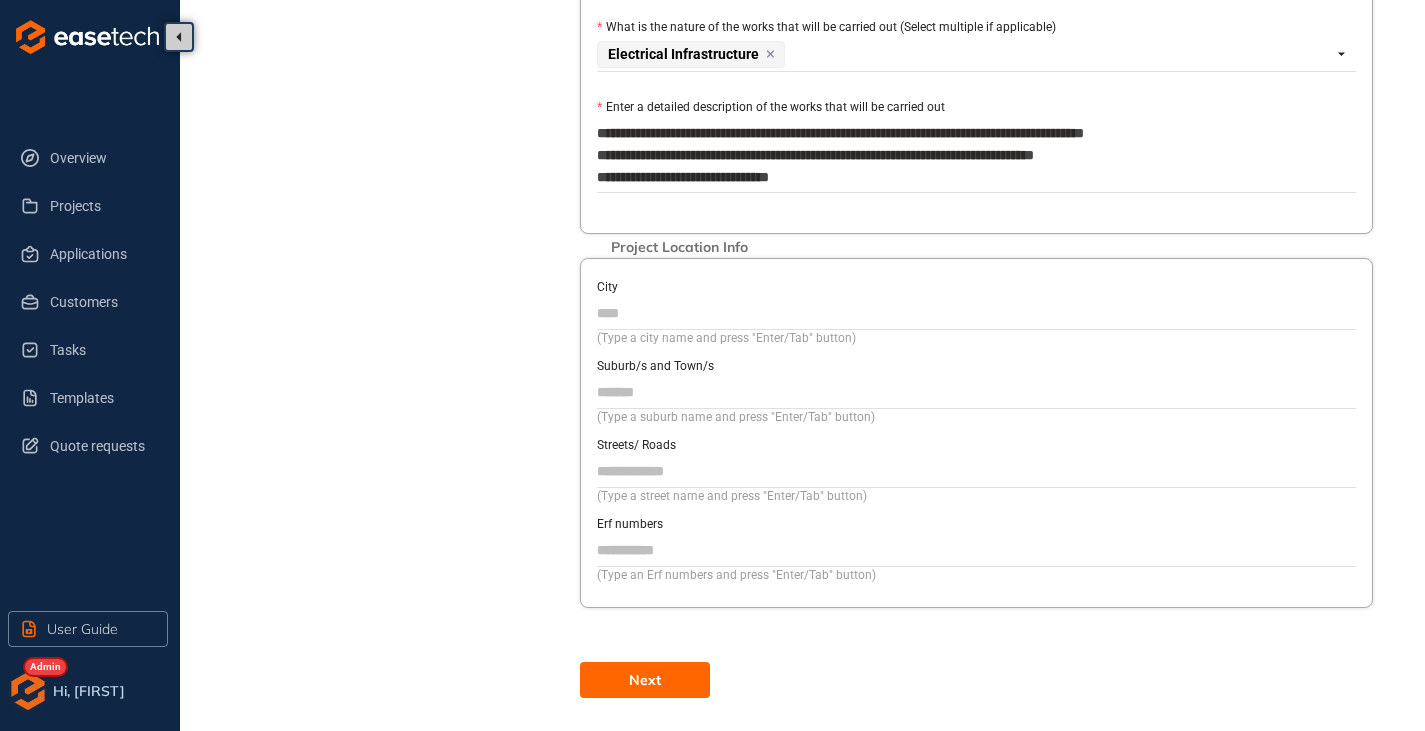 scroll, scrollTop: 1046, scrollLeft: 0, axis: vertical 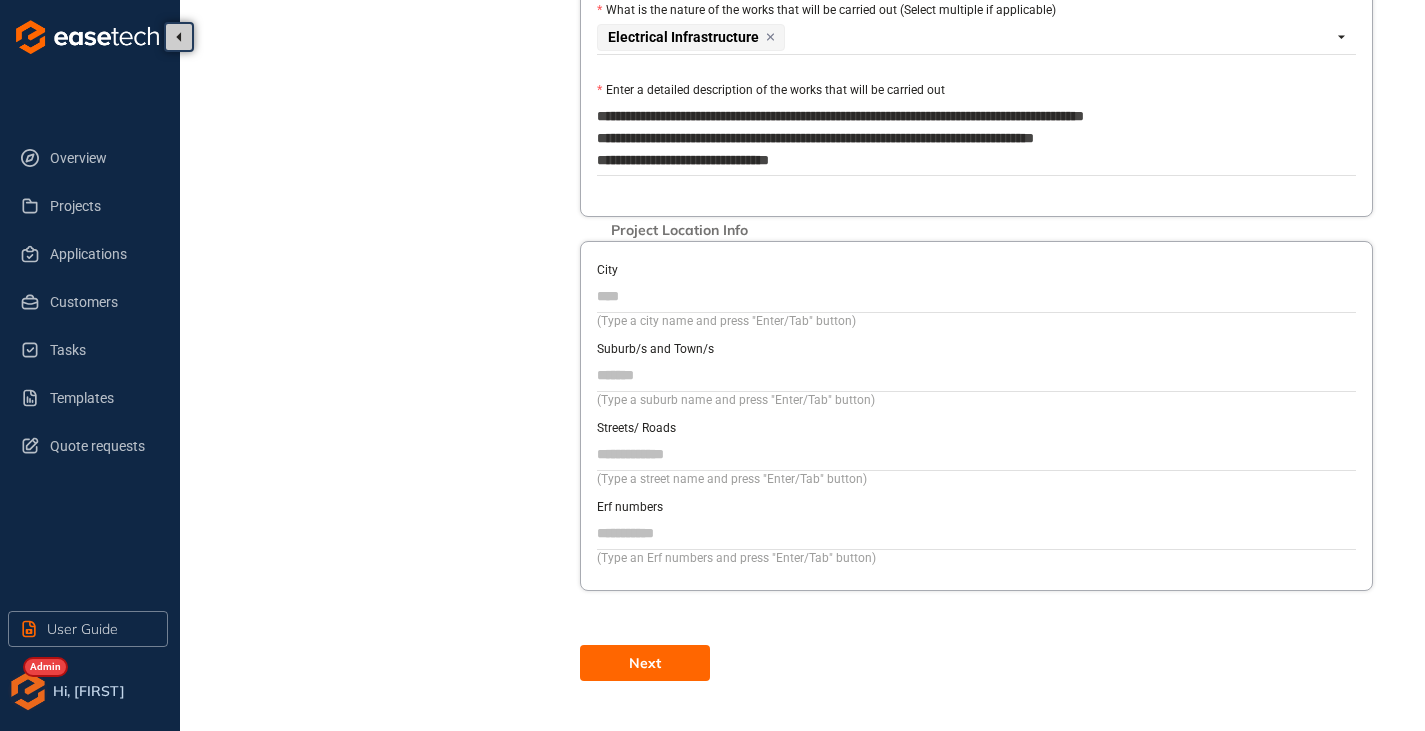 type on "**********" 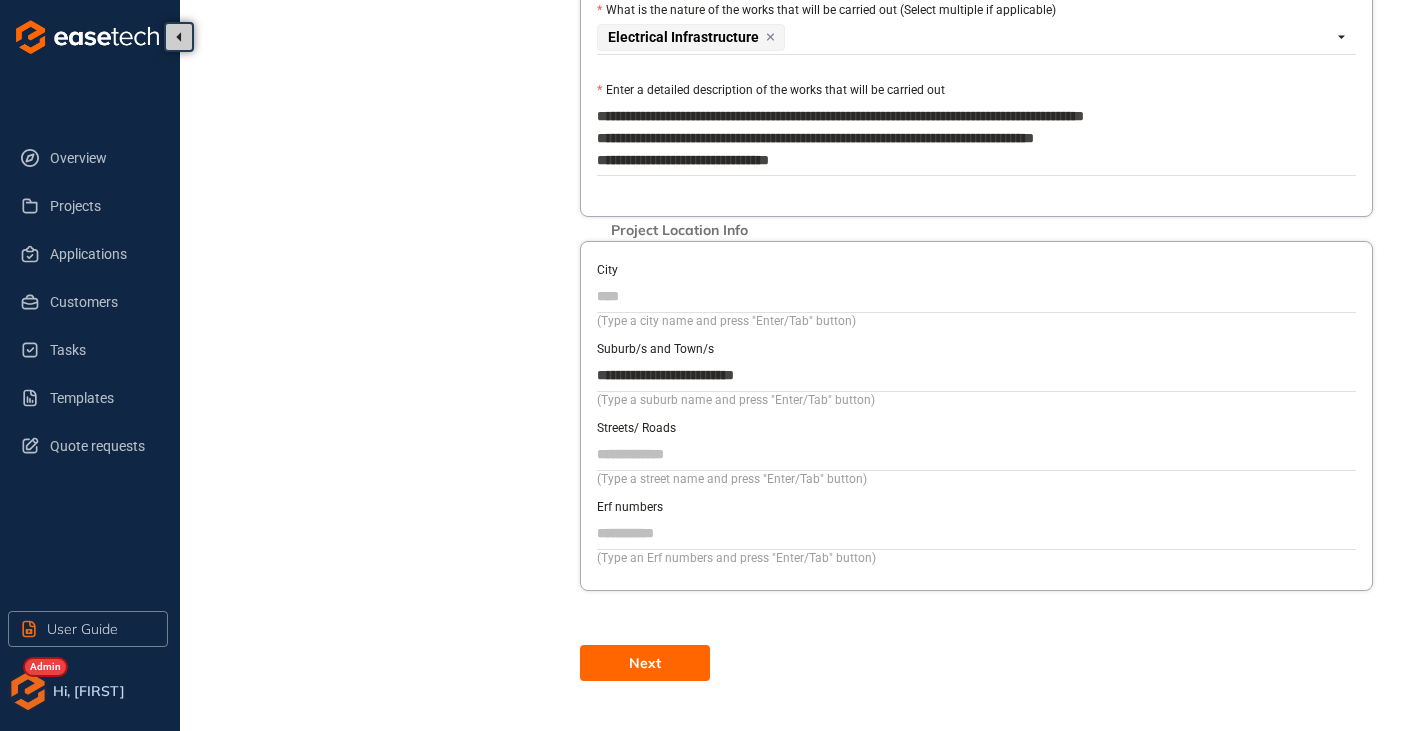 type on "**********" 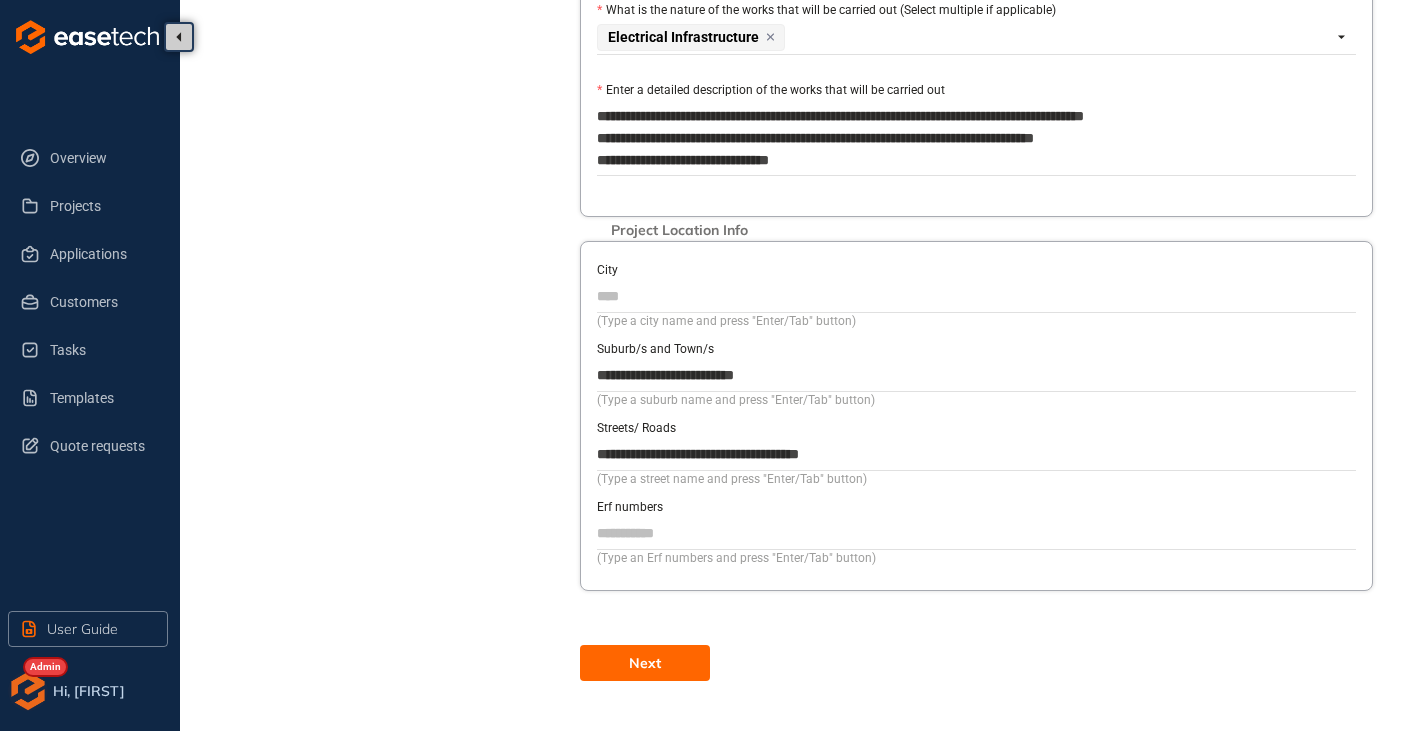 type on "**********" 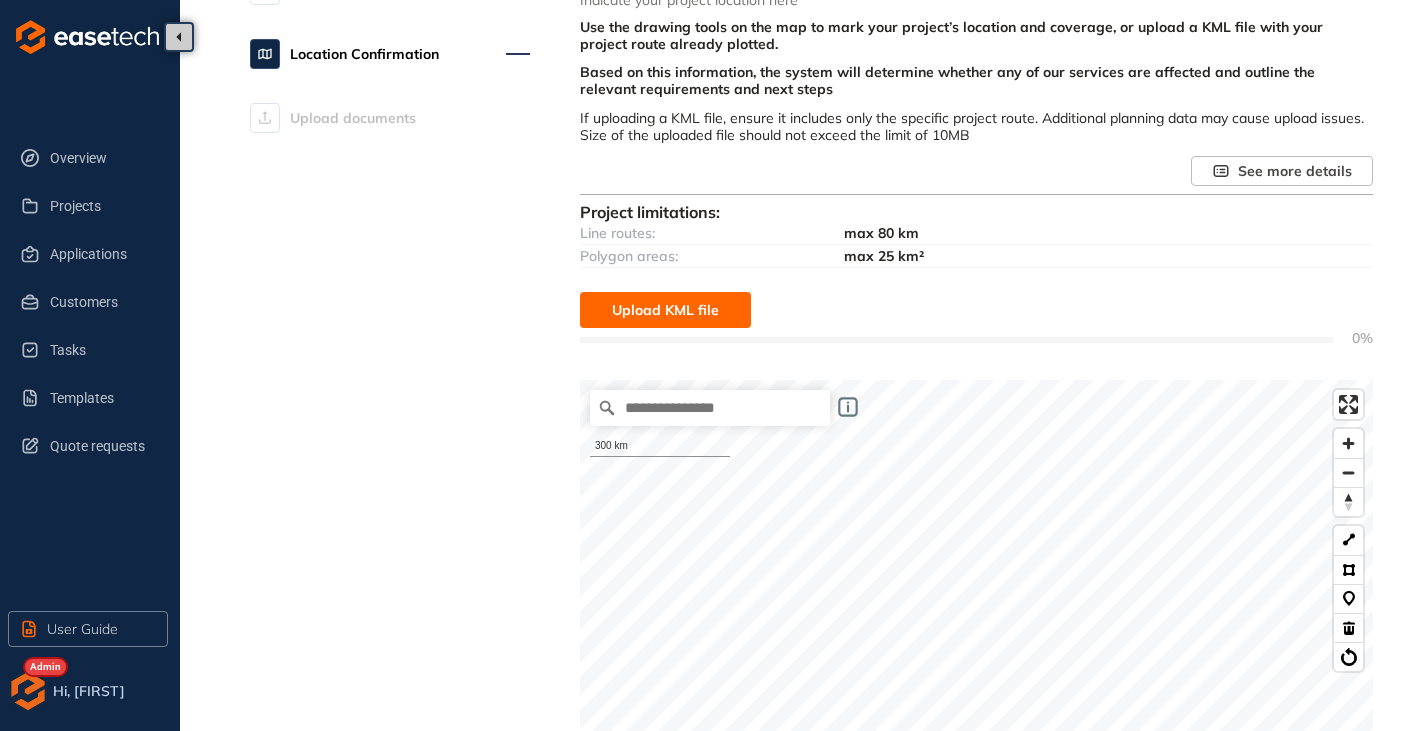 scroll, scrollTop: 87, scrollLeft: 0, axis: vertical 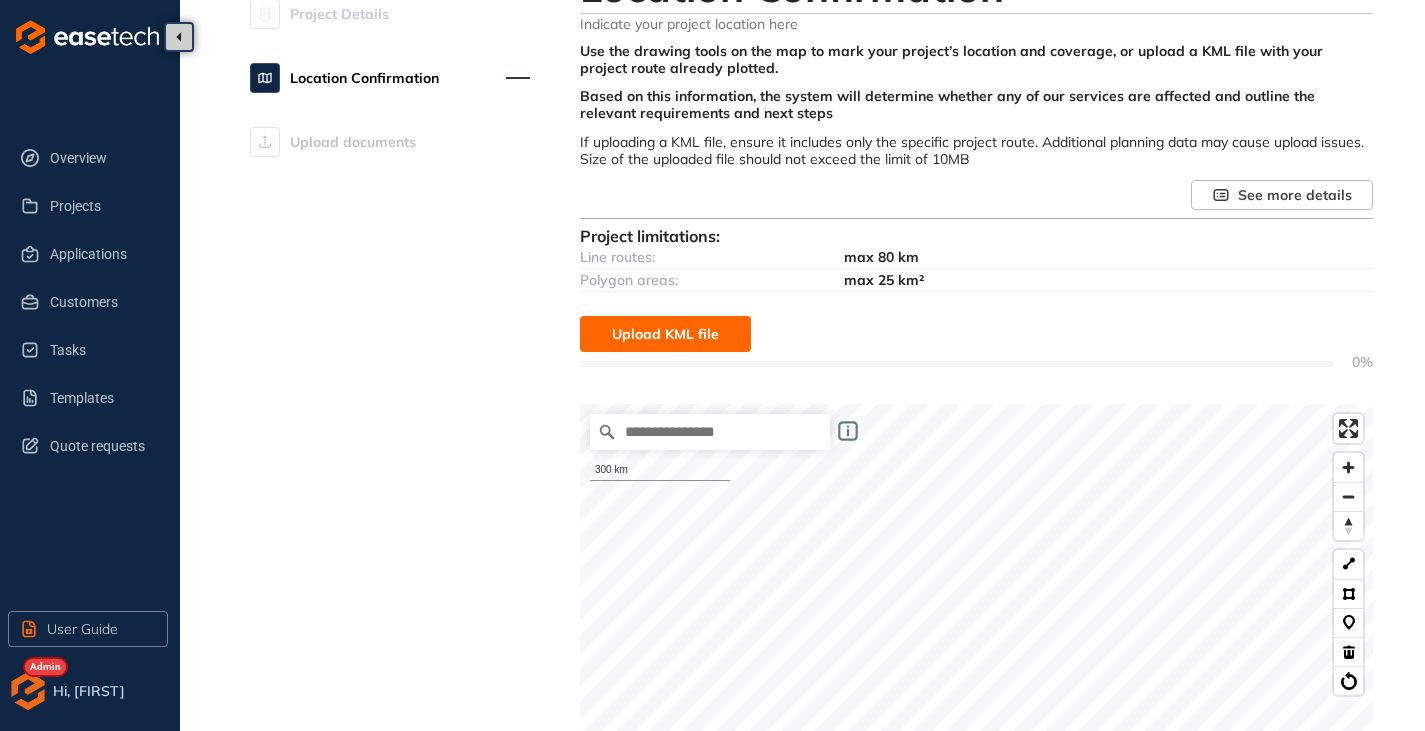 click on "Upload KML file" at bounding box center [665, 334] 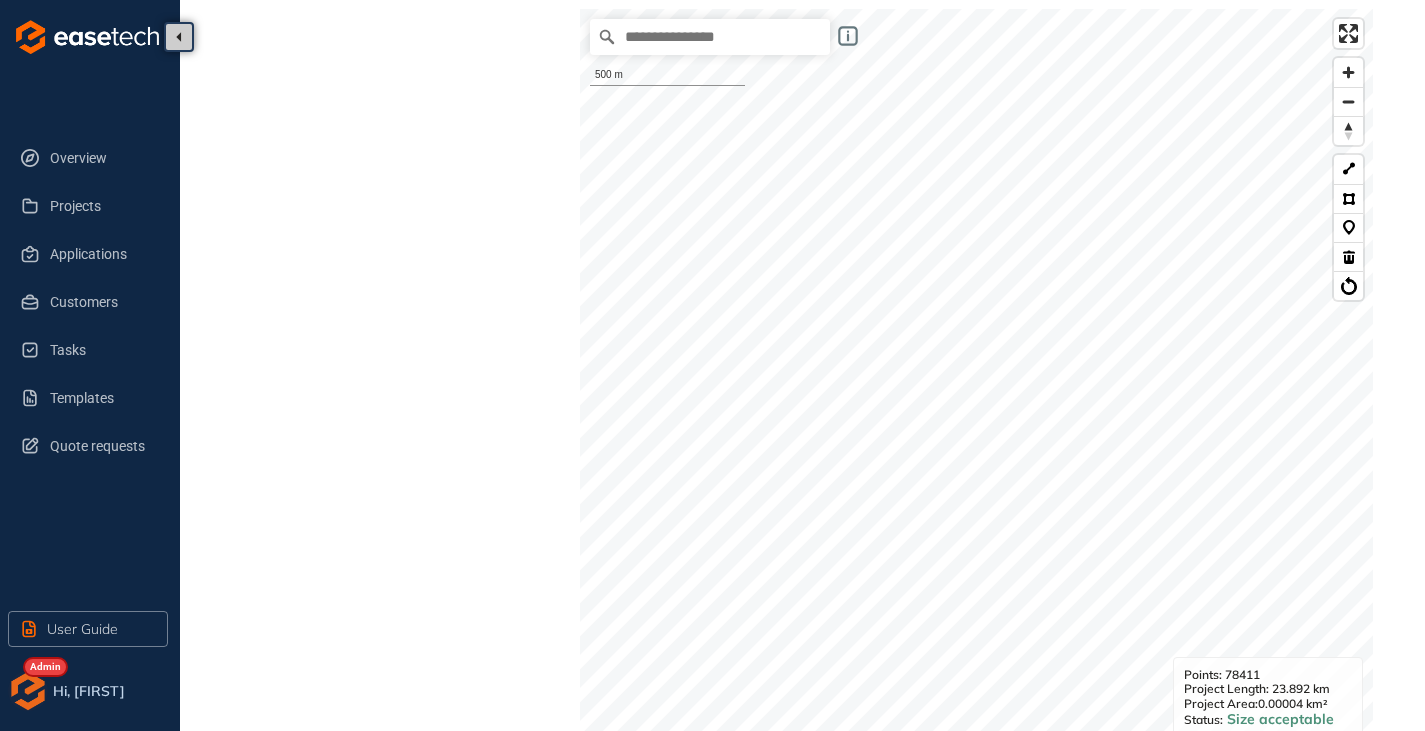 scroll, scrollTop: 87, scrollLeft: 0, axis: vertical 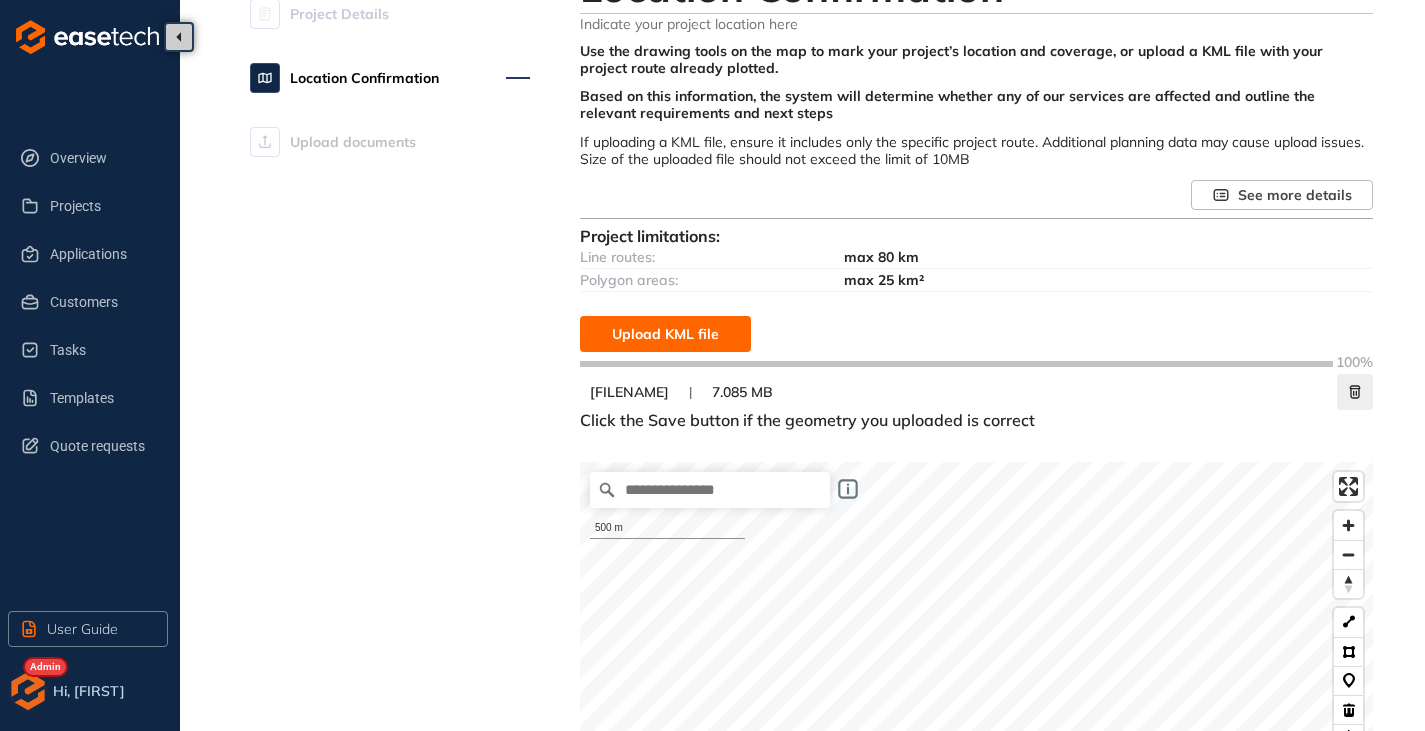 click 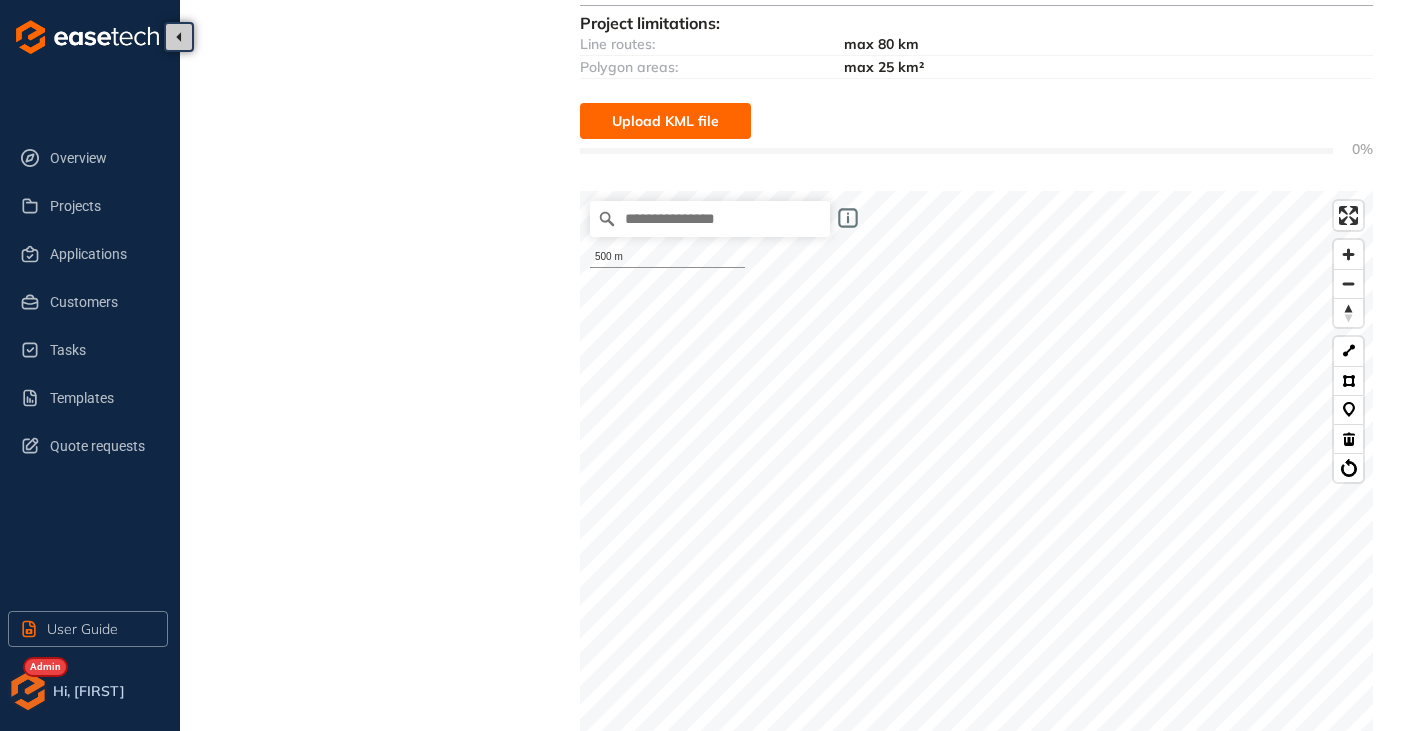 scroll, scrollTop: 0, scrollLeft: 0, axis: both 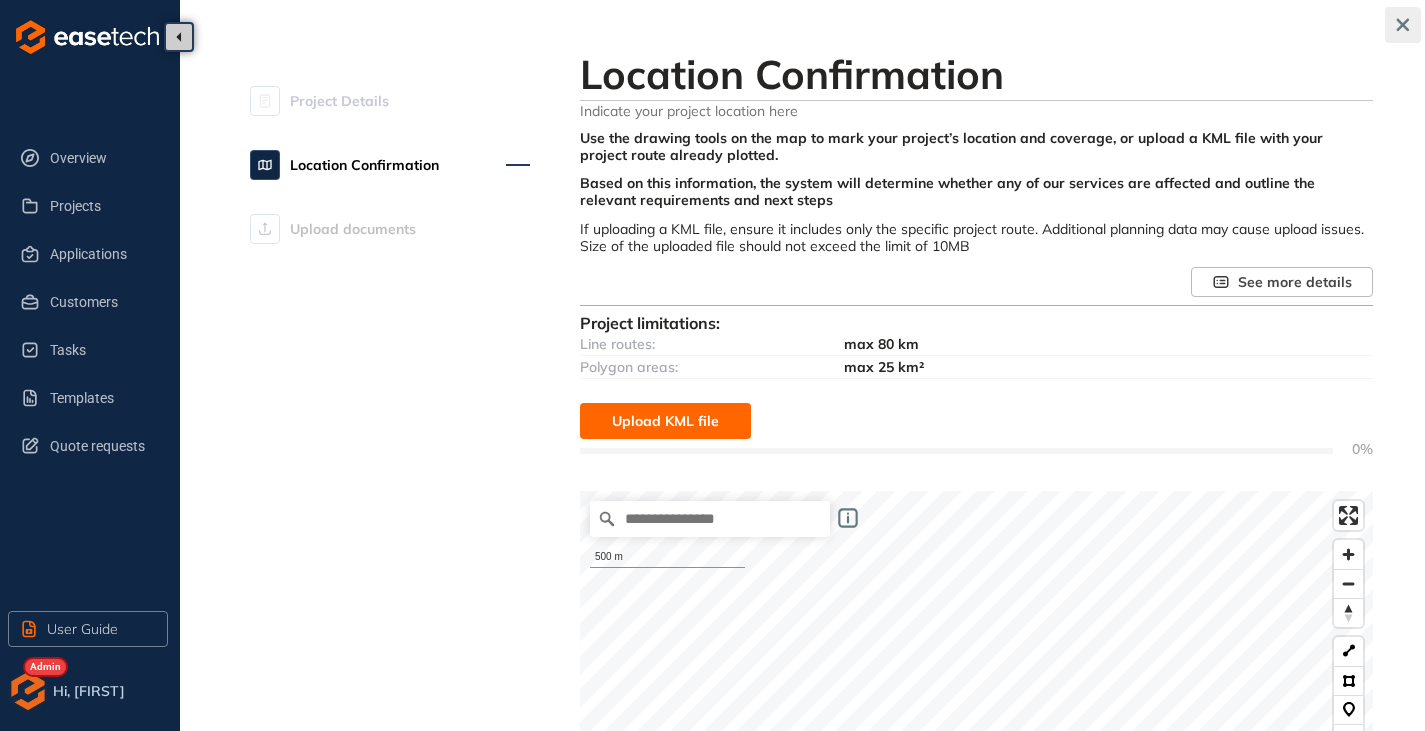 click 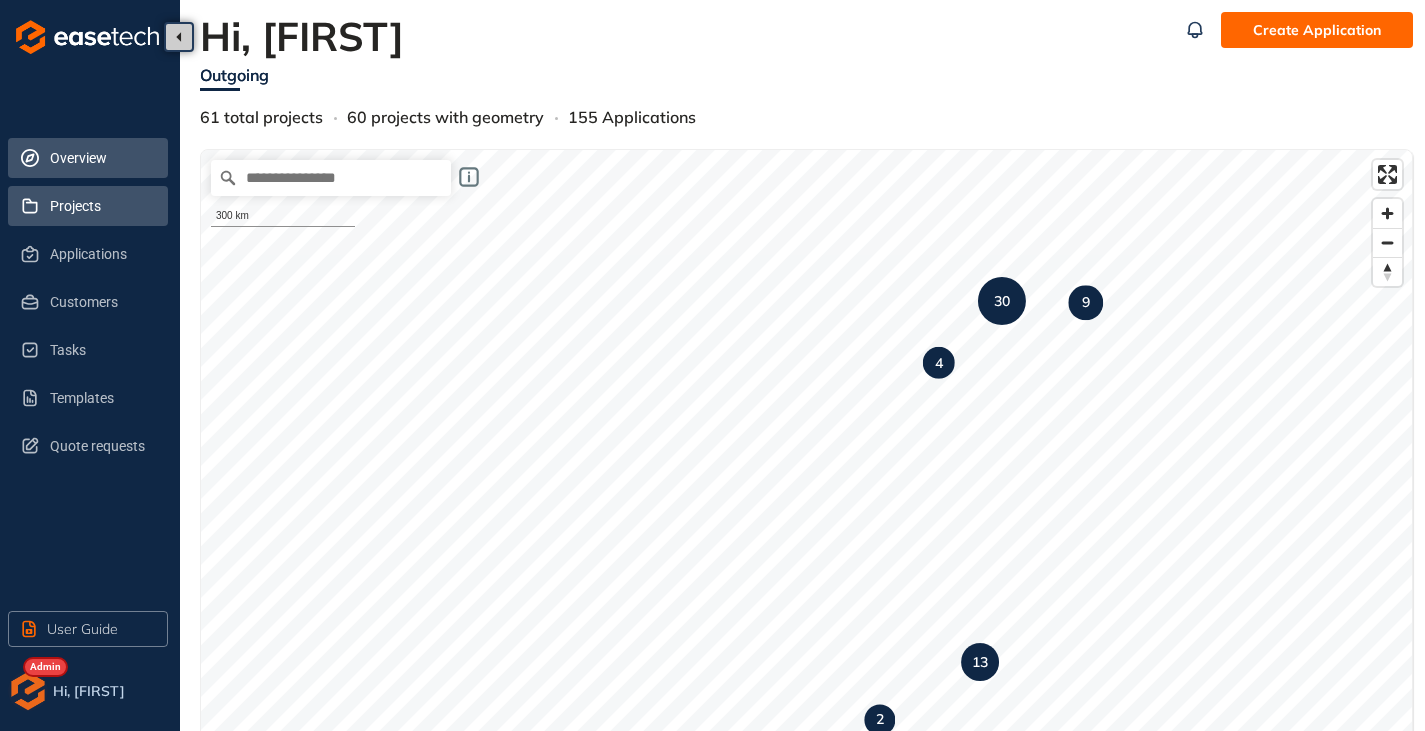 click on "Projects" at bounding box center [101, 206] 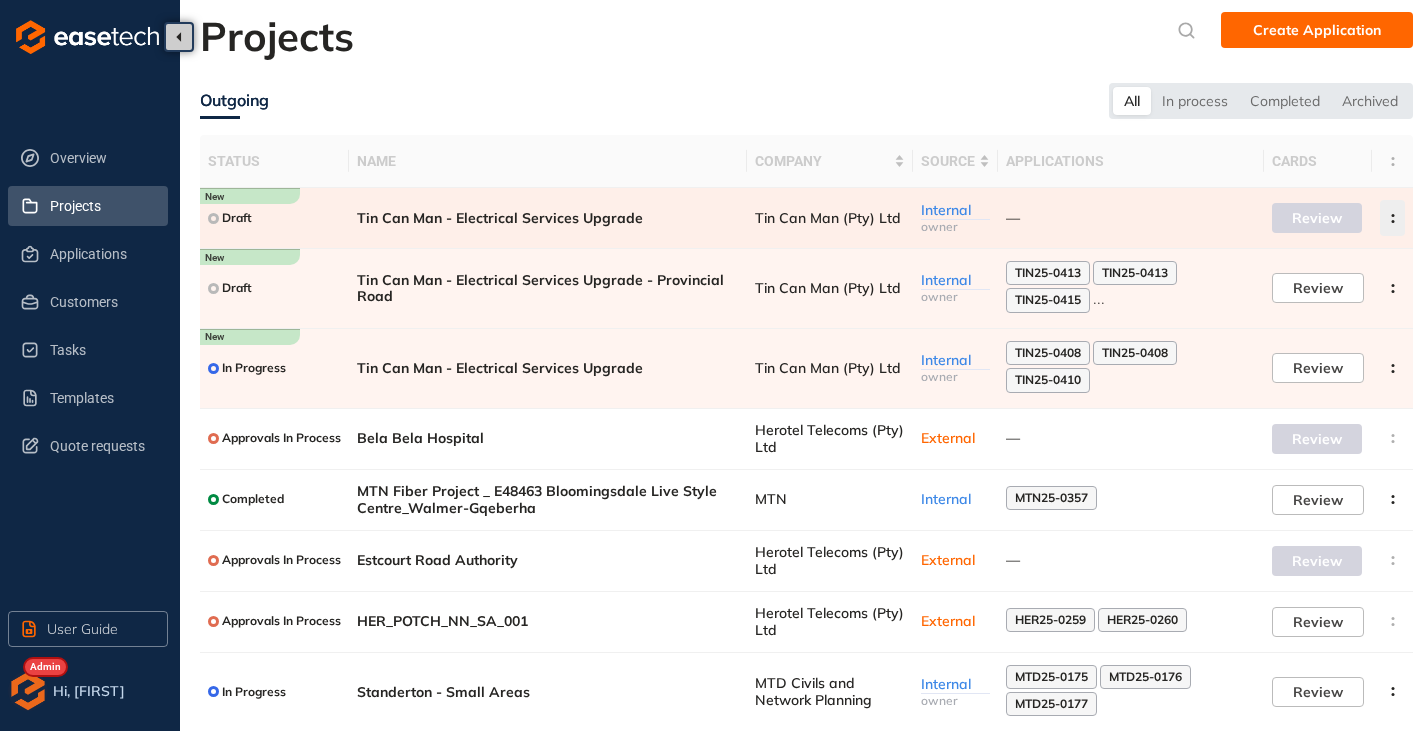 click at bounding box center [1392, 218] 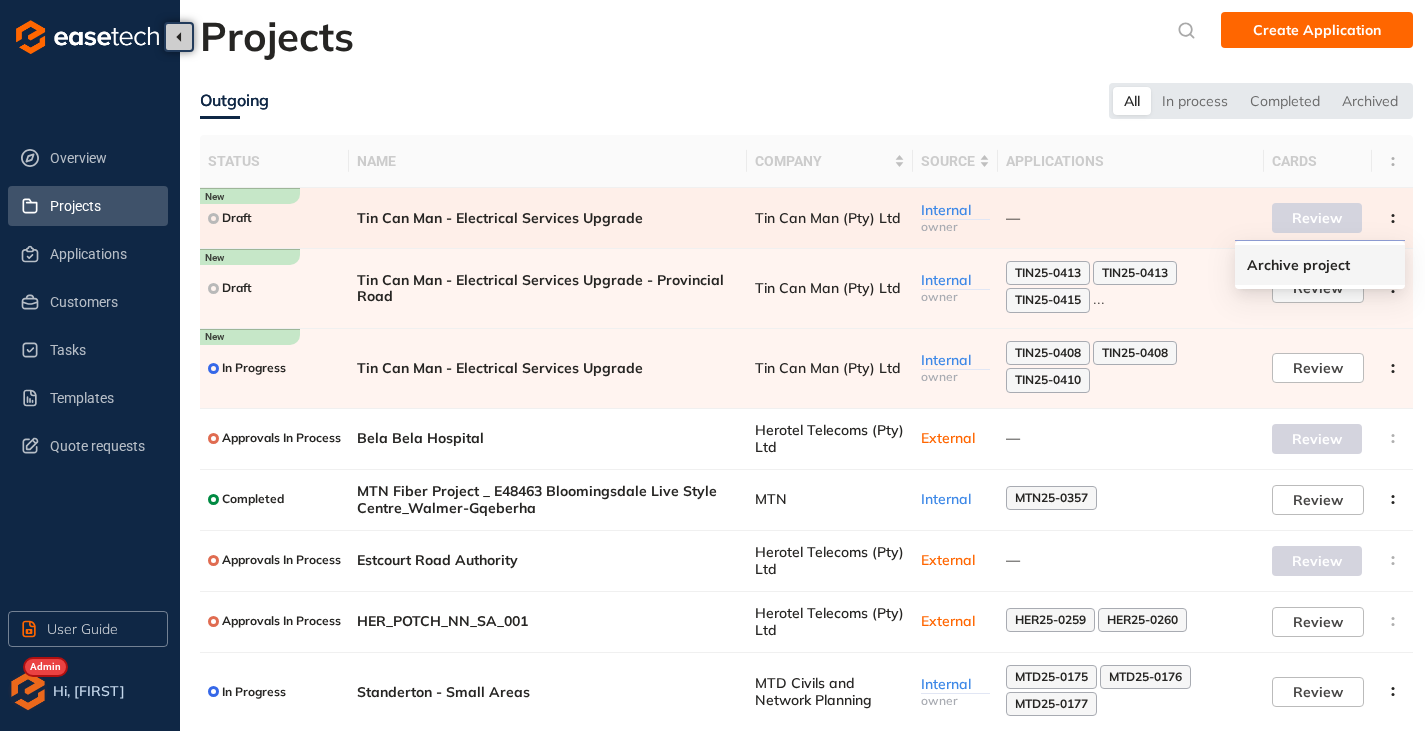 click on "Archive project" at bounding box center (1298, 265) 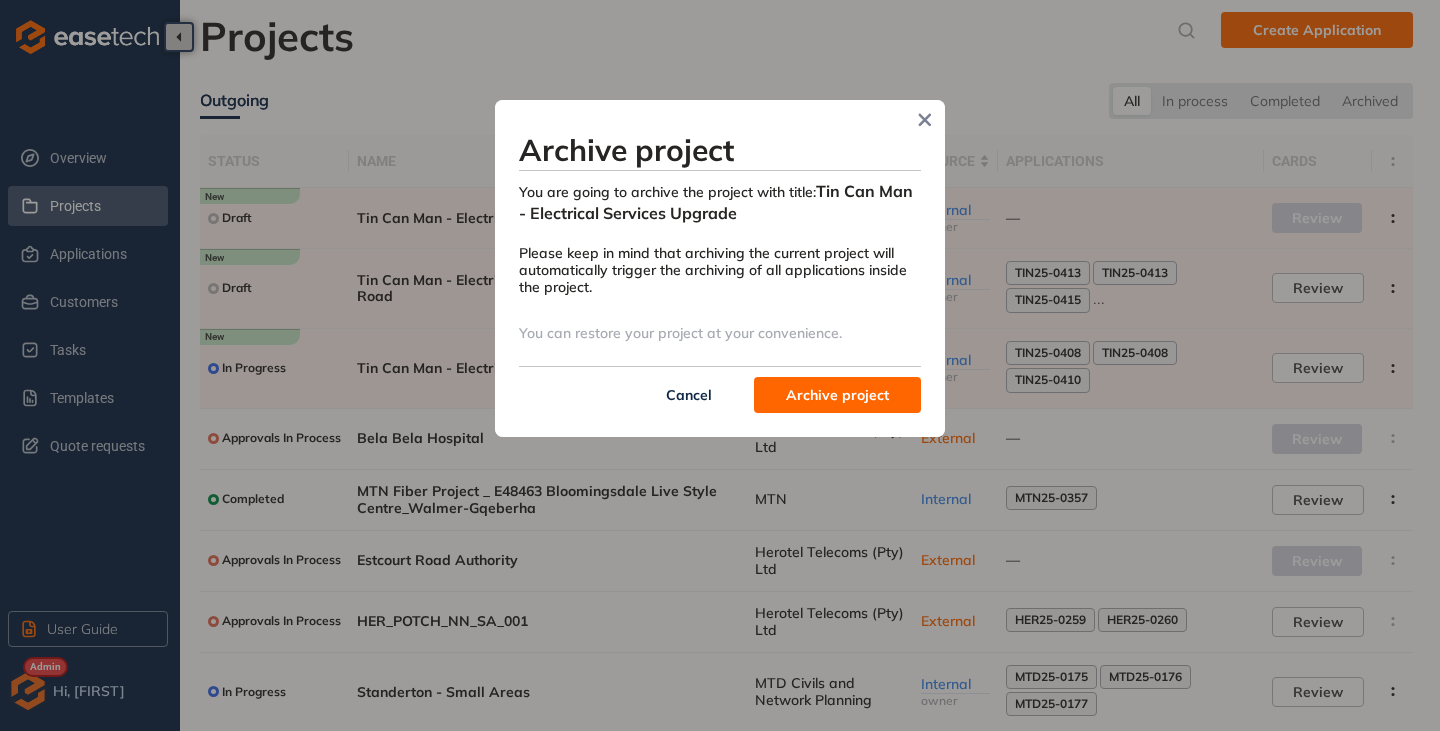 click on "Archive project" at bounding box center [837, 395] 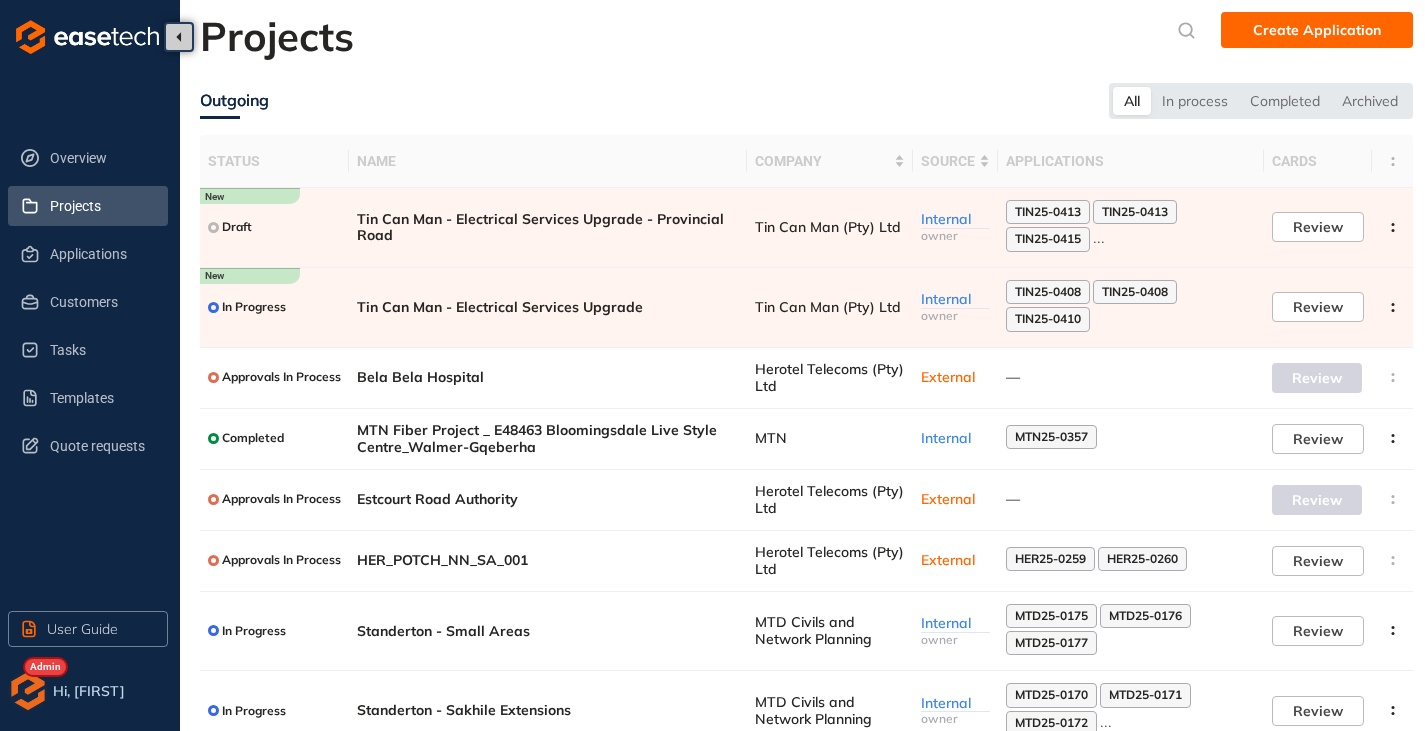 click at bounding box center [28, 691] 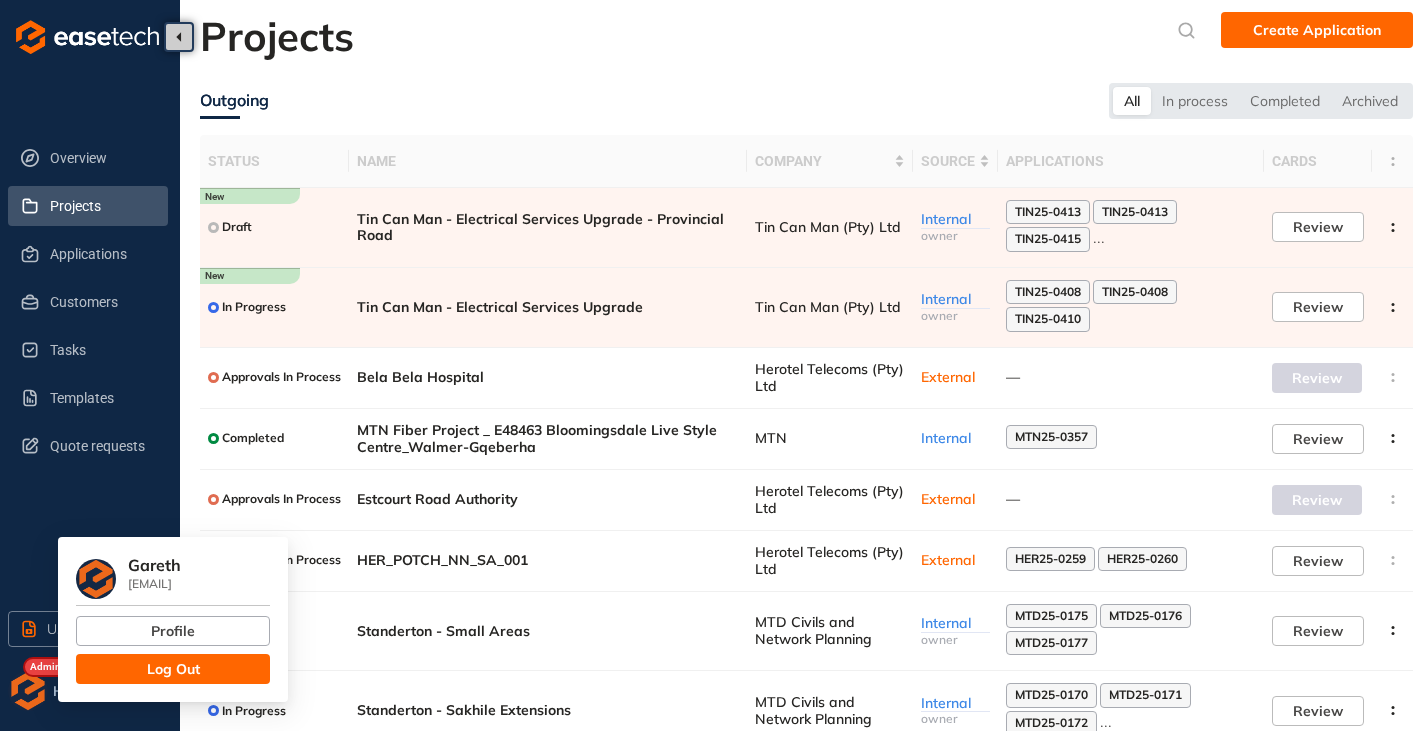 click on "Log Out" at bounding box center (173, 669) 